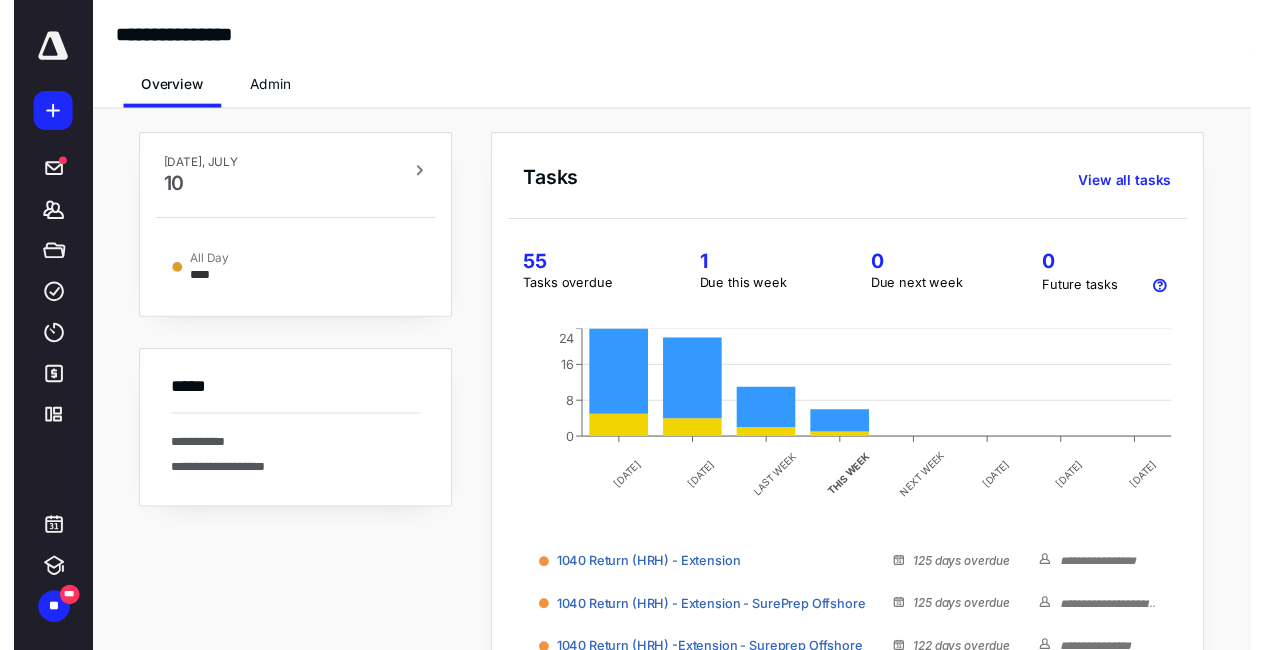 scroll, scrollTop: 0, scrollLeft: 0, axis: both 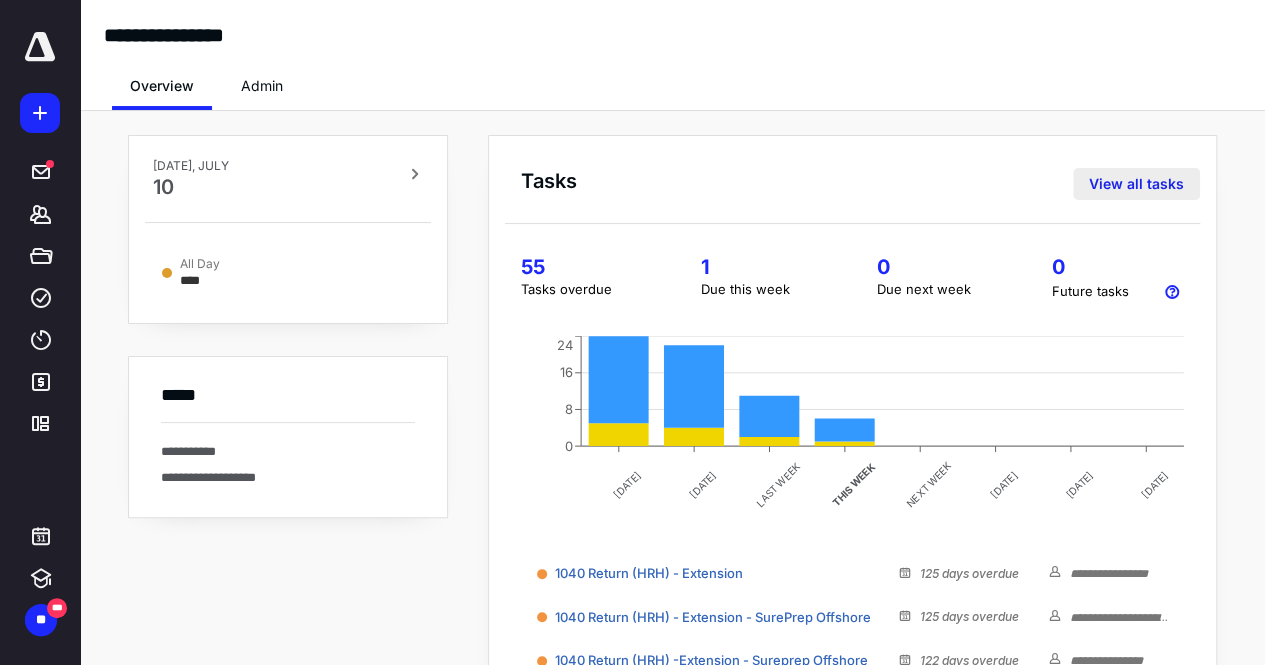 click on "View all tasks" at bounding box center (1136, 184) 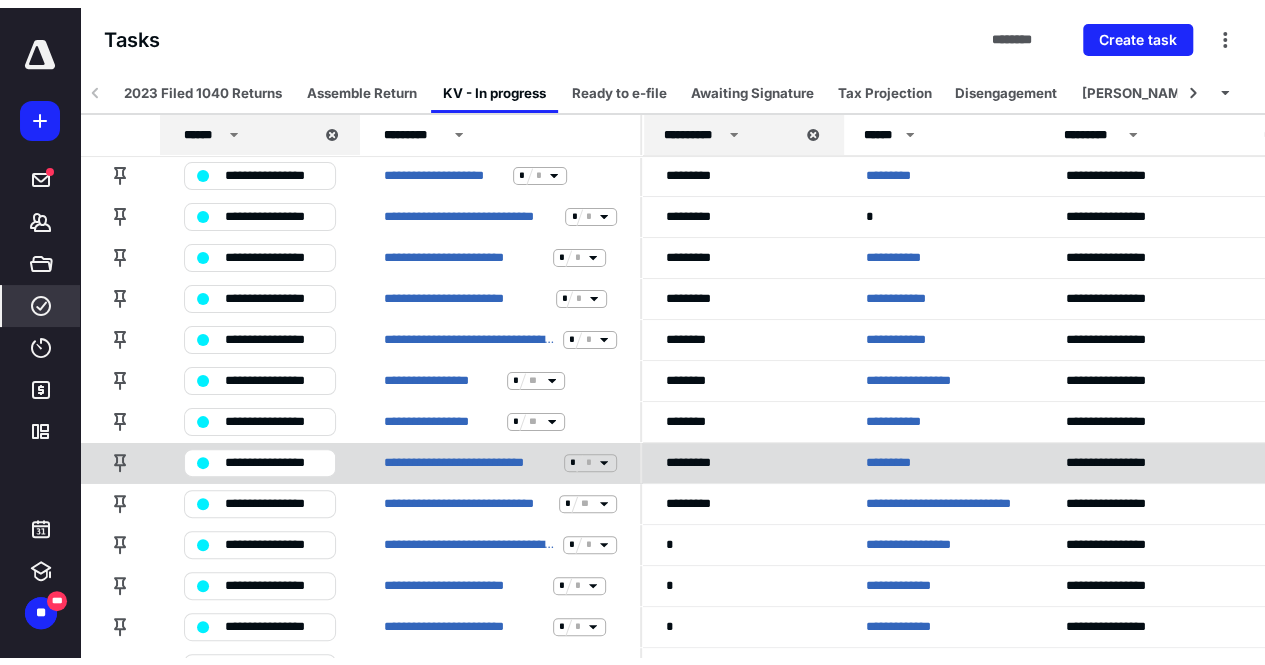 scroll, scrollTop: 0, scrollLeft: 0, axis: both 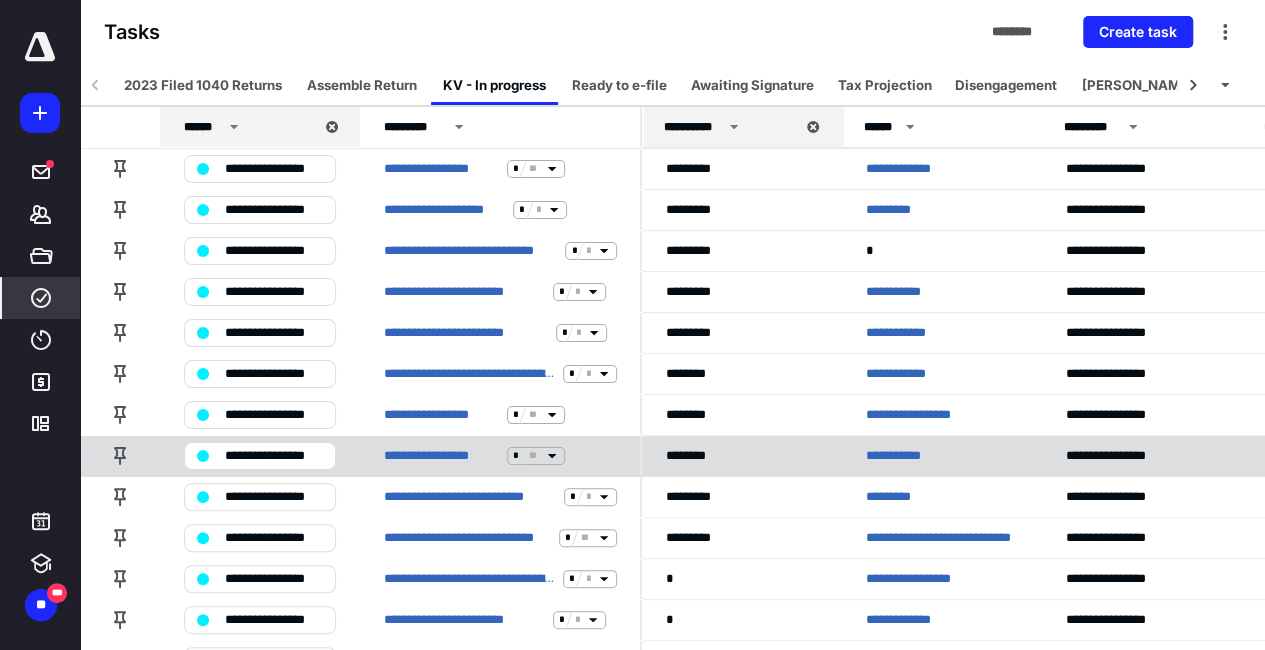 click on "**********" at bounding box center [901, 456] 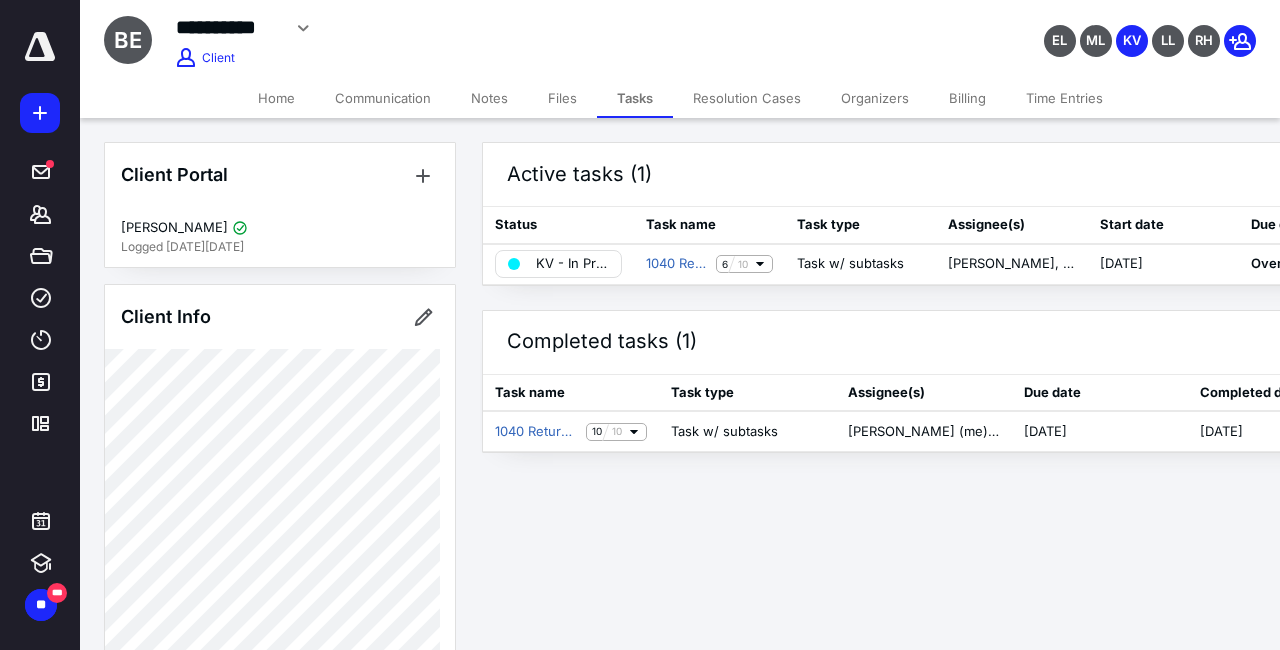 click on "Home Communication Notes Files Tasks Resolution Cases Organizers Billing Time Entries" at bounding box center (680, 98) 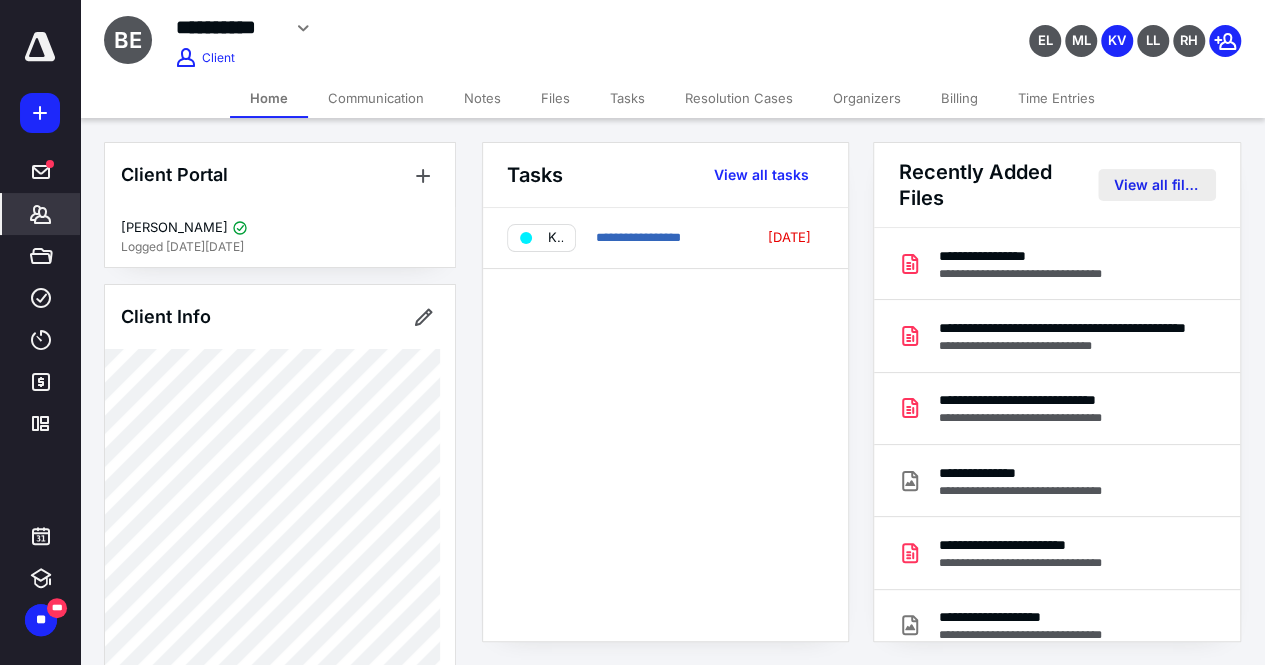 click on "View all files" at bounding box center (1157, 185) 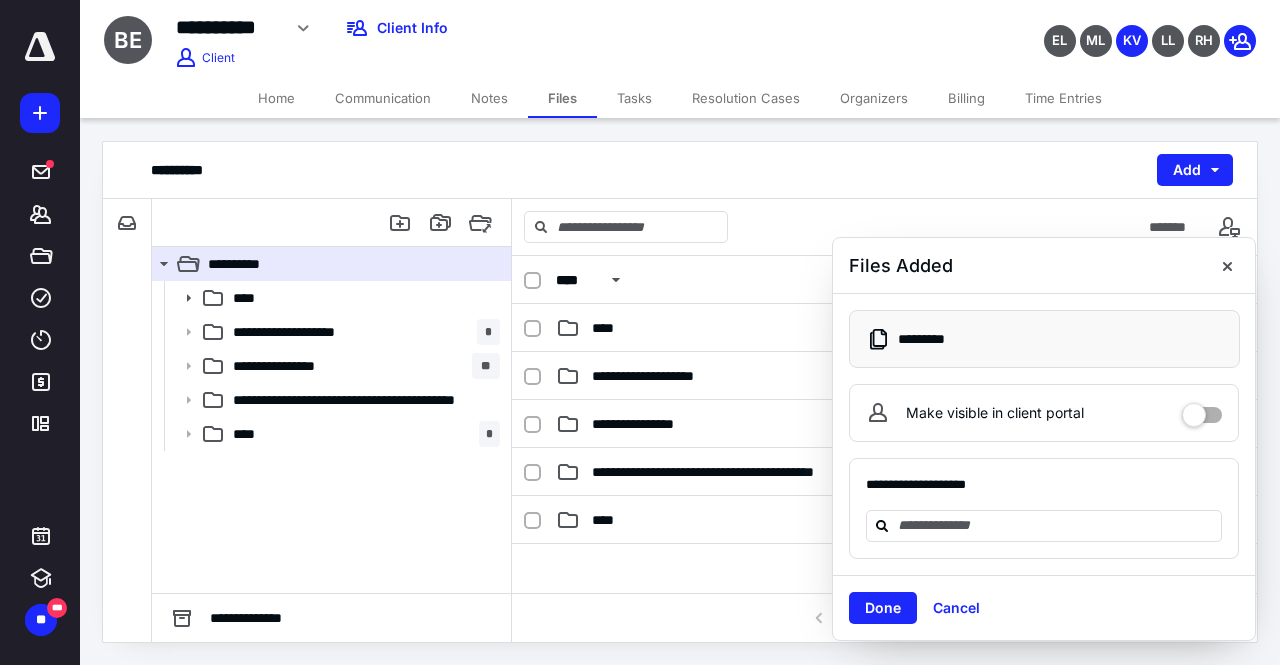 click on "Make visible in client portal" at bounding box center (1044, 413) 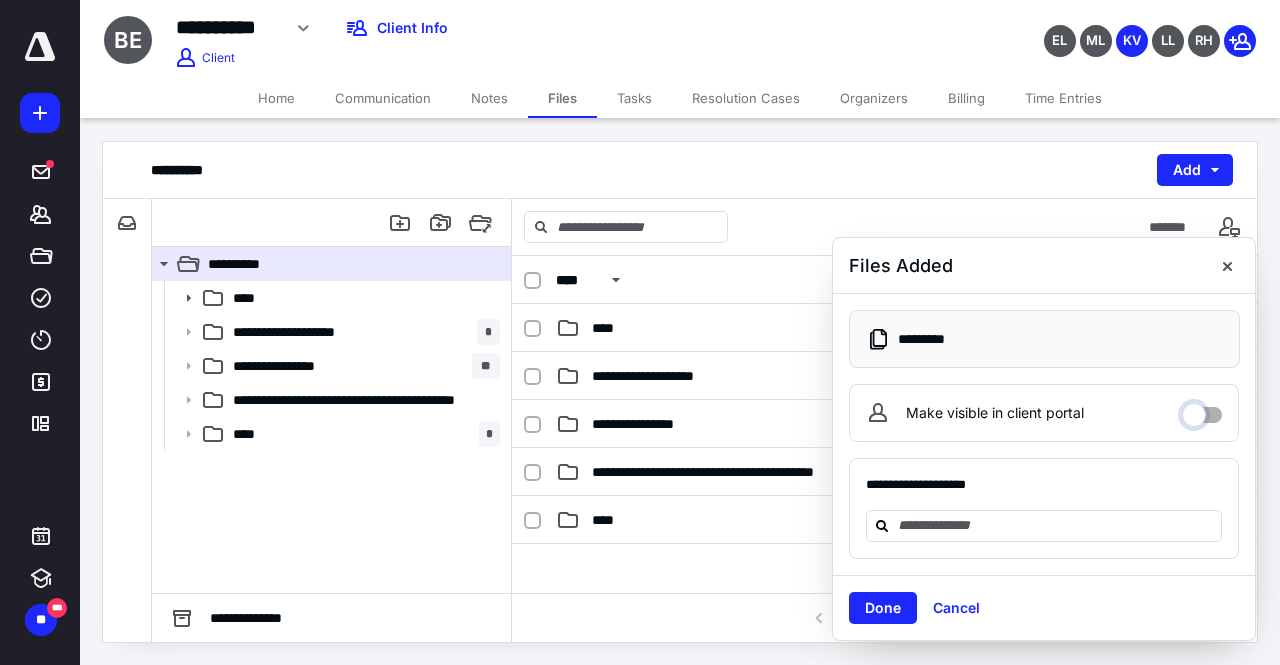 click on "Make visible in client portal" at bounding box center (1202, 410) 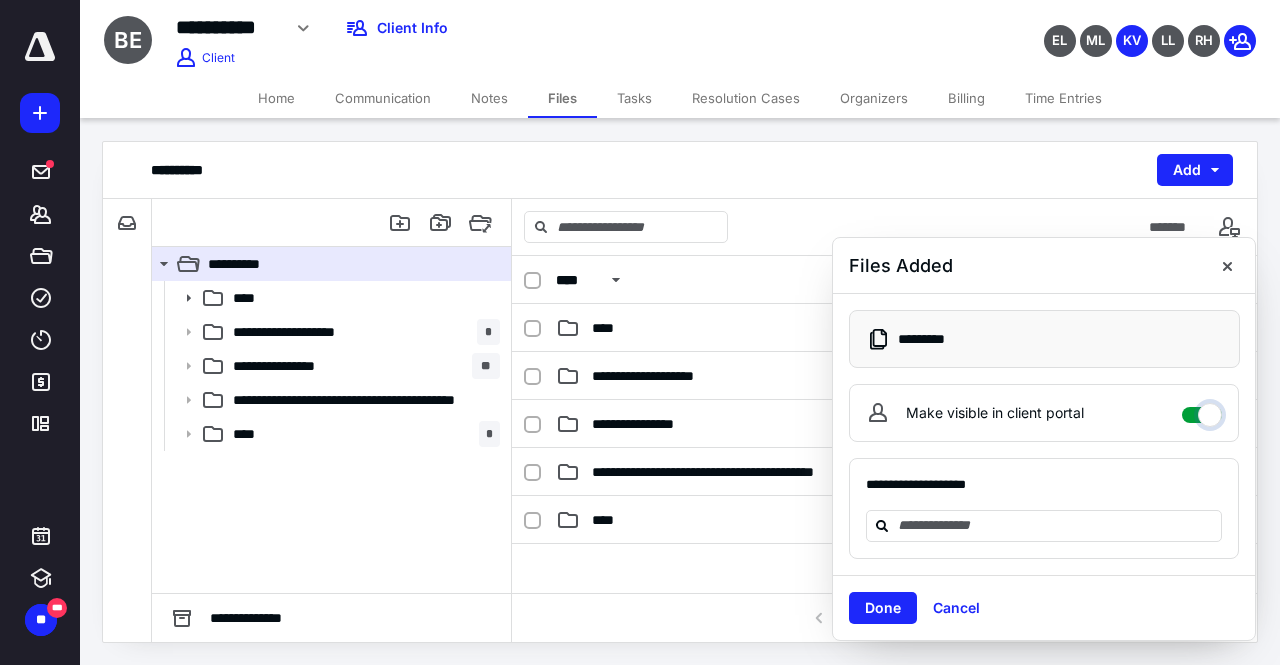 checkbox on "****" 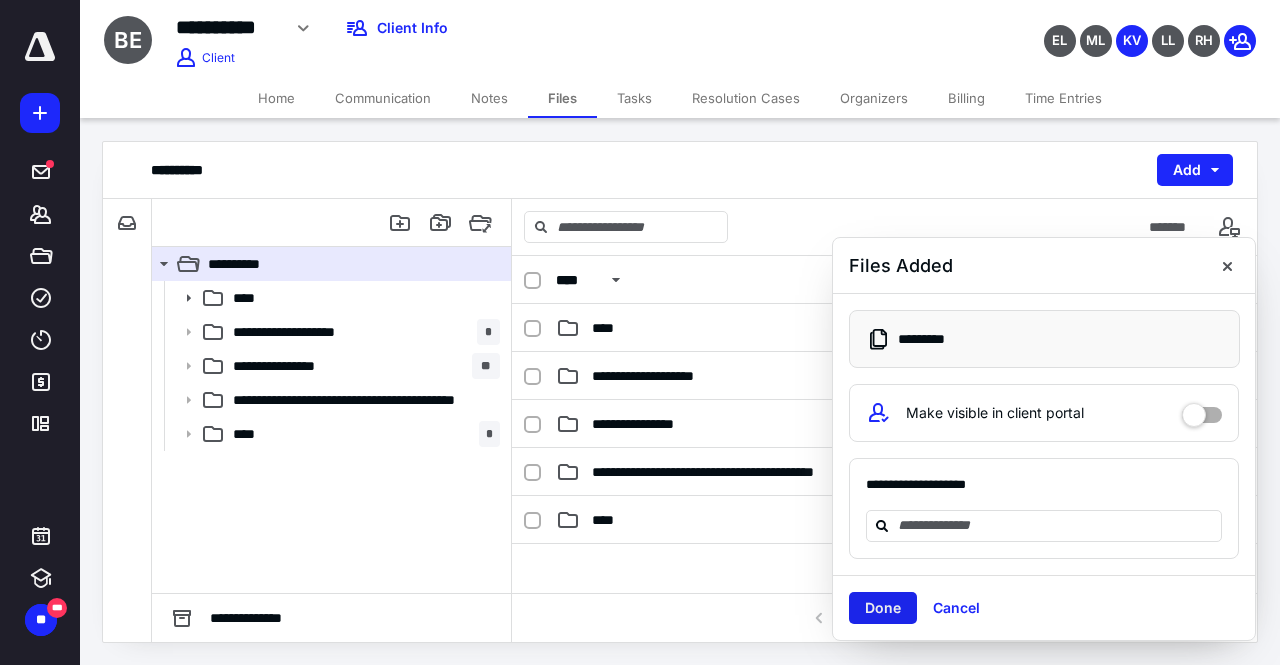 click on "Done" at bounding box center (883, 608) 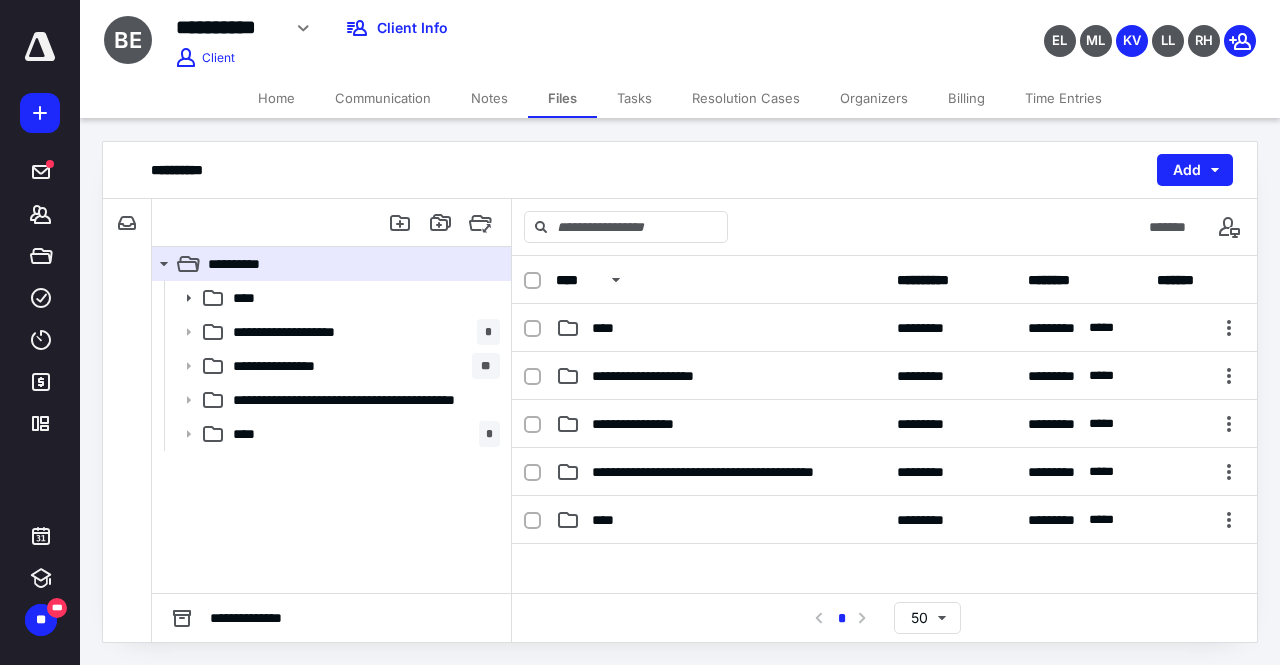 click on "Home" at bounding box center [276, 98] 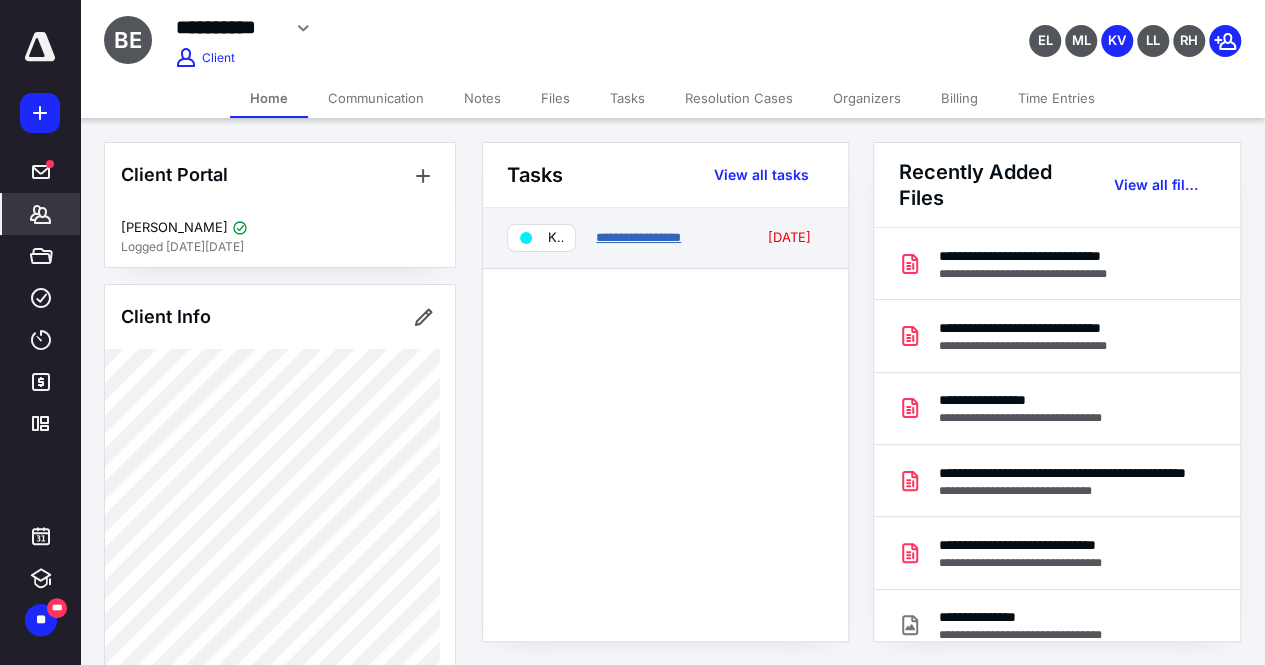 click on "**********" at bounding box center [638, 237] 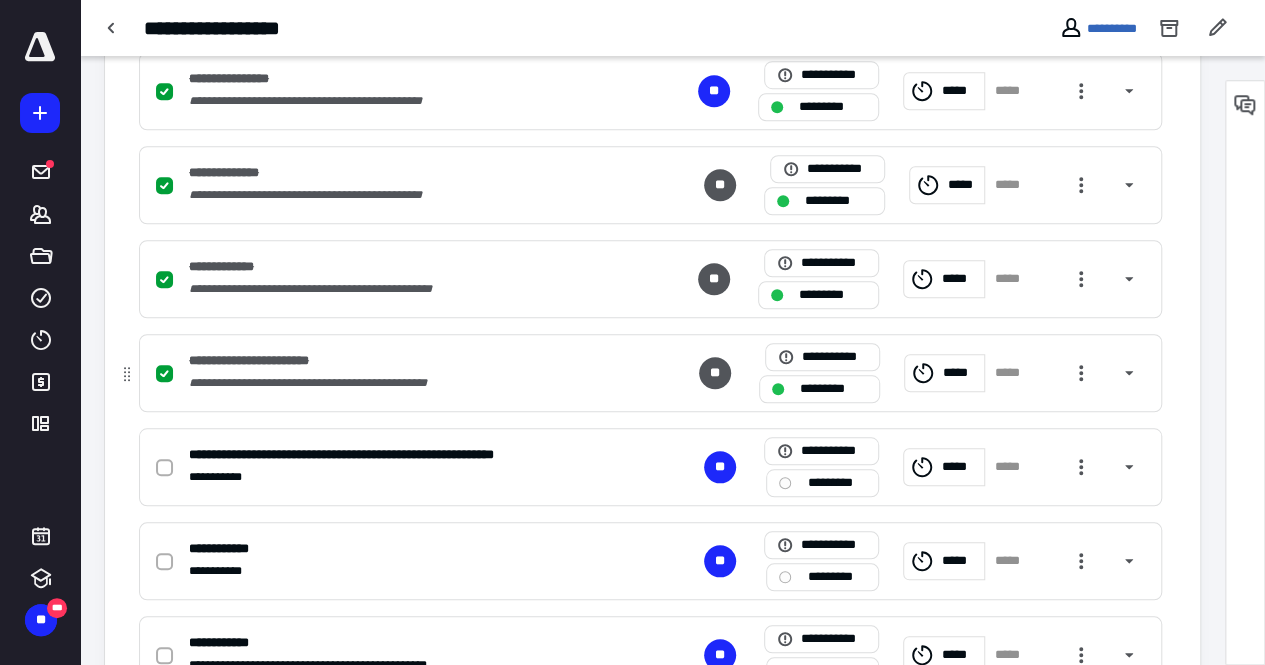 scroll, scrollTop: 885, scrollLeft: 0, axis: vertical 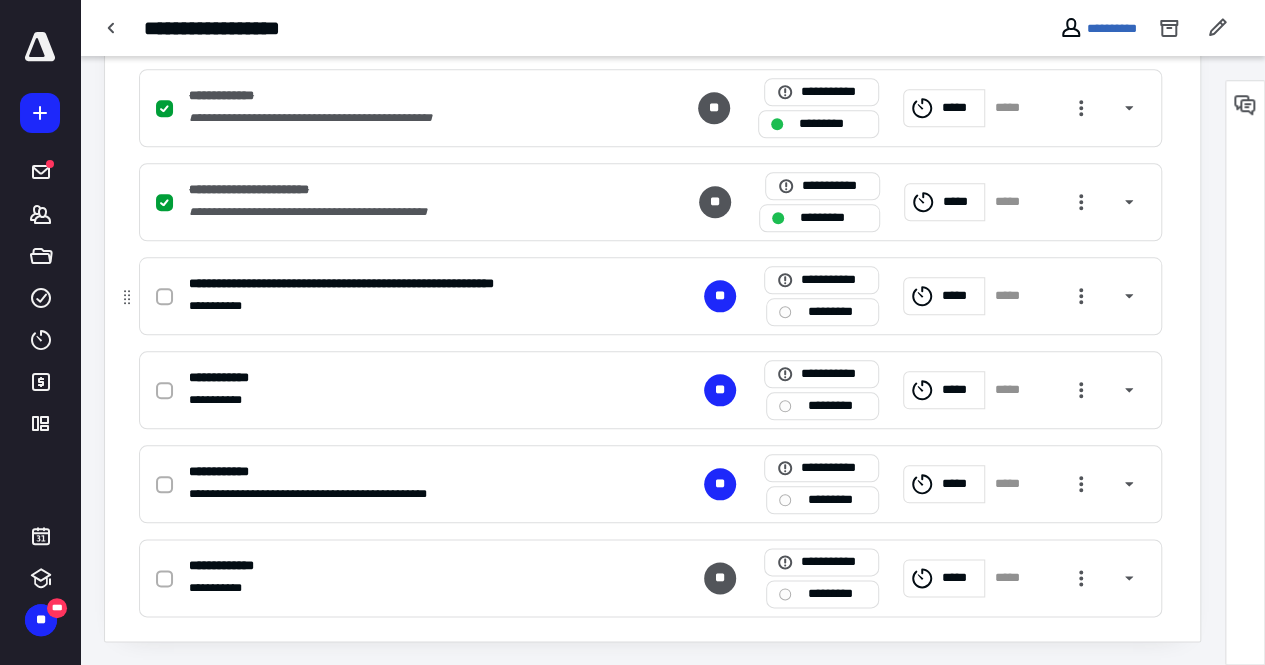 click 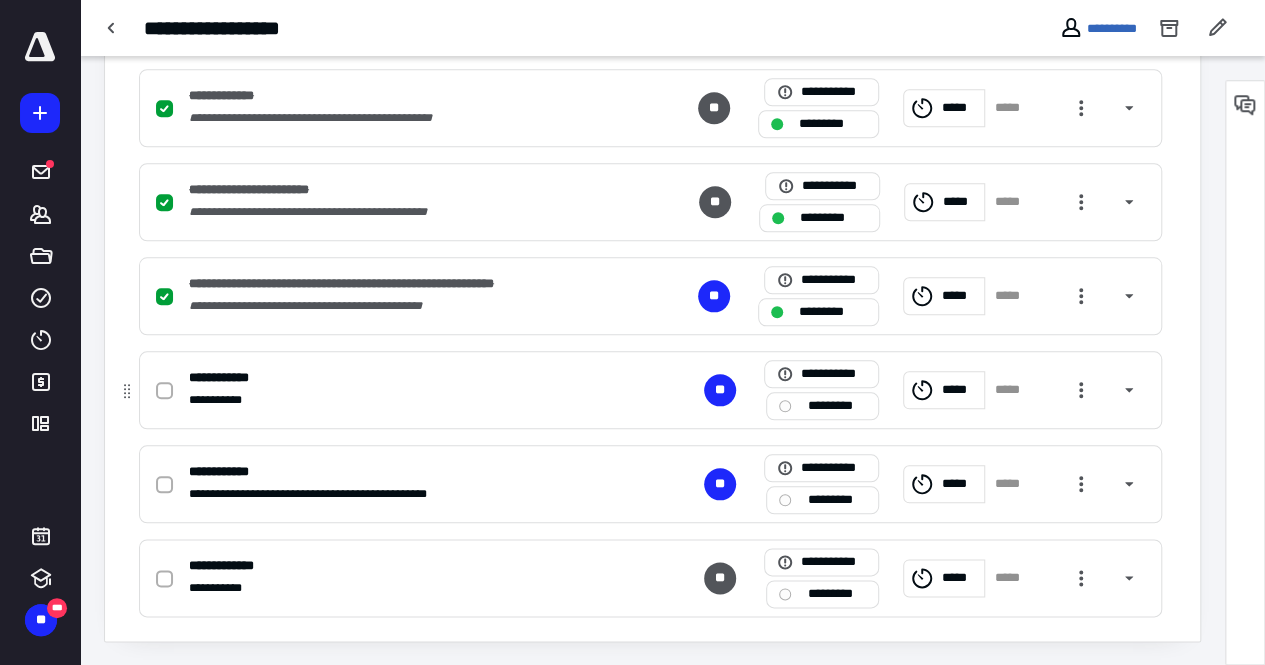 click 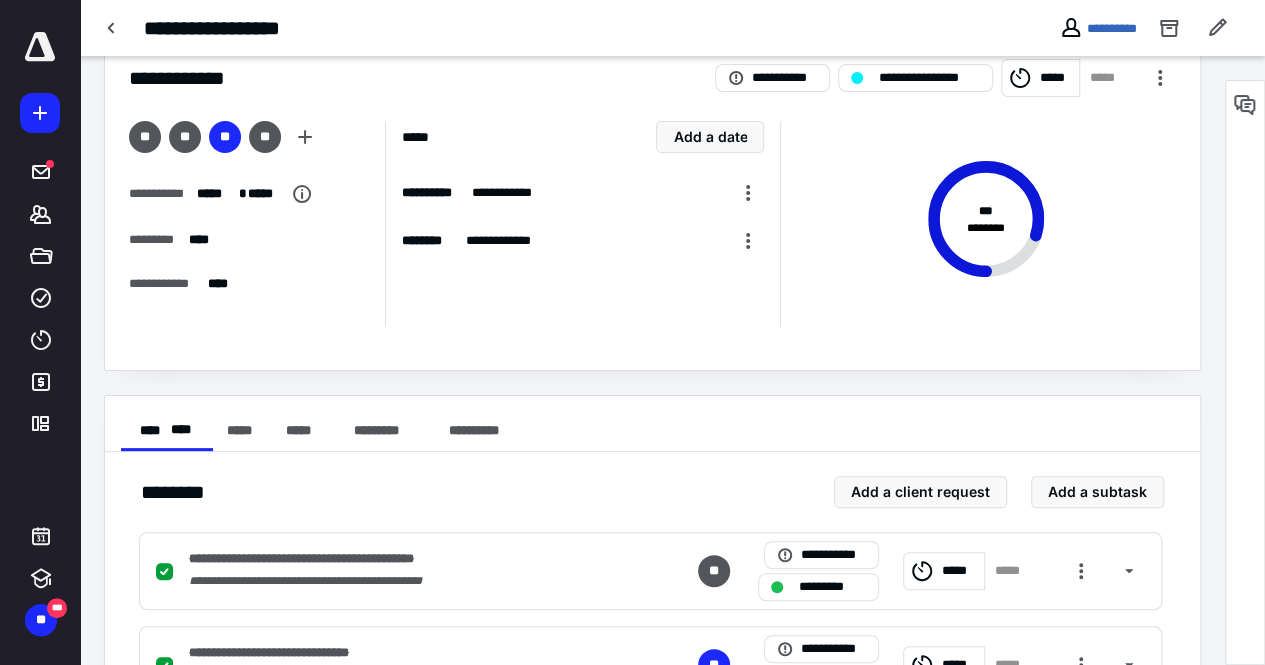 scroll, scrollTop: 0, scrollLeft: 0, axis: both 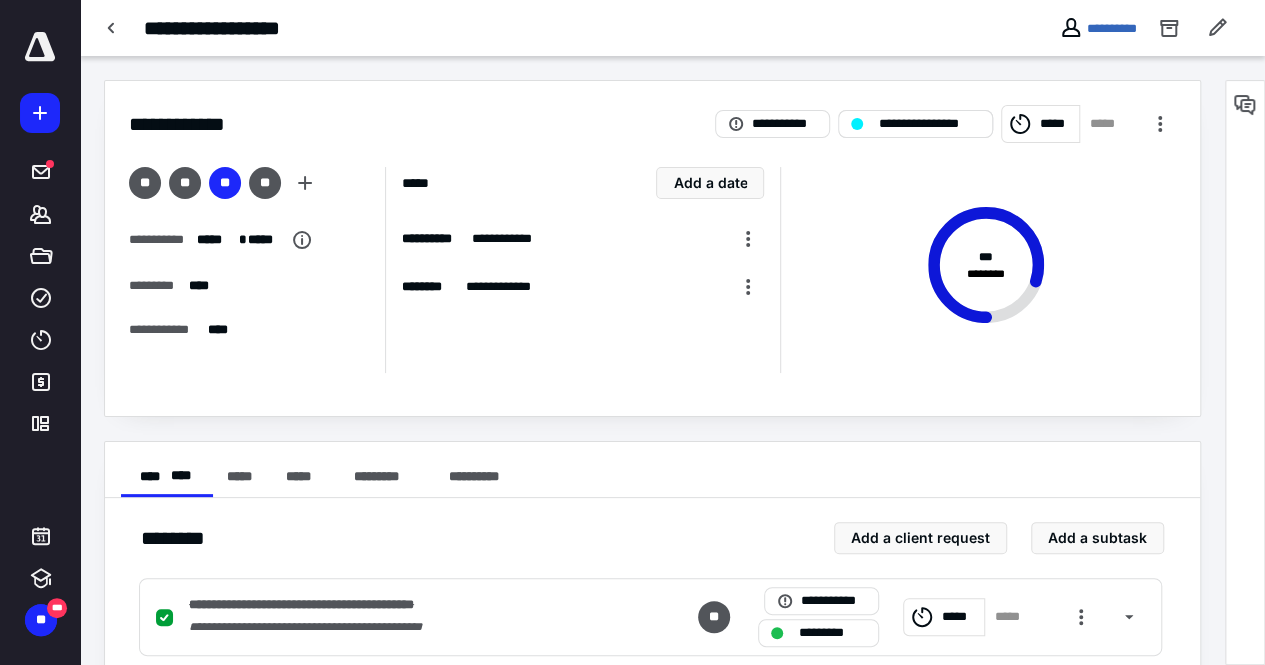 click on "**********" at bounding box center [929, 124] 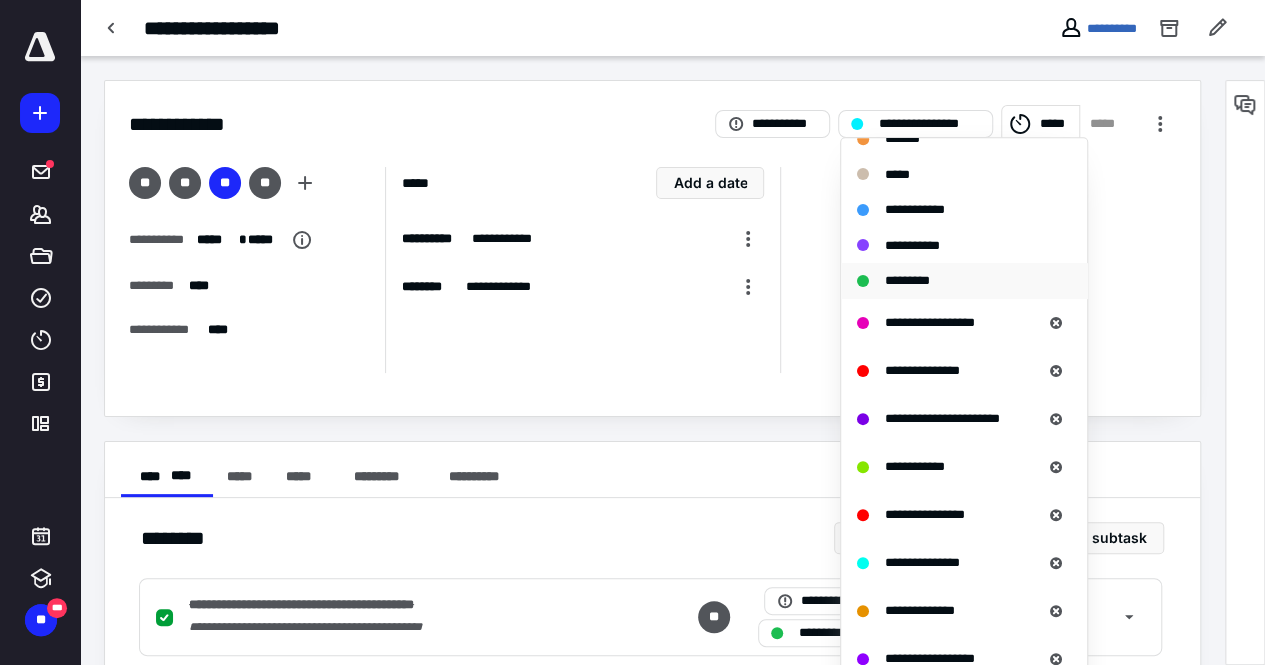 scroll, scrollTop: 300, scrollLeft: 0, axis: vertical 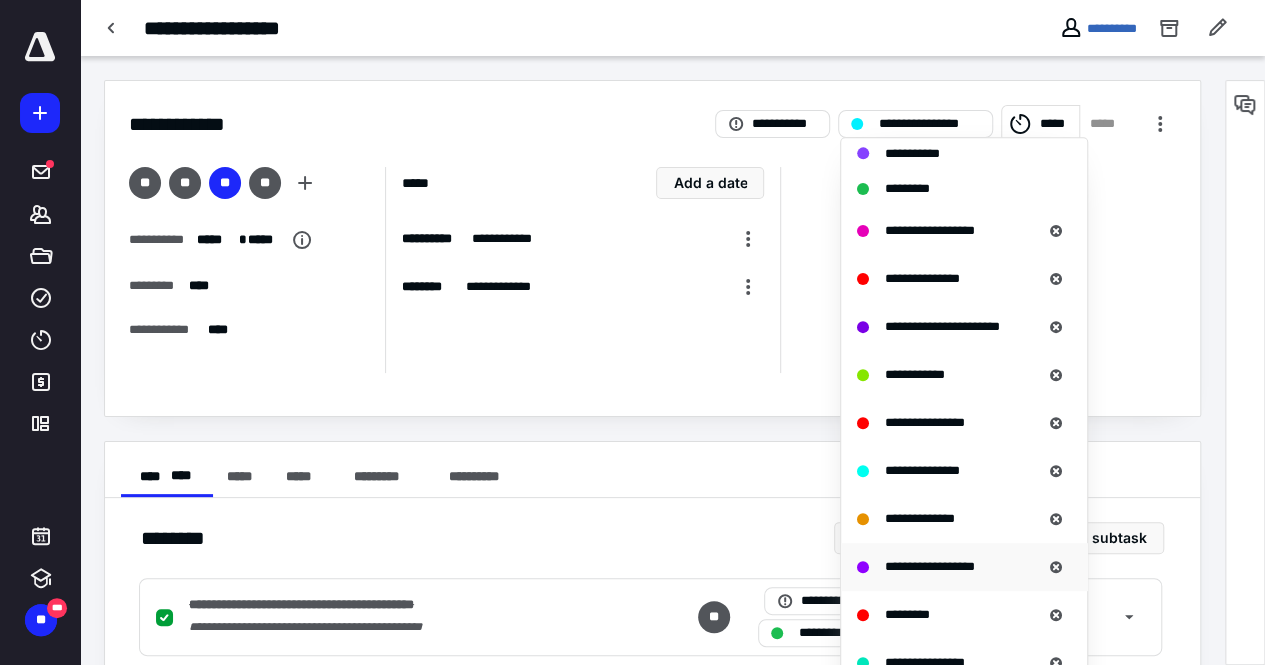 click on "**********" at bounding box center (930, 566) 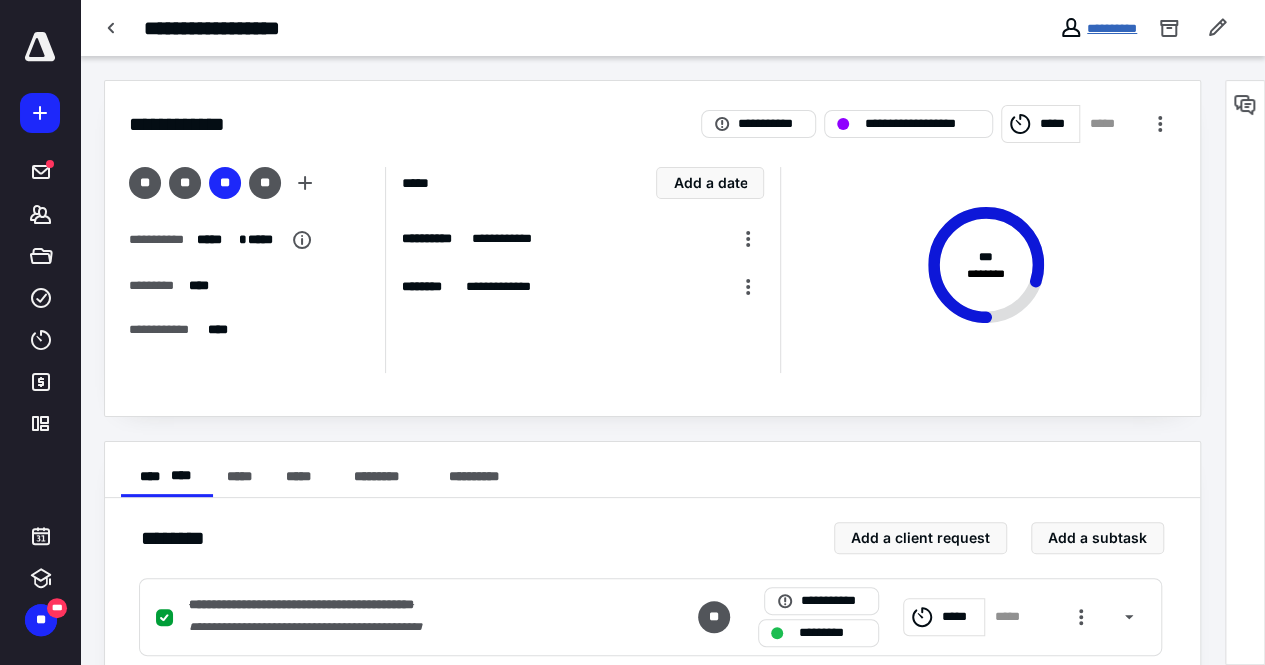 click on "**********" at bounding box center (1112, 28) 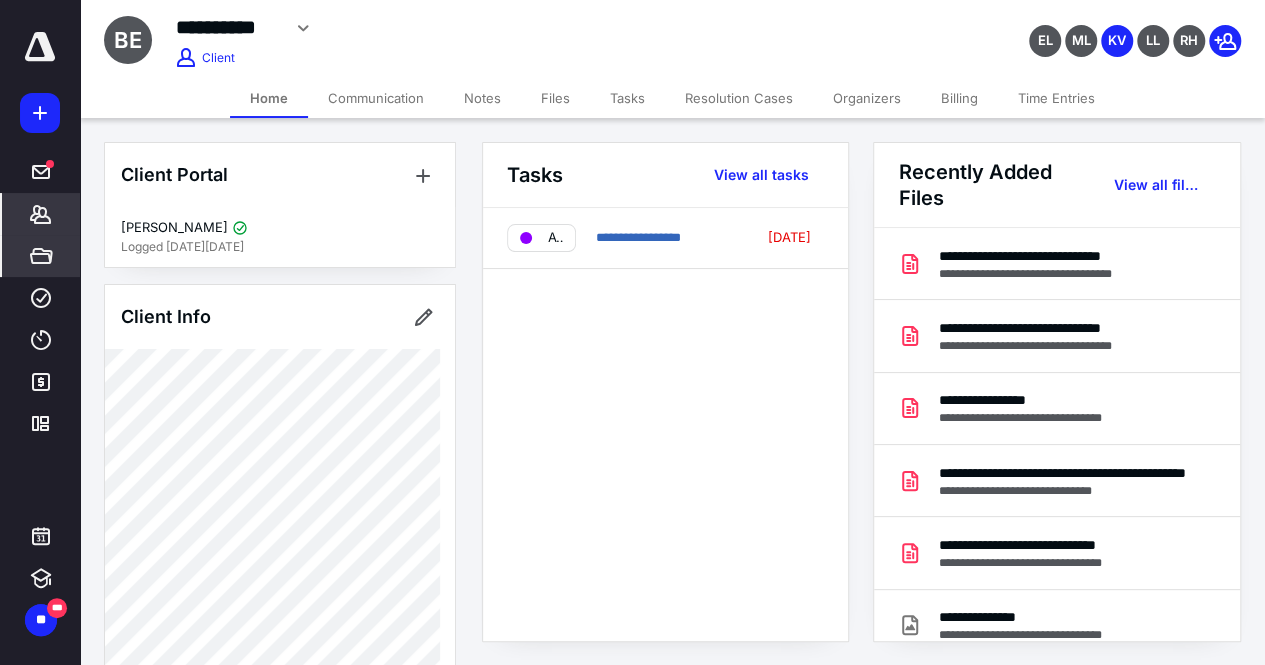 drag, startPoint x: 965, startPoint y: 101, endPoint x: 4, endPoint y: 271, distance: 975.9206 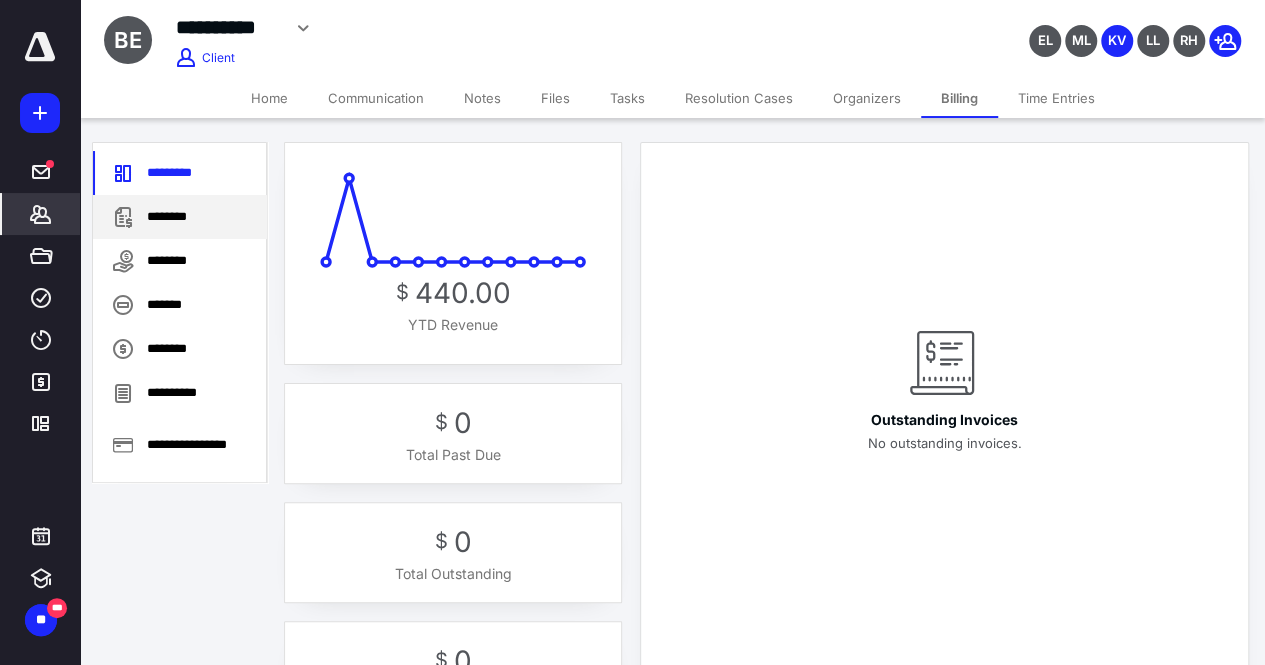 click on "********" at bounding box center [180, 217] 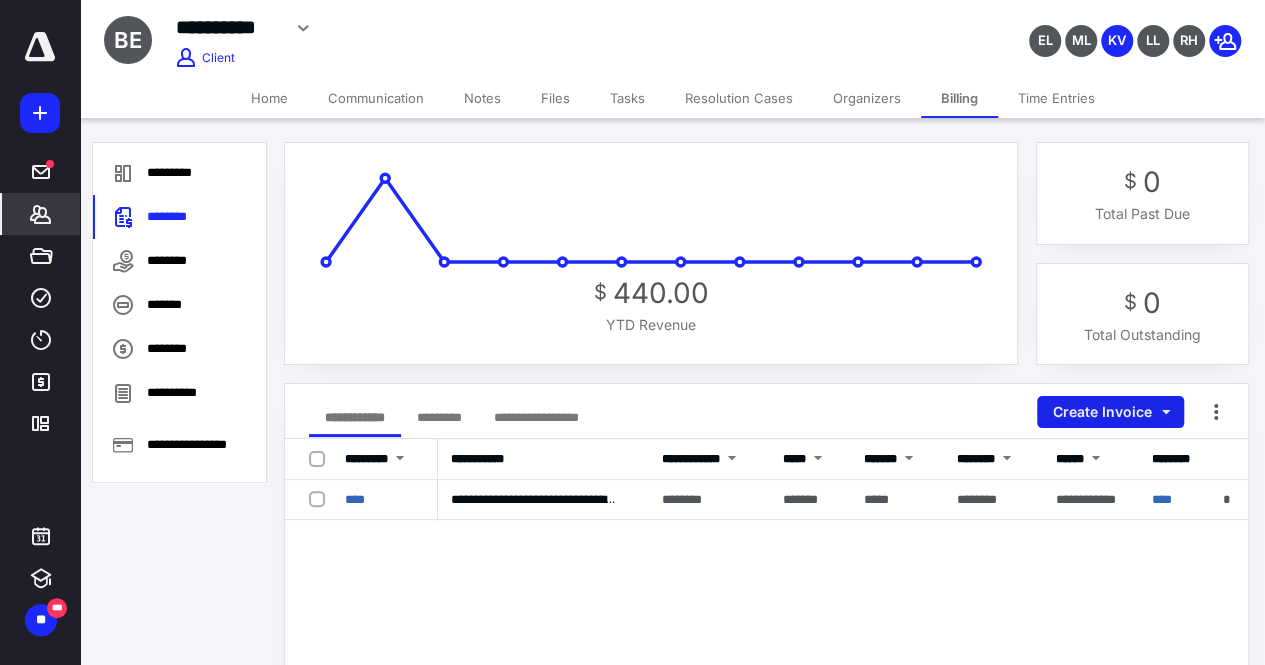 click on "Create Invoice" at bounding box center (1110, 412) 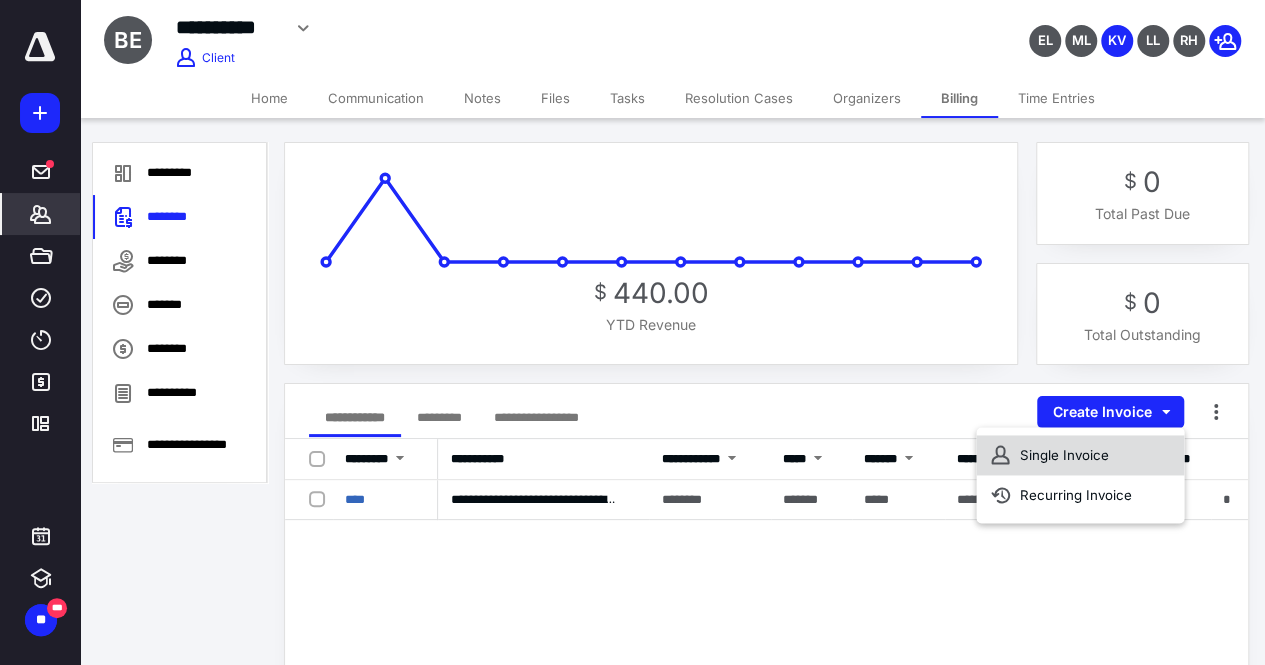 click on "Single Invoice" at bounding box center (1080, 455) 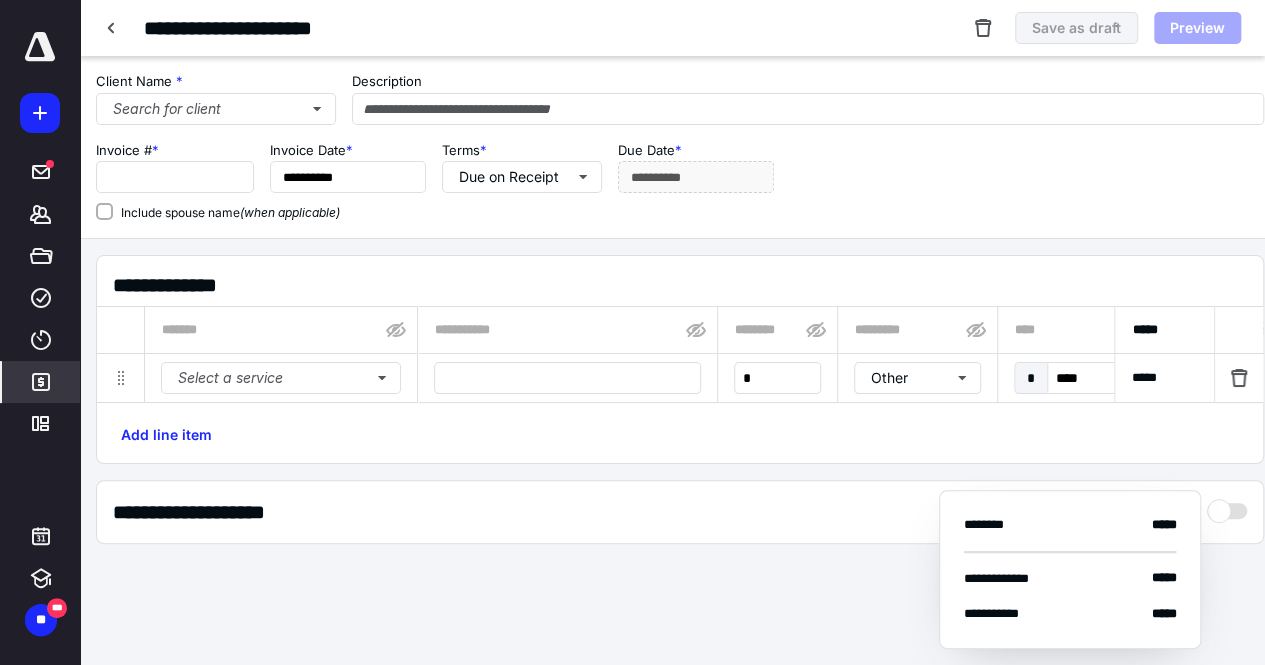 type on "****" 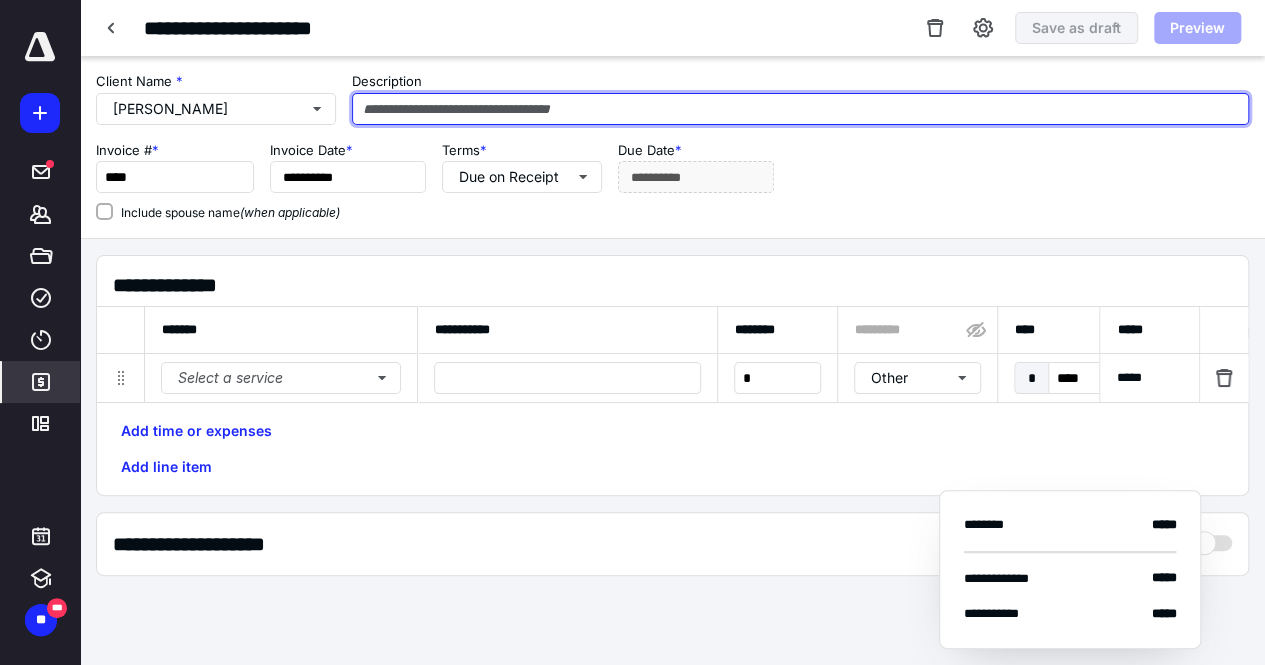 click at bounding box center (800, 109) 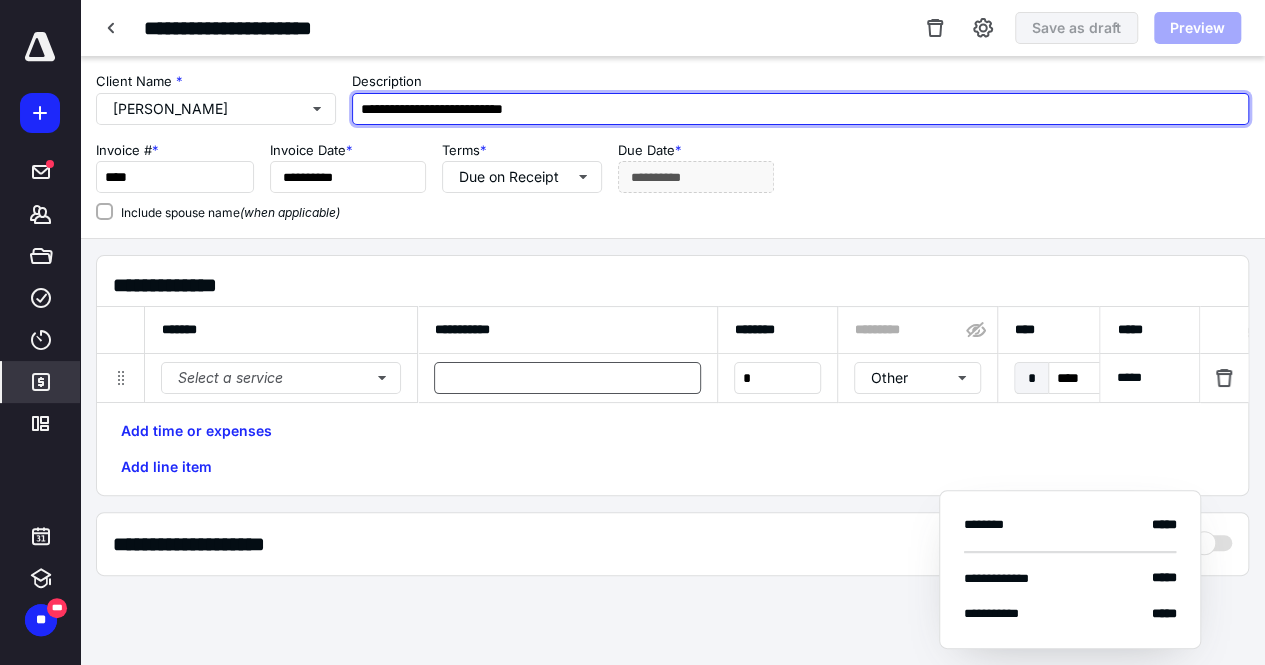 type on "**********" 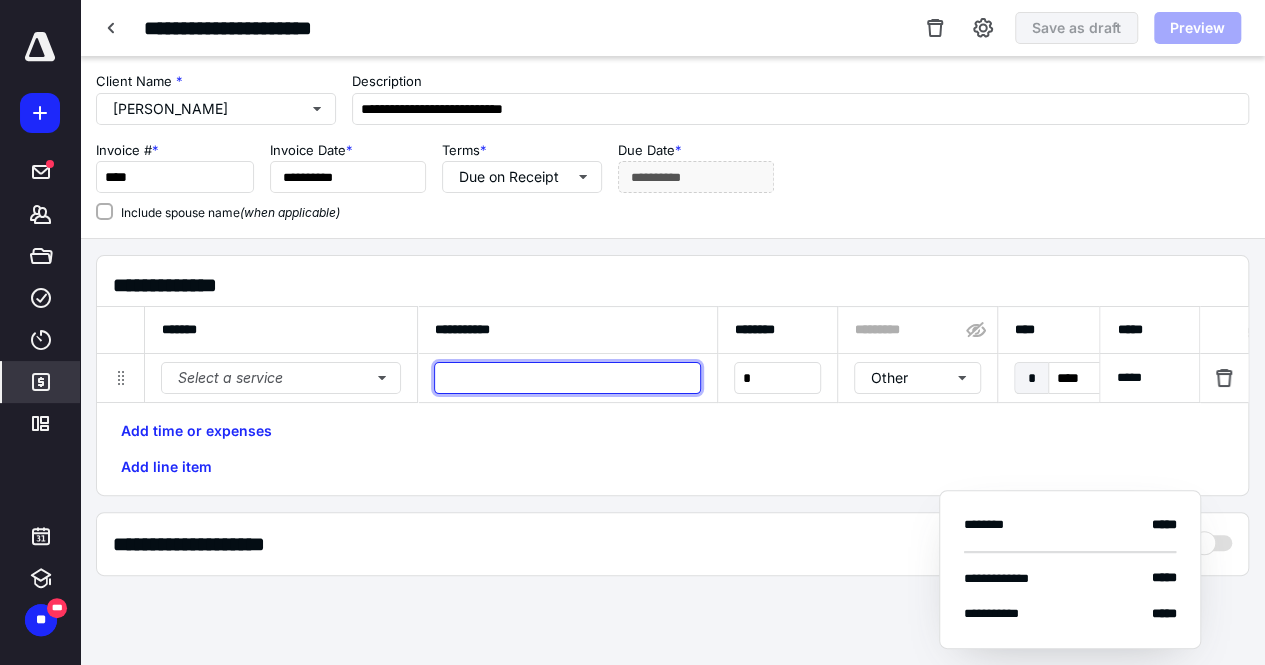 click at bounding box center [567, 378] 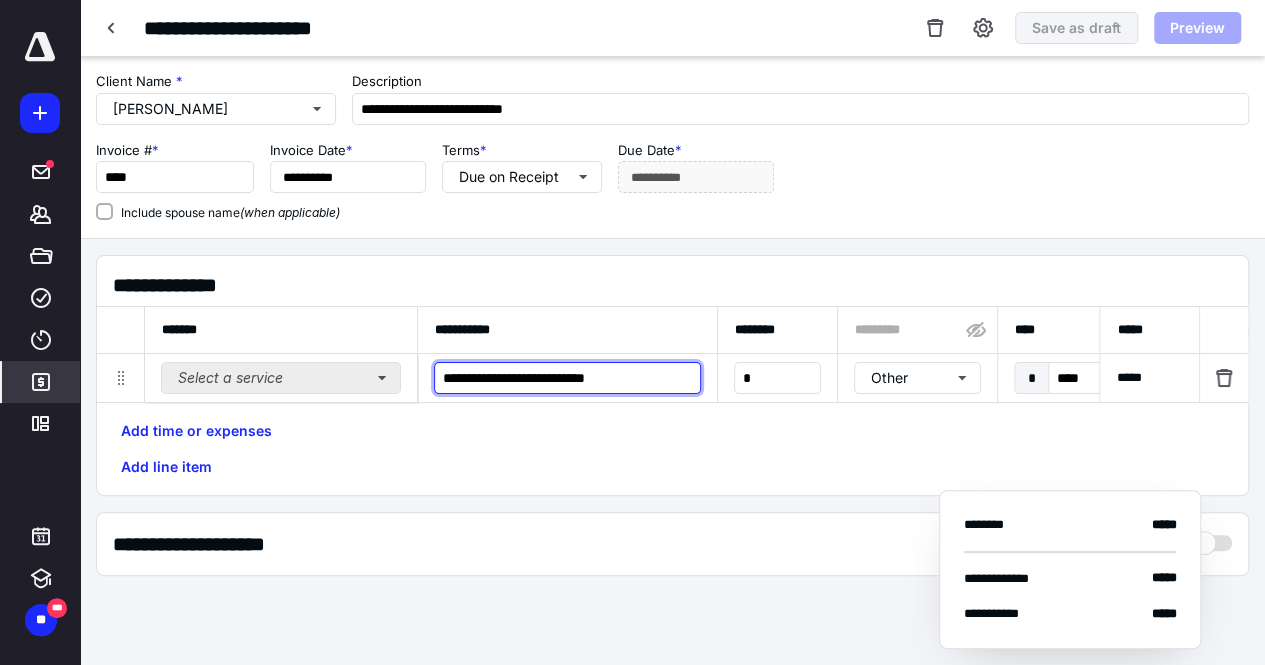 type on "**********" 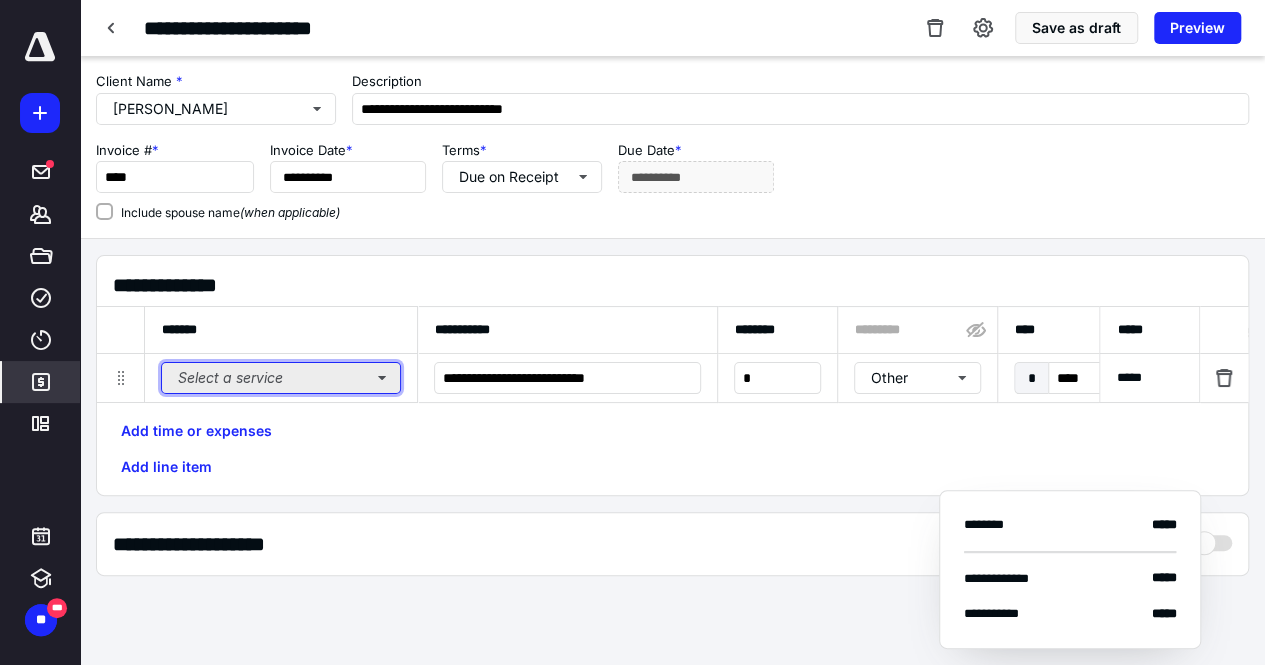 click on "Select a service" at bounding box center [281, 378] 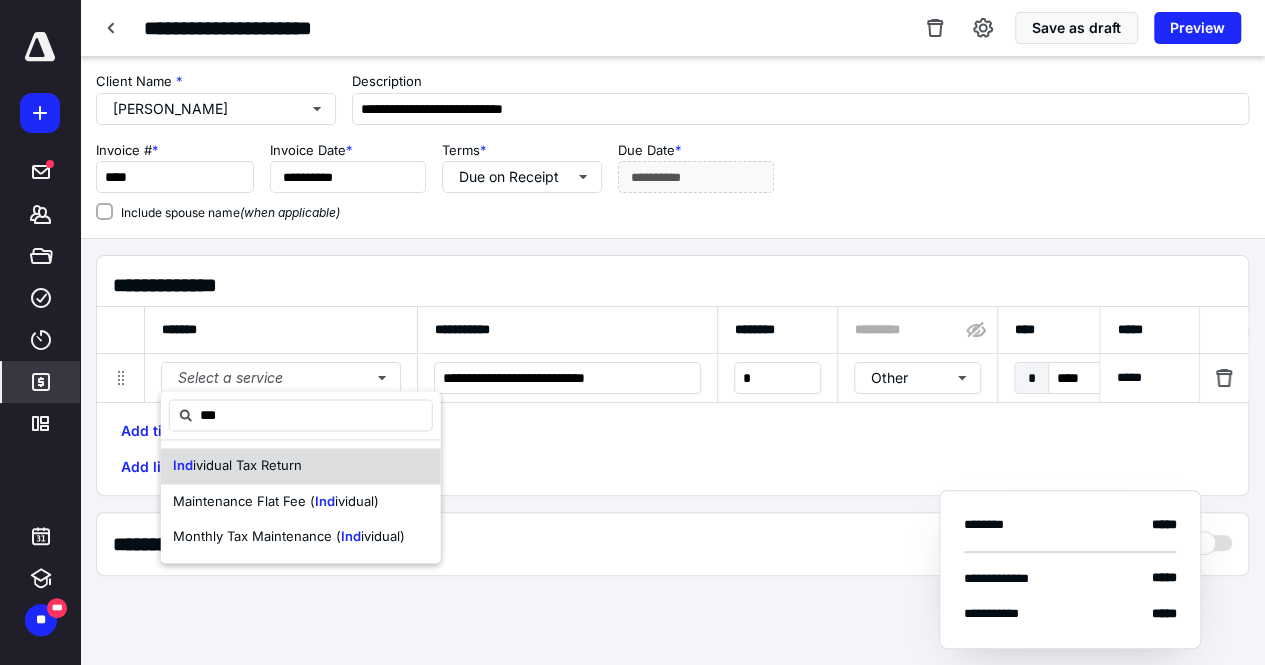 click on "Ind ividual Tax Return" at bounding box center (301, 466) 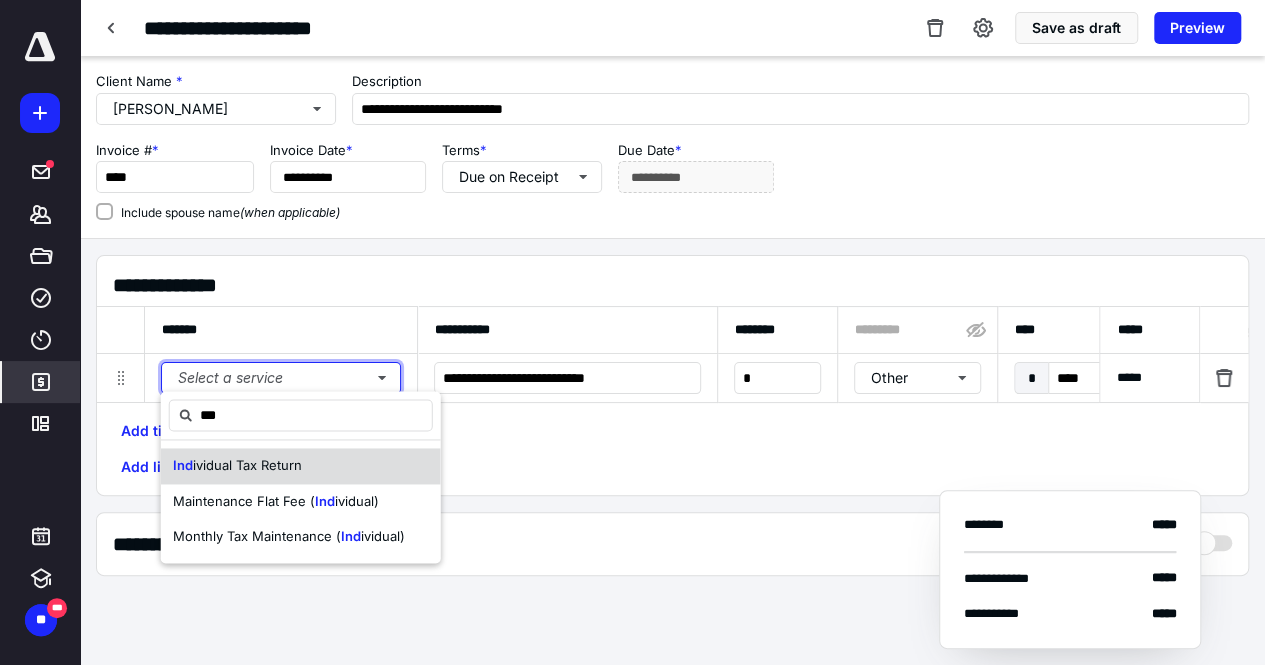 type 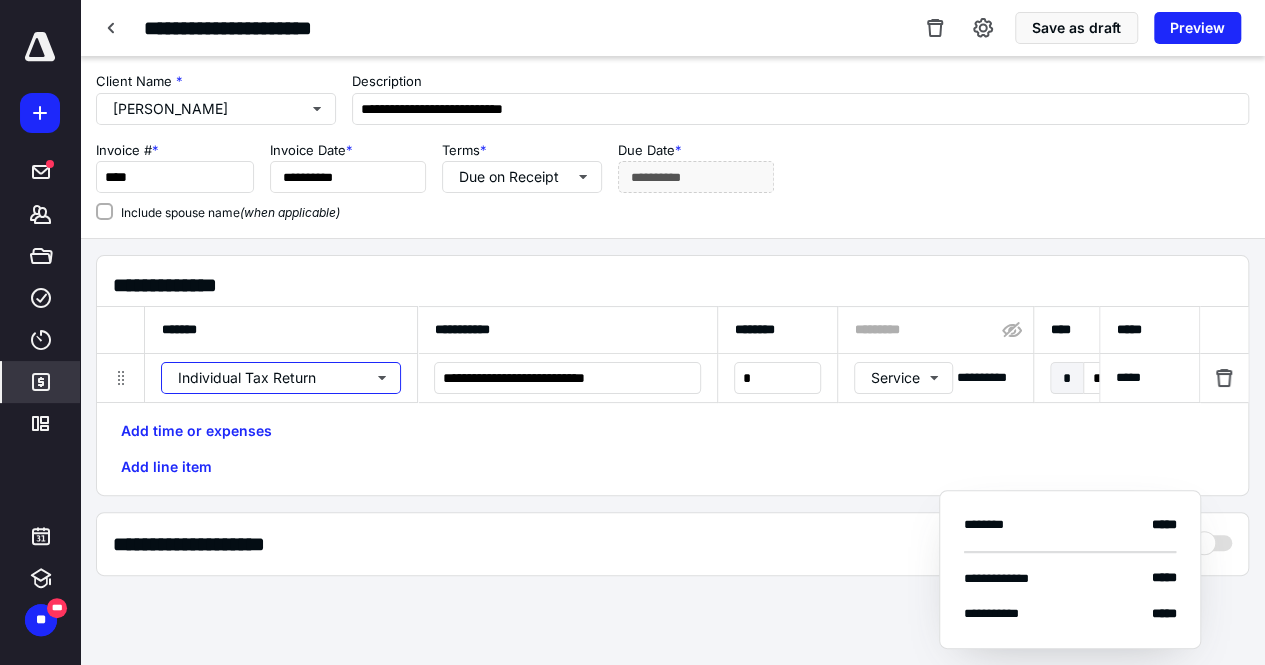 scroll, scrollTop: 0, scrollLeft: 334, axis: horizontal 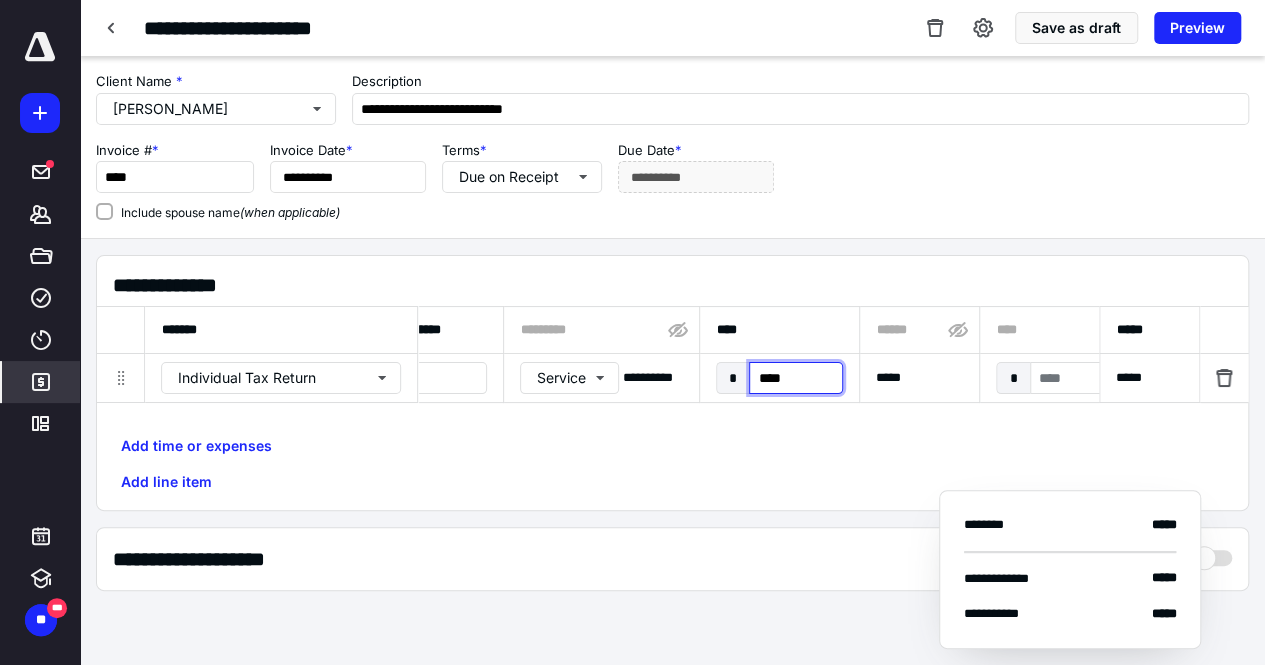 click on "****" at bounding box center [795, 378] 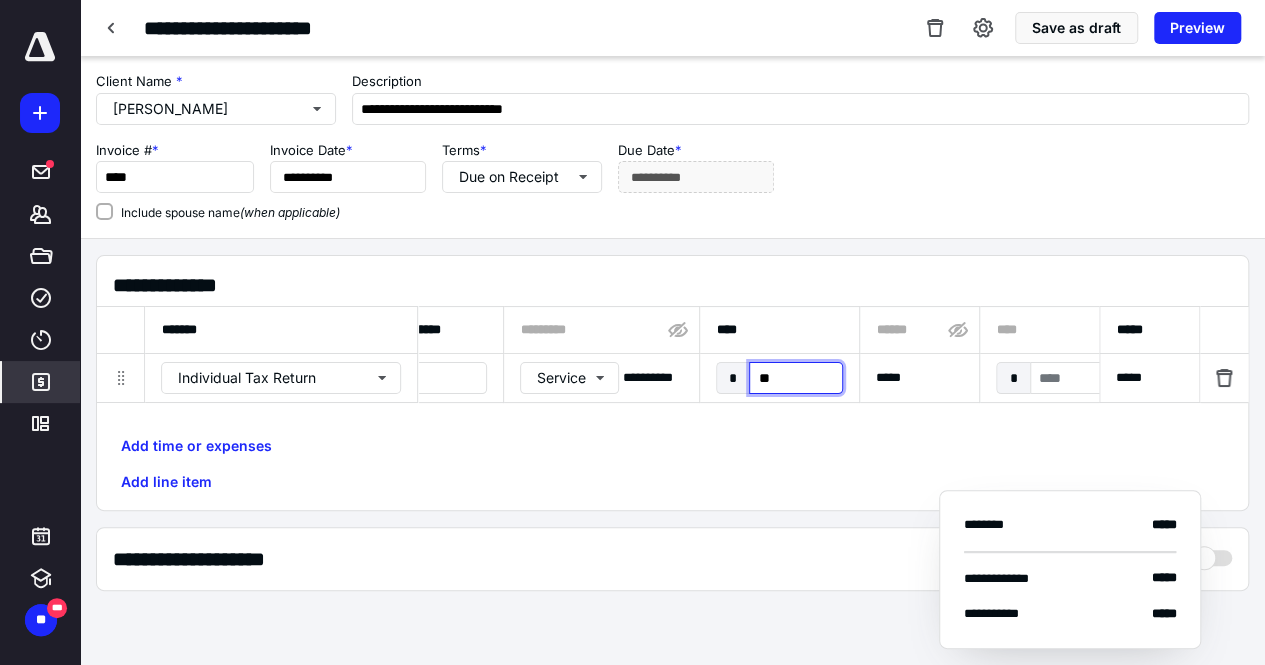type on "***" 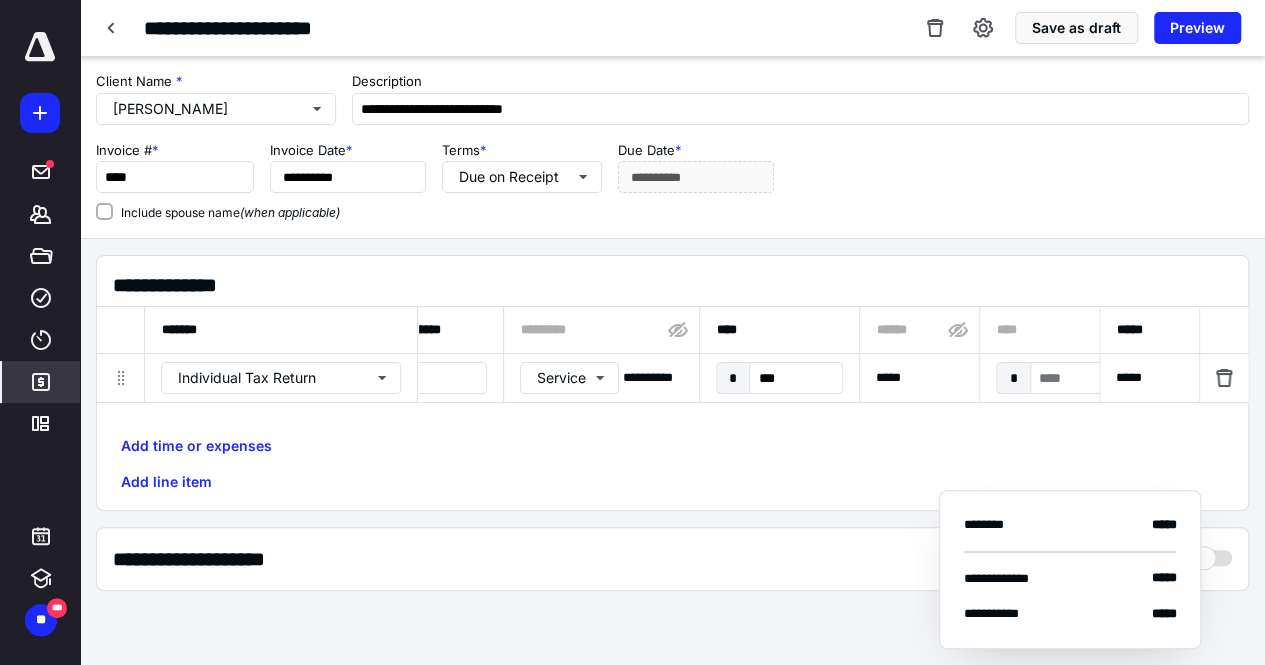 click on "Add time or expenses Add line item" at bounding box center (672, 464) 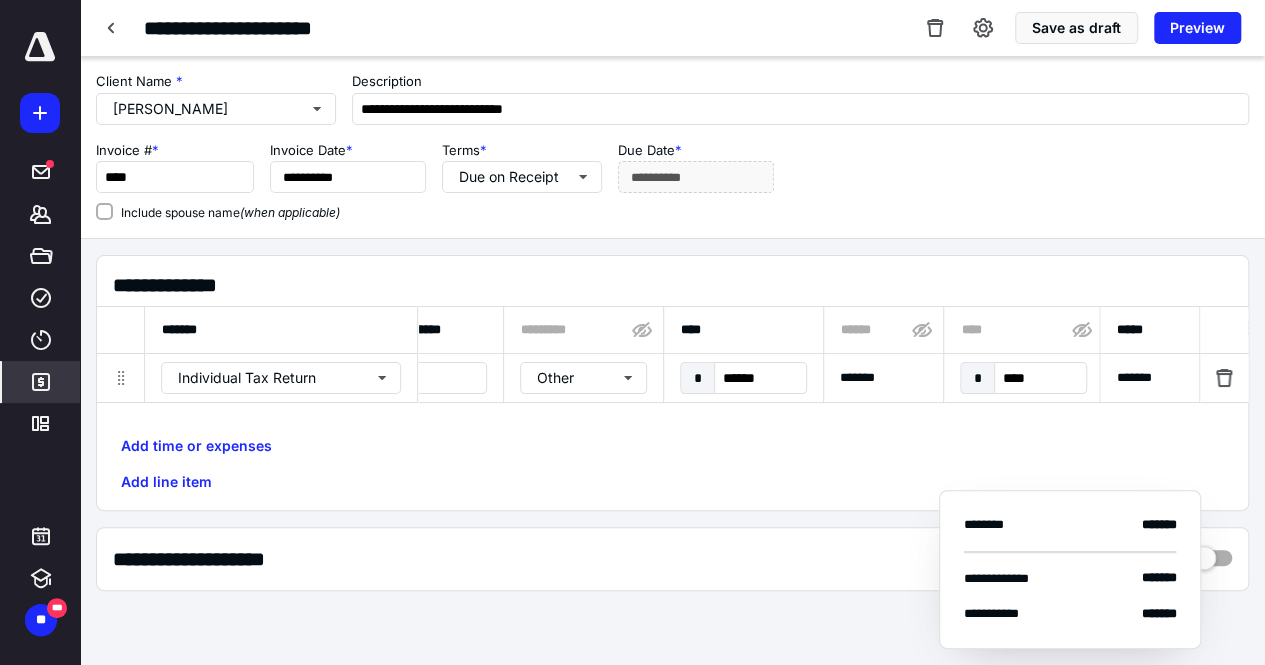 scroll, scrollTop: 0, scrollLeft: 1458, axis: horizontal 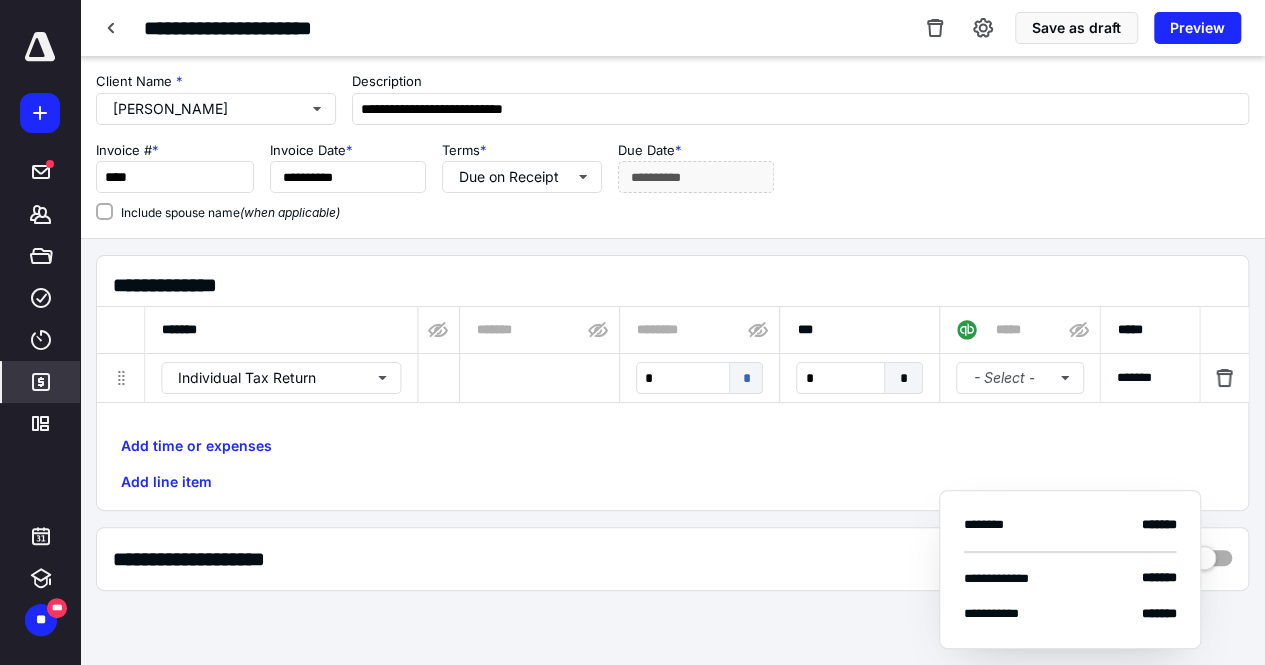 click on "* *" at bounding box center [859, 378] 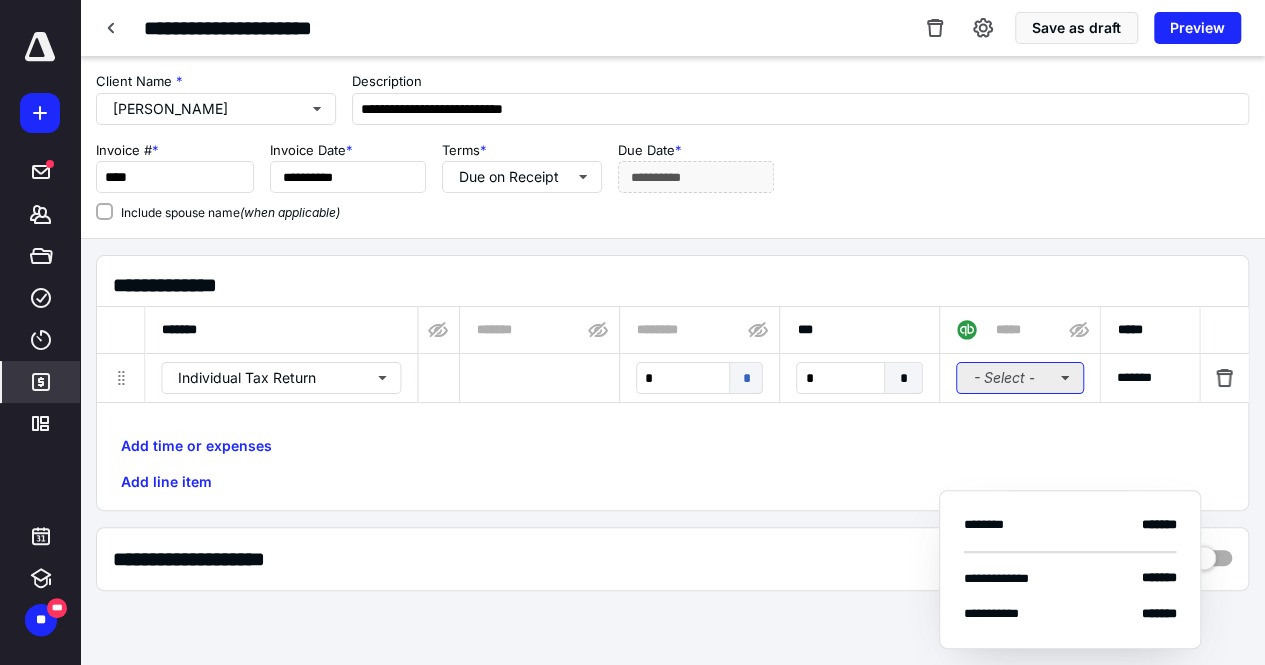 click on "- Select -" at bounding box center (1020, 378) 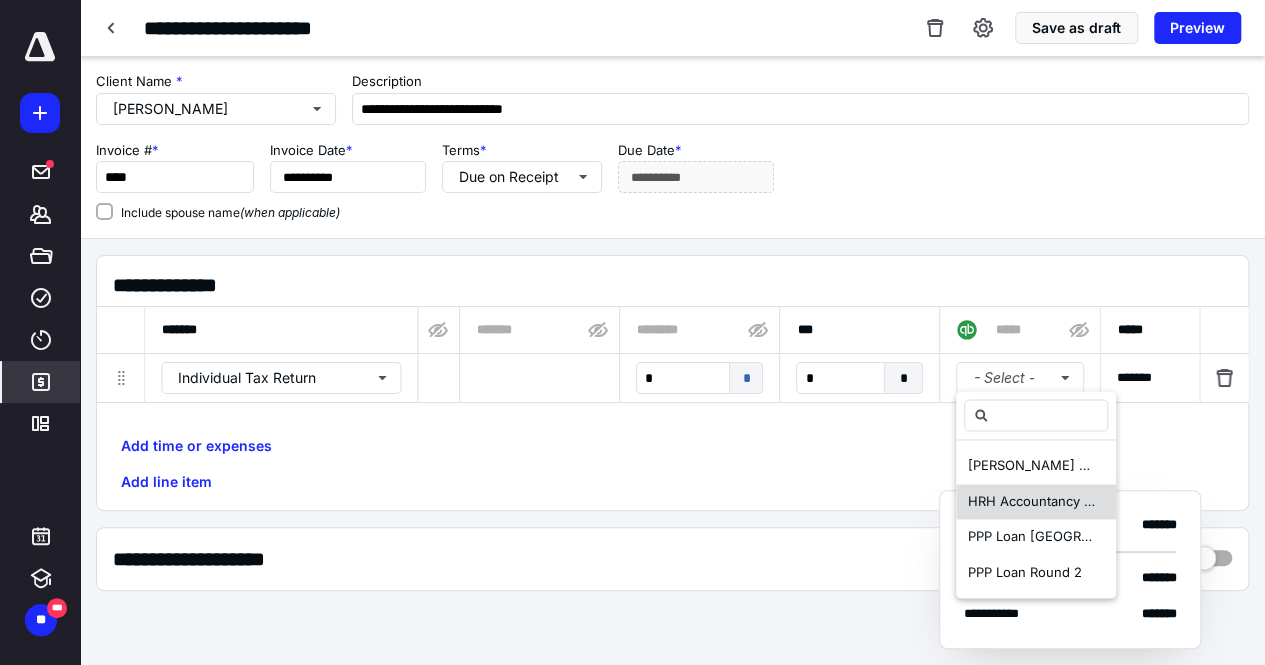 click on "HRH Accountancy Corp" at bounding box center (1036, 502) 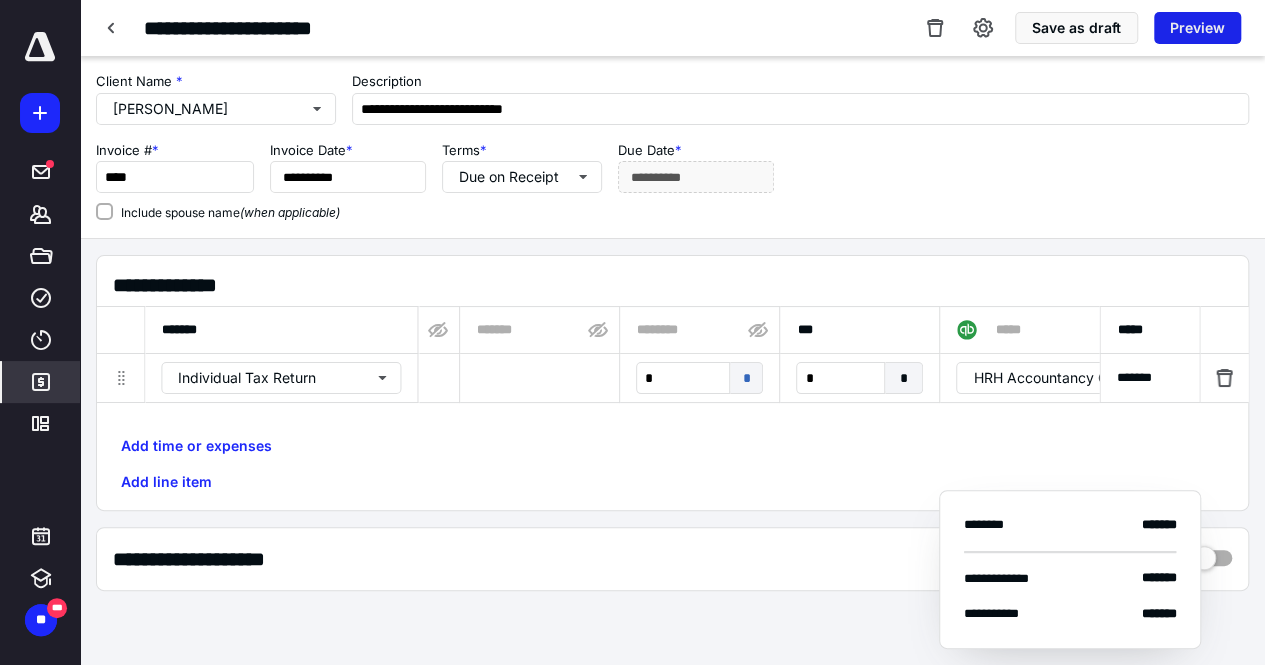click on "Preview" at bounding box center [1197, 28] 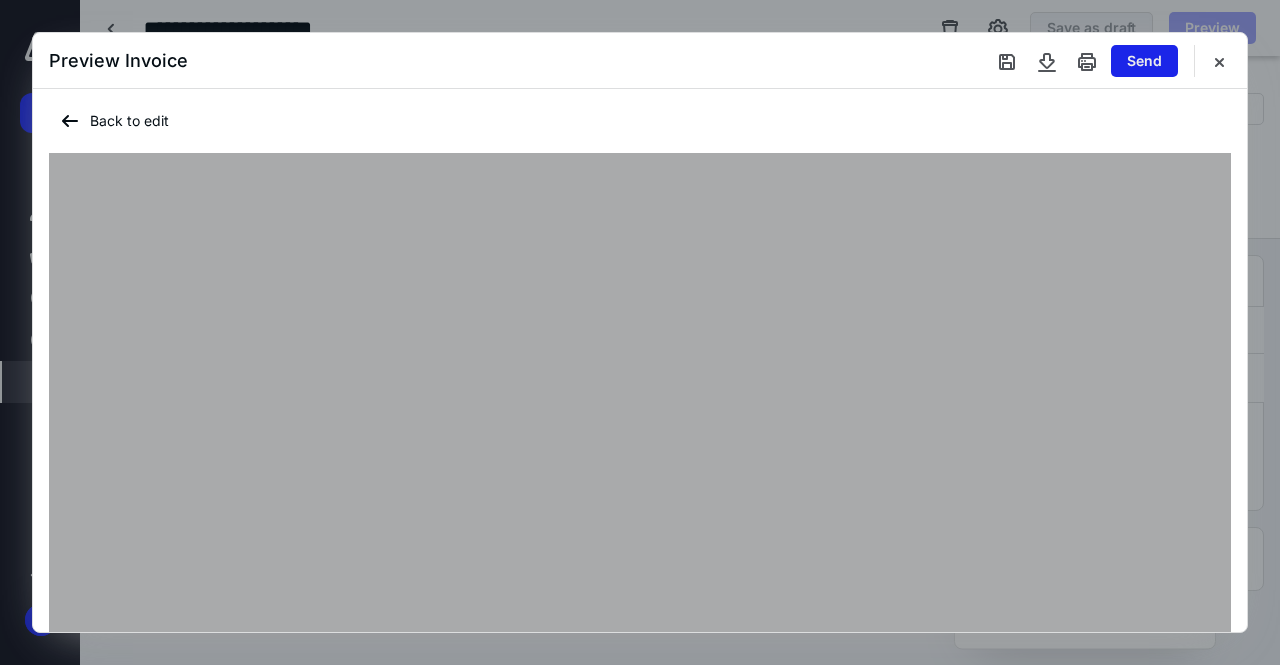 click on "Send" at bounding box center (1144, 61) 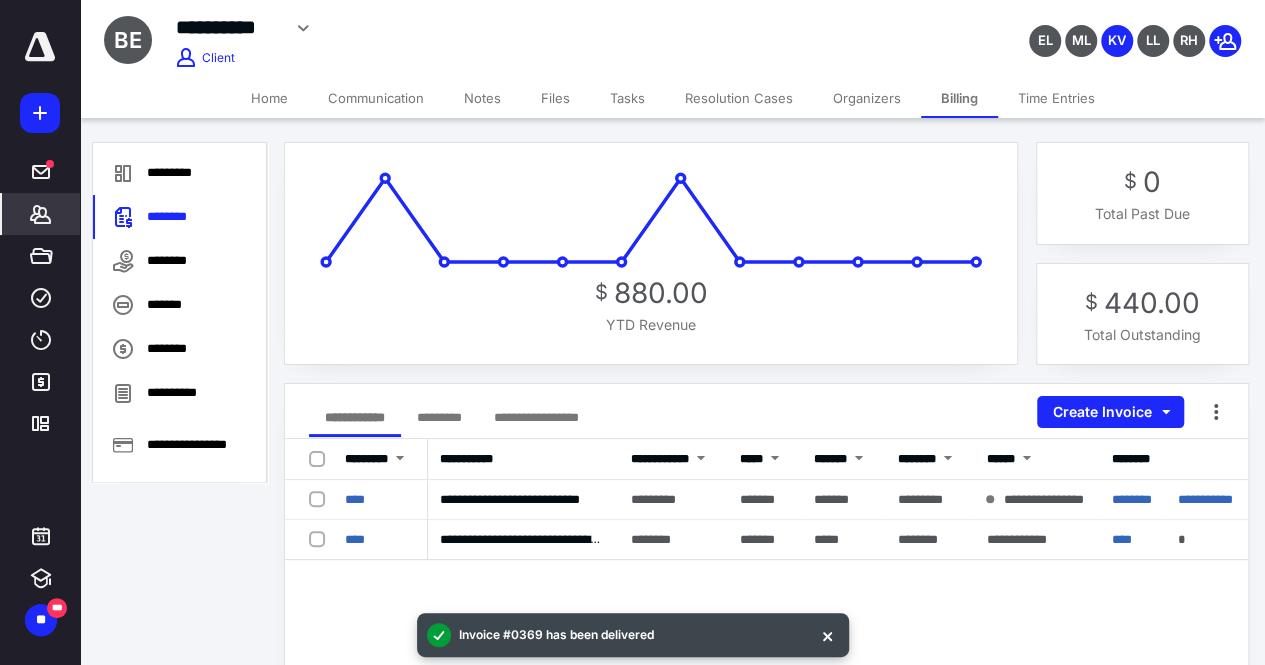 click on "Home" at bounding box center (269, 98) 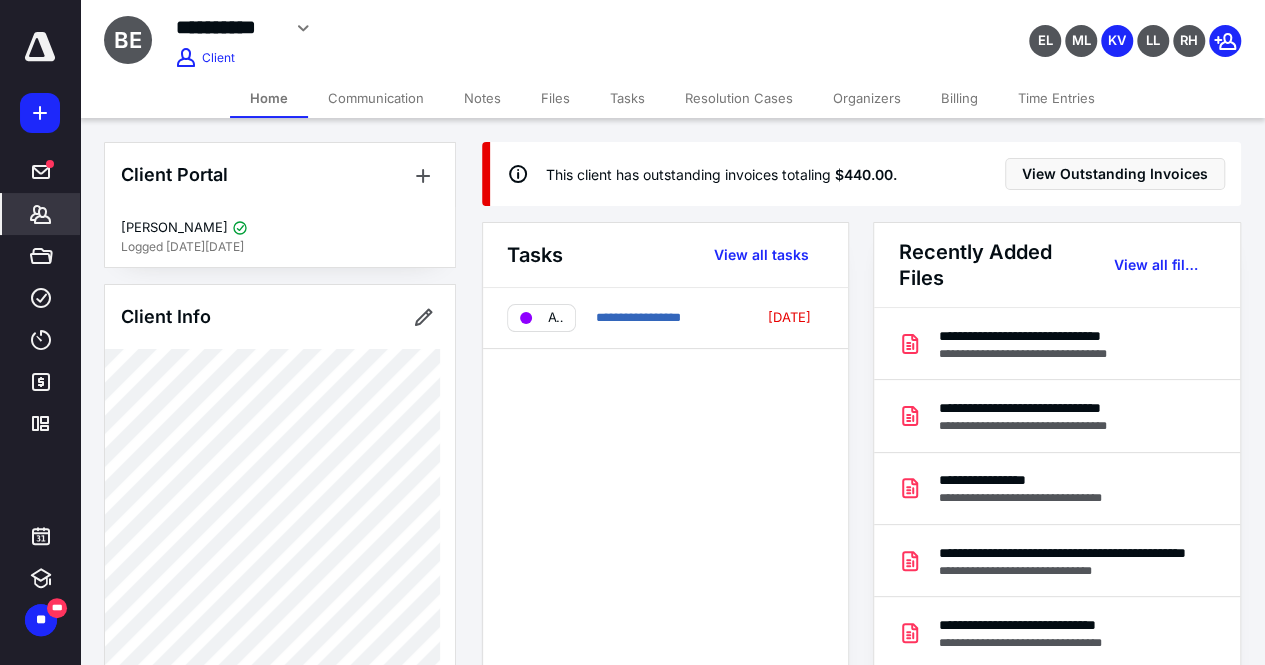 click on "*******" at bounding box center [41, 214] 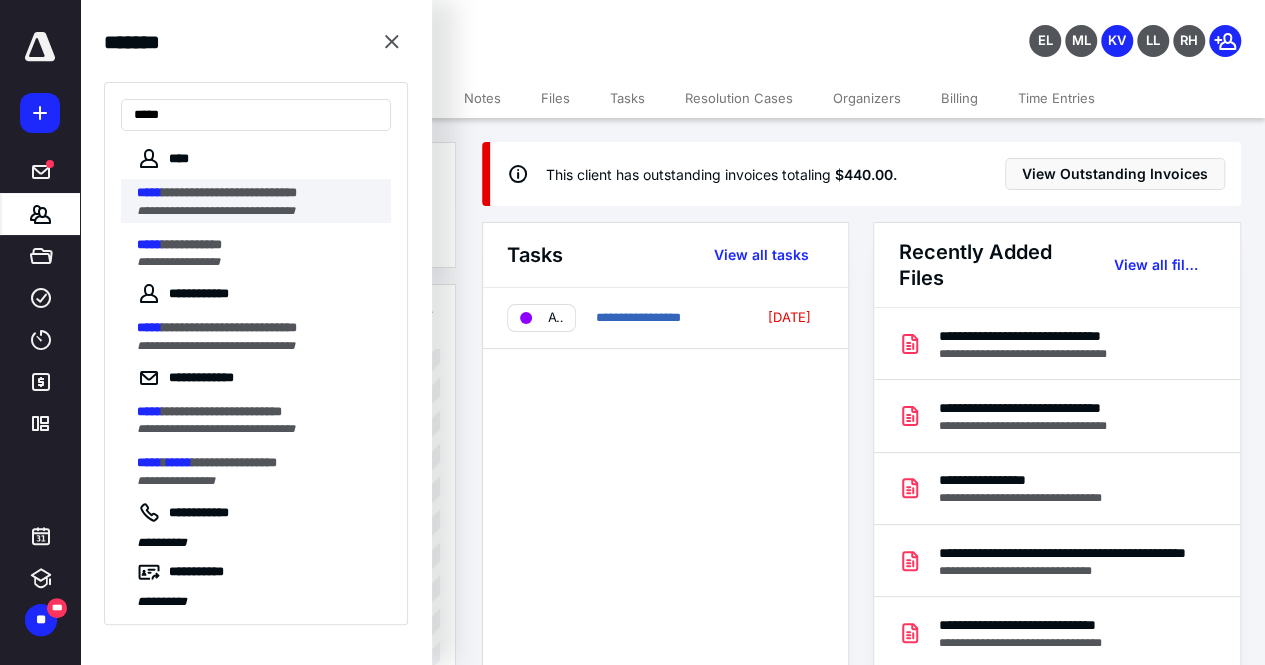 type on "*****" 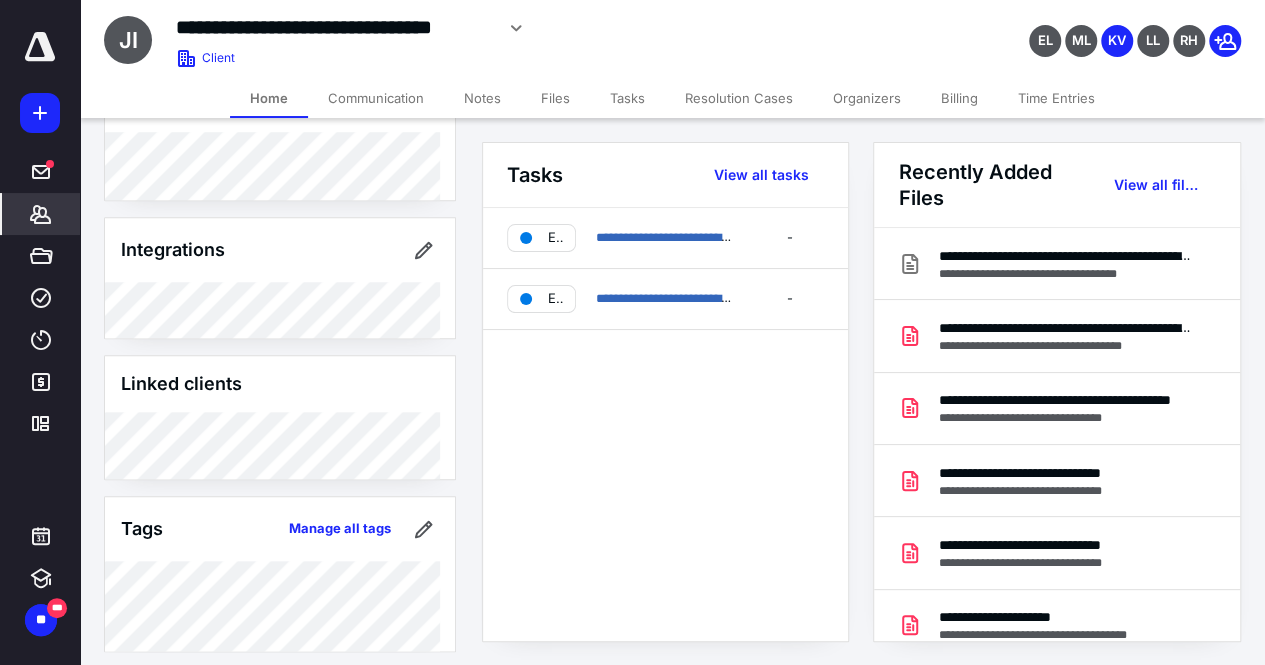 scroll, scrollTop: 1004, scrollLeft: 0, axis: vertical 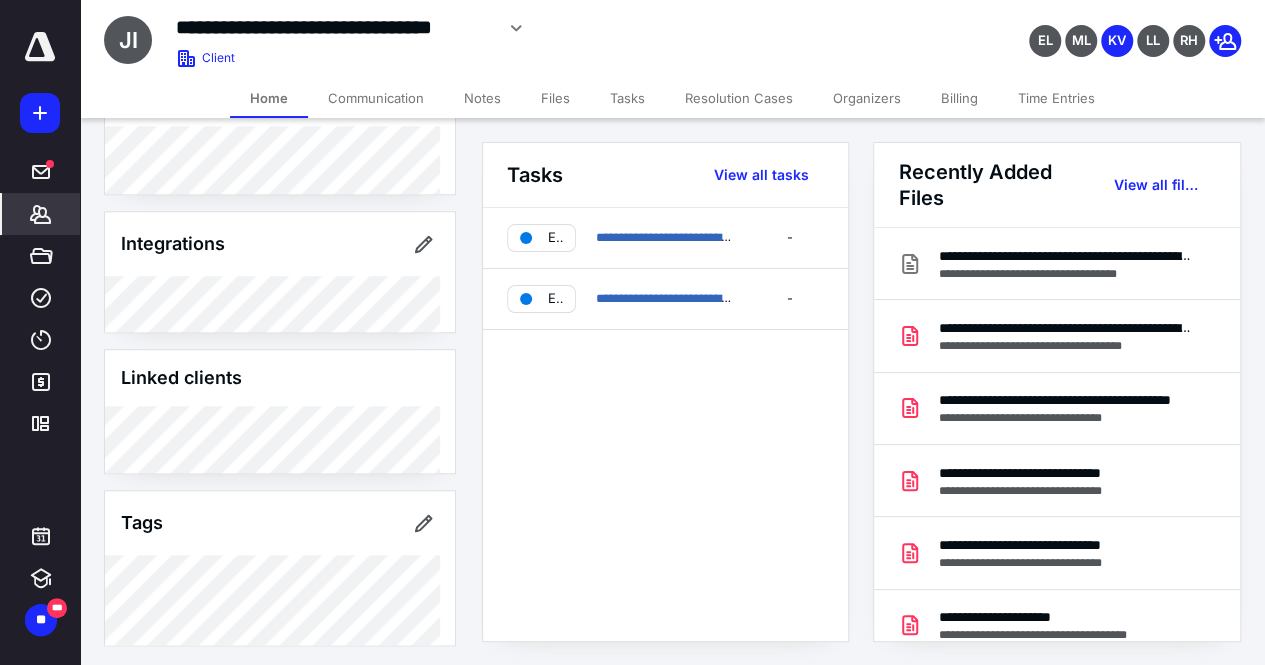 click on "Billing" at bounding box center (959, 98) 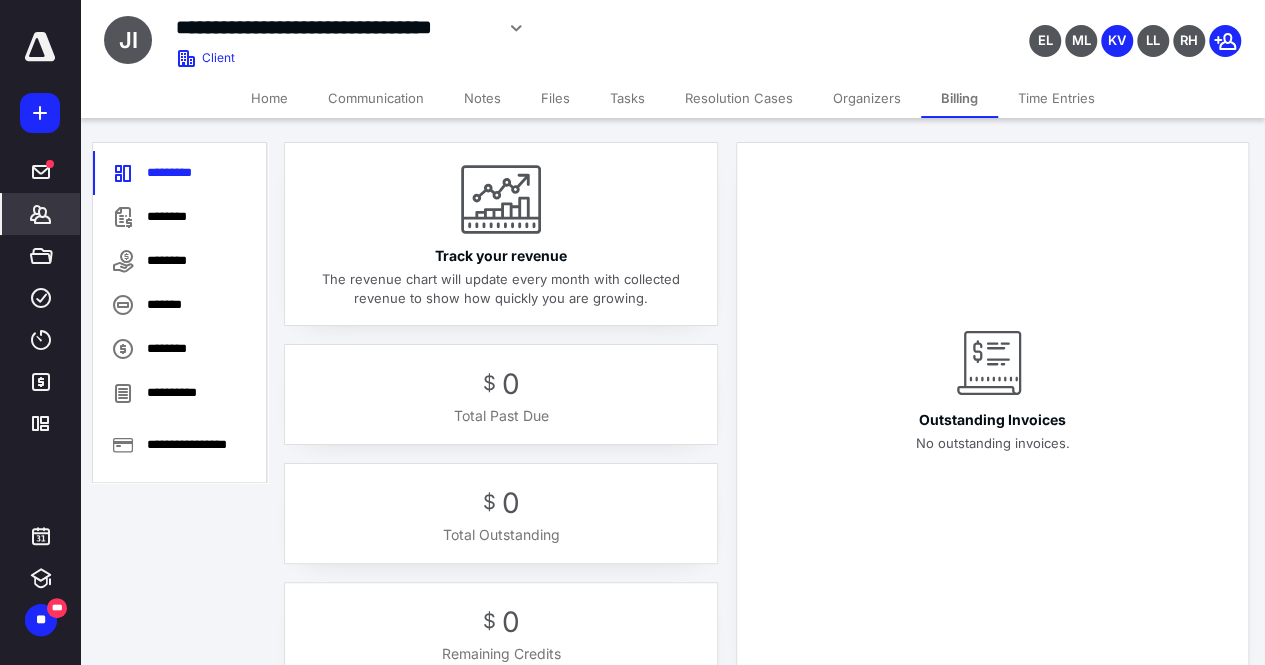 click on "**********" at bounding box center (632, 421) 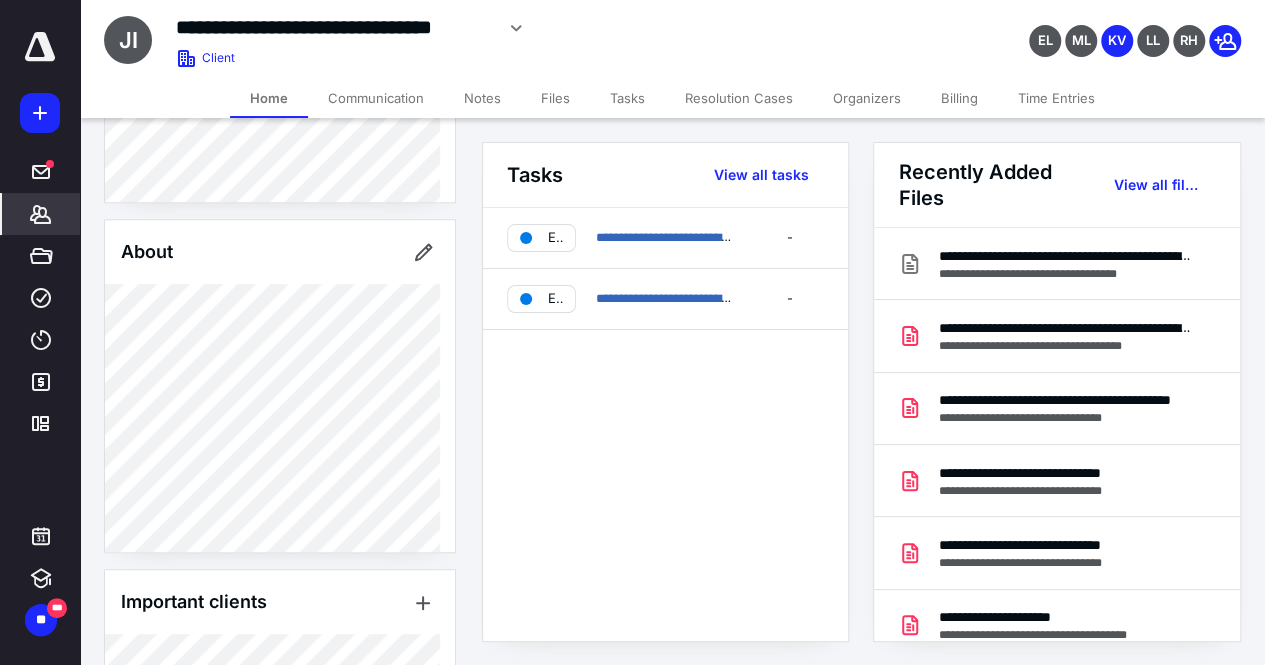 scroll, scrollTop: 800, scrollLeft: 0, axis: vertical 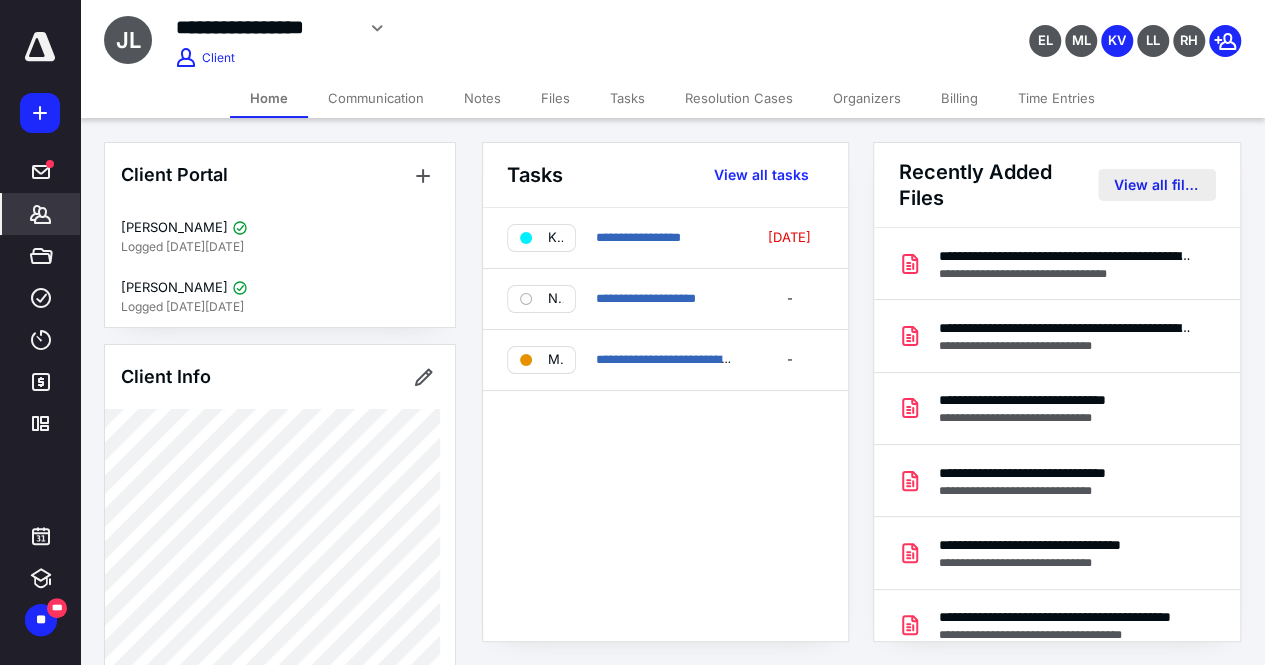 click on "View all files" at bounding box center (1157, 185) 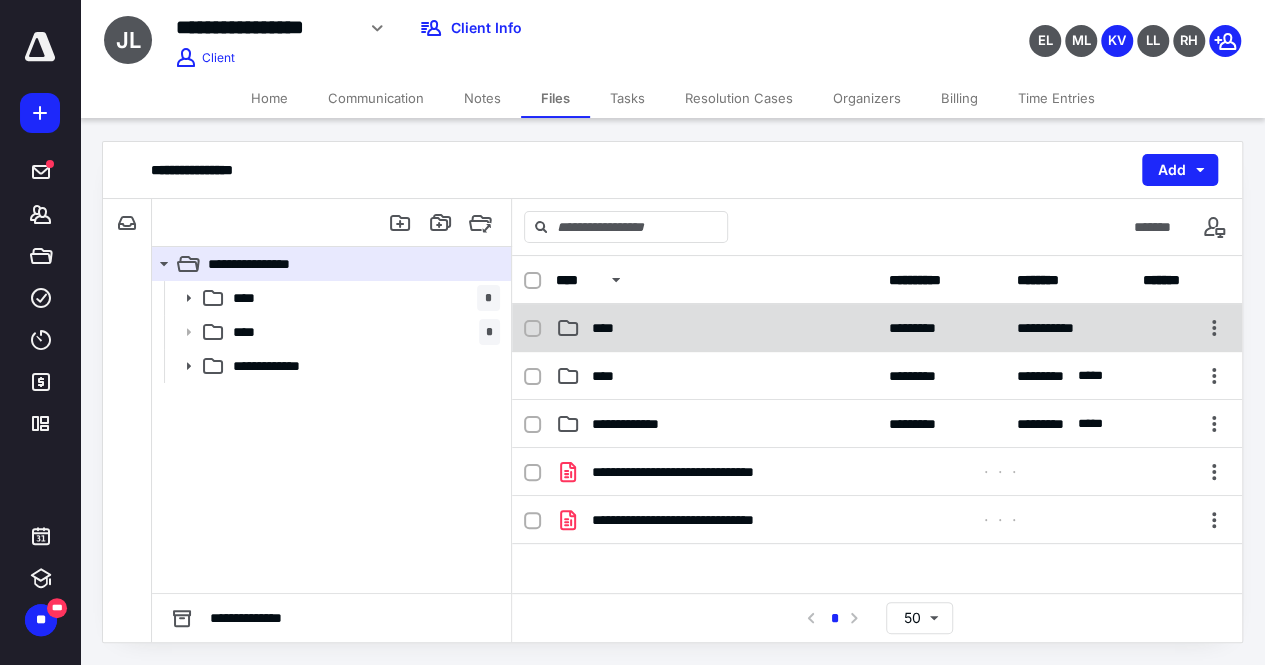 click on "****" at bounding box center (716, 328) 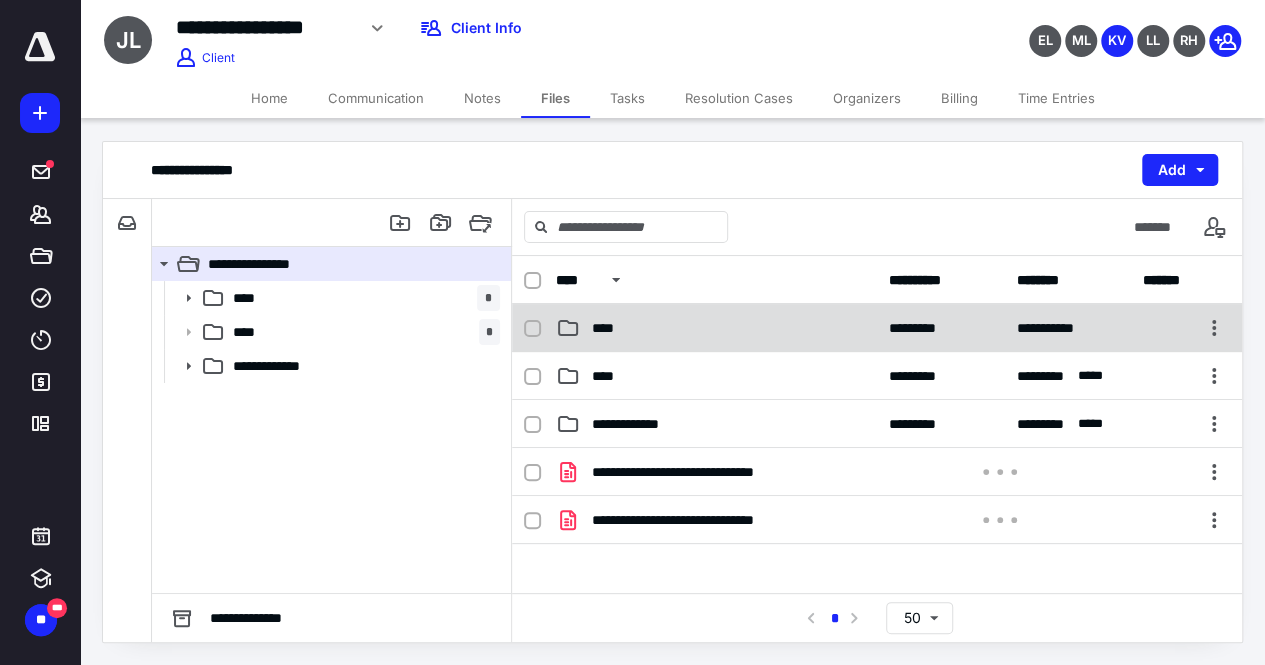 checkbox on "true" 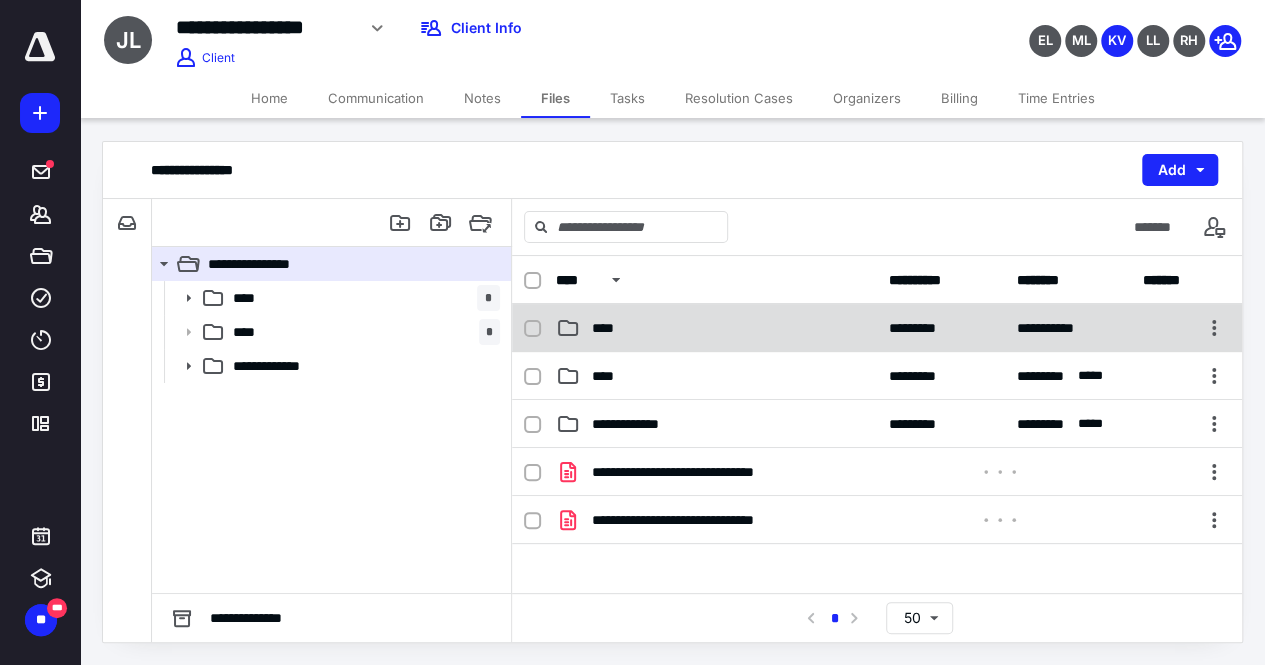 click on "****" at bounding box center (716, 328) 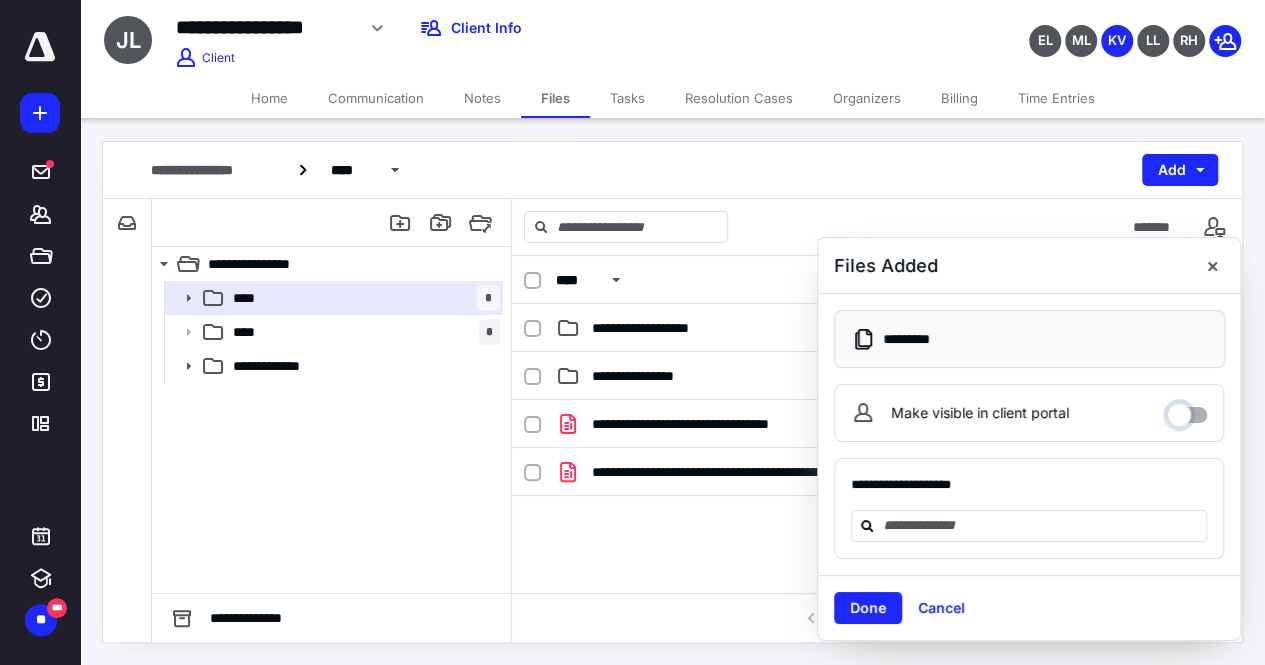 click on "Make visible in client portal" at bounding box center [1187, 410] 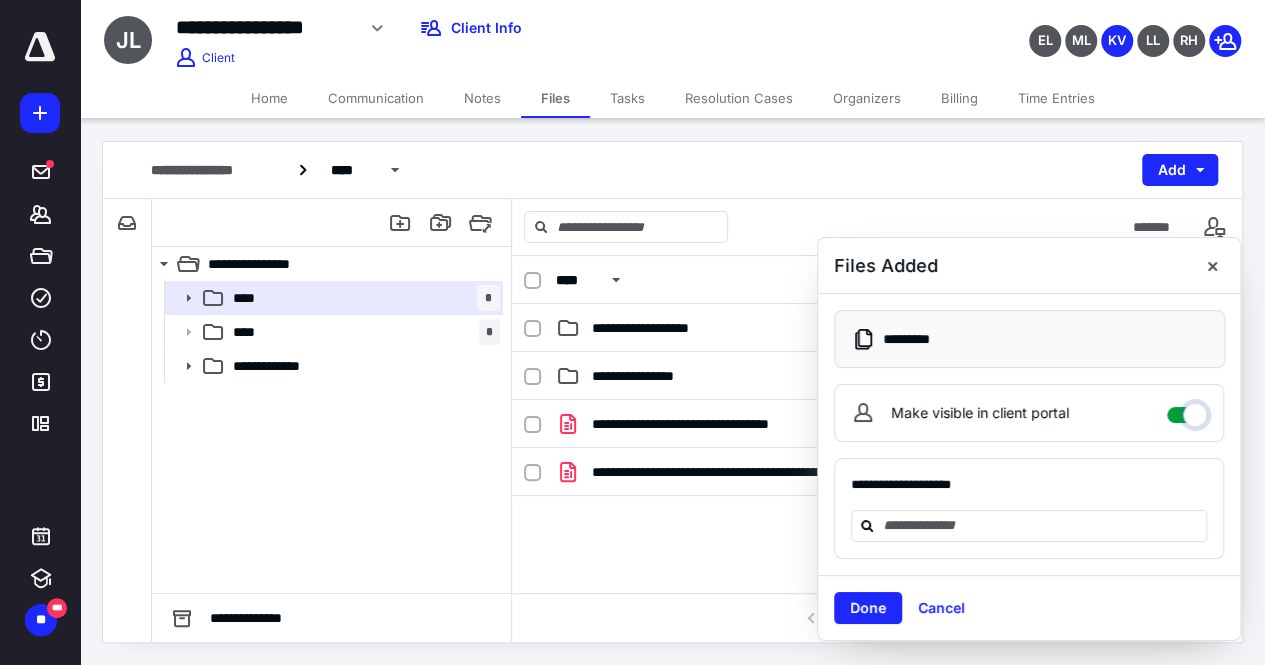 checkbox on "****" 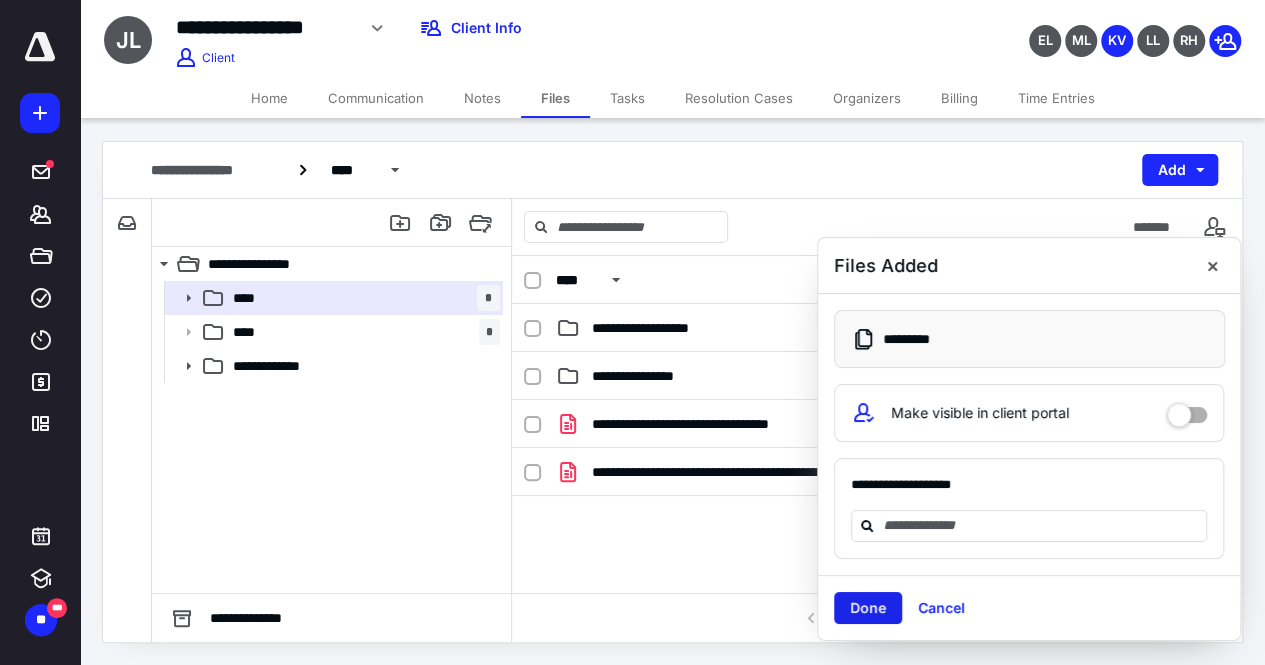 click on "Done" at bounding box center [868, 608] 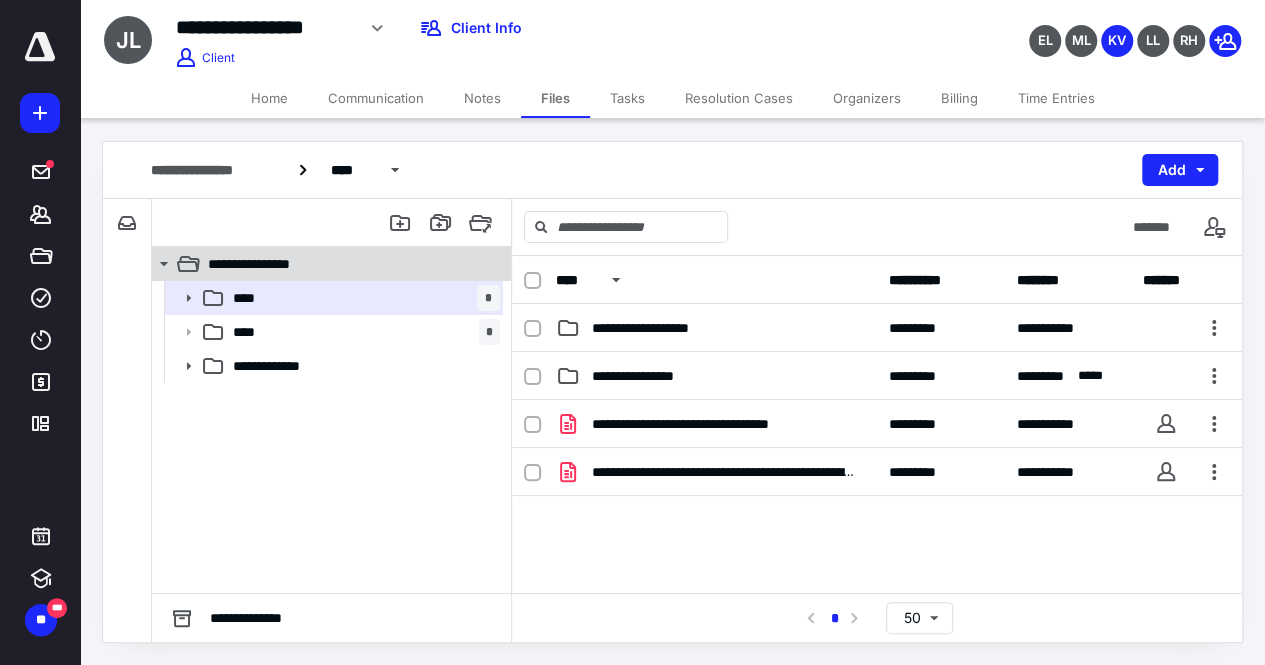 click on "**********" at bounding box center (269, 264) 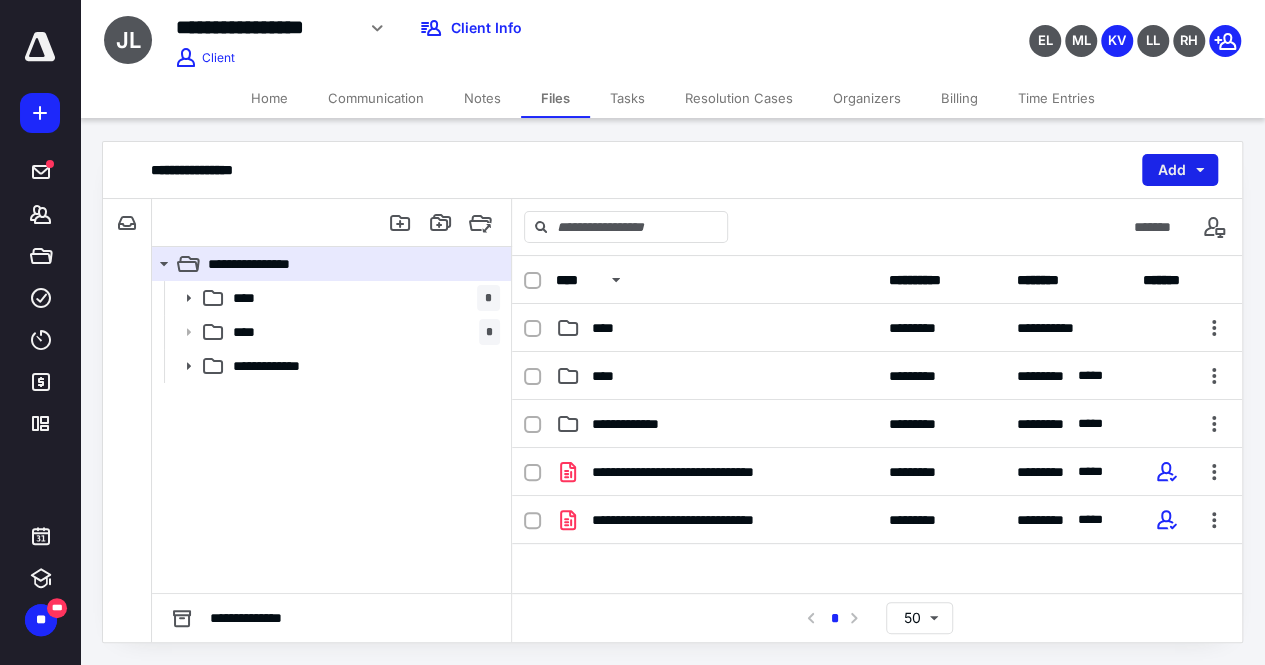 click on "Add" at bounding box center [1180, 170] 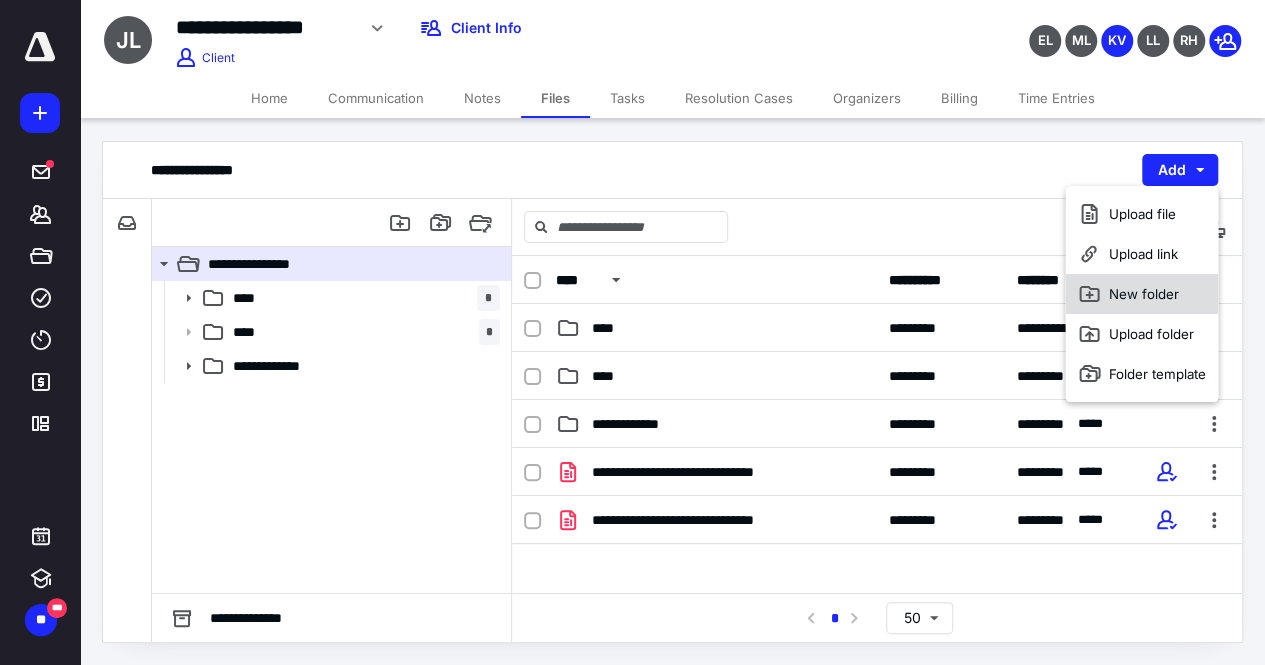 click on "New folder" at bounding box center [1141, 294] 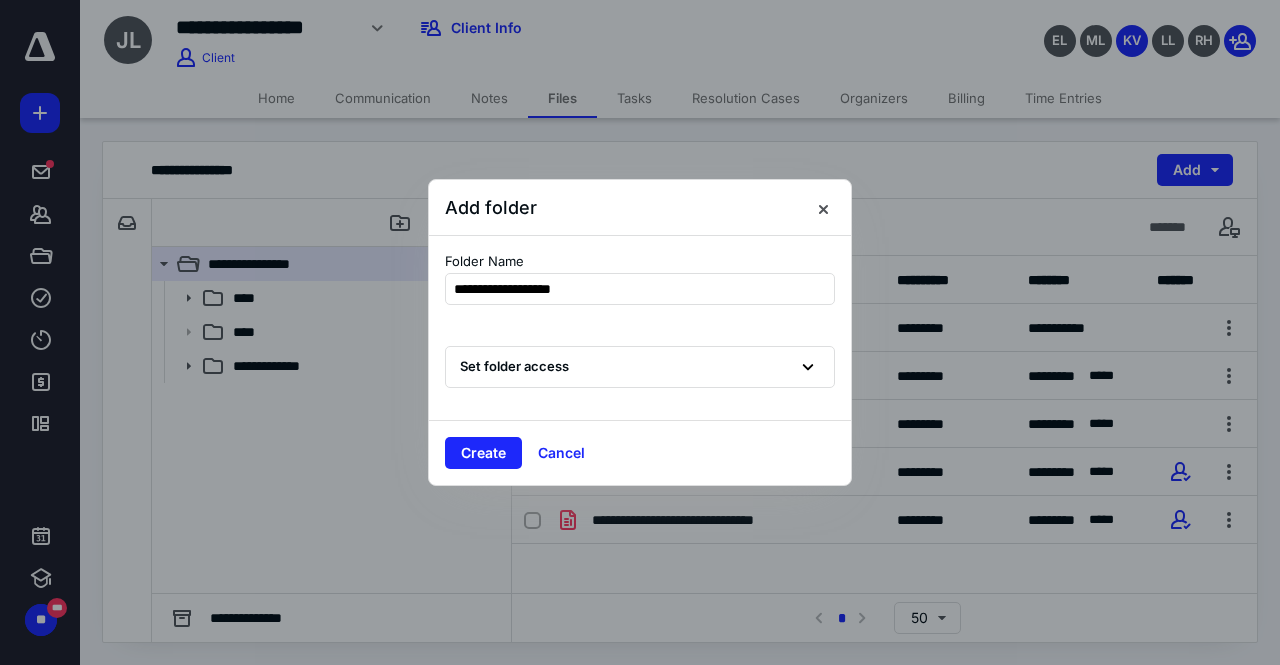 type on "**********" 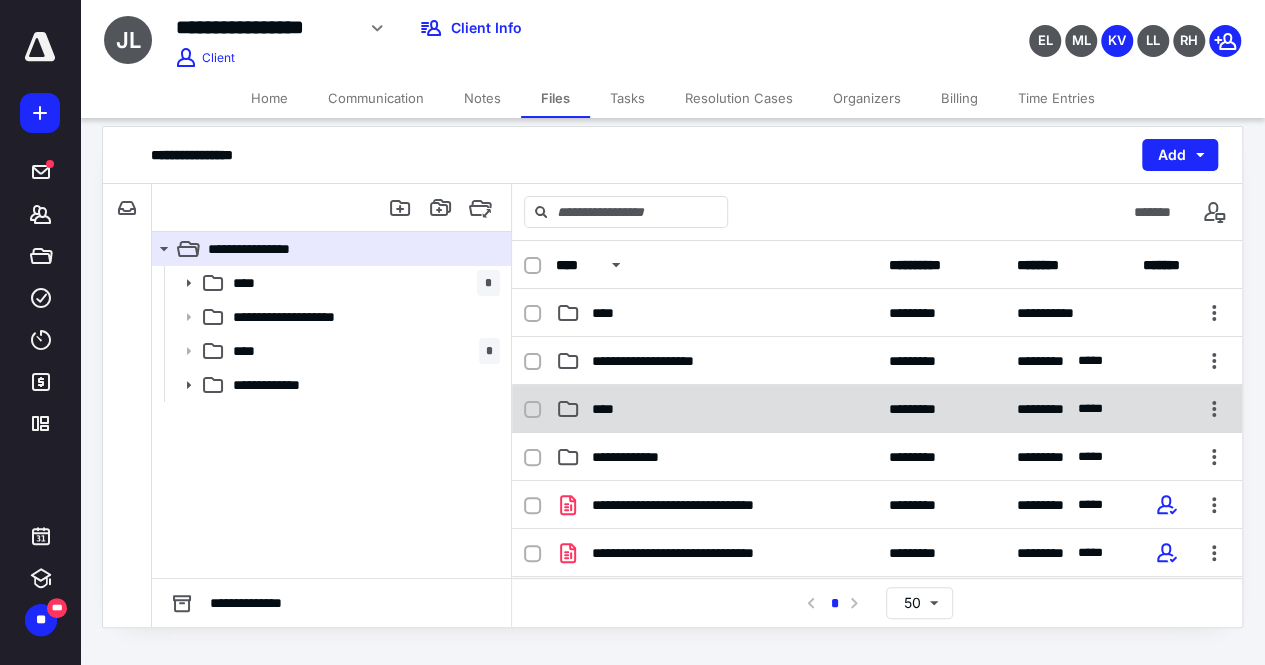 scroll, scrollTop: 18, scrollLeft: 0, axis: vertical 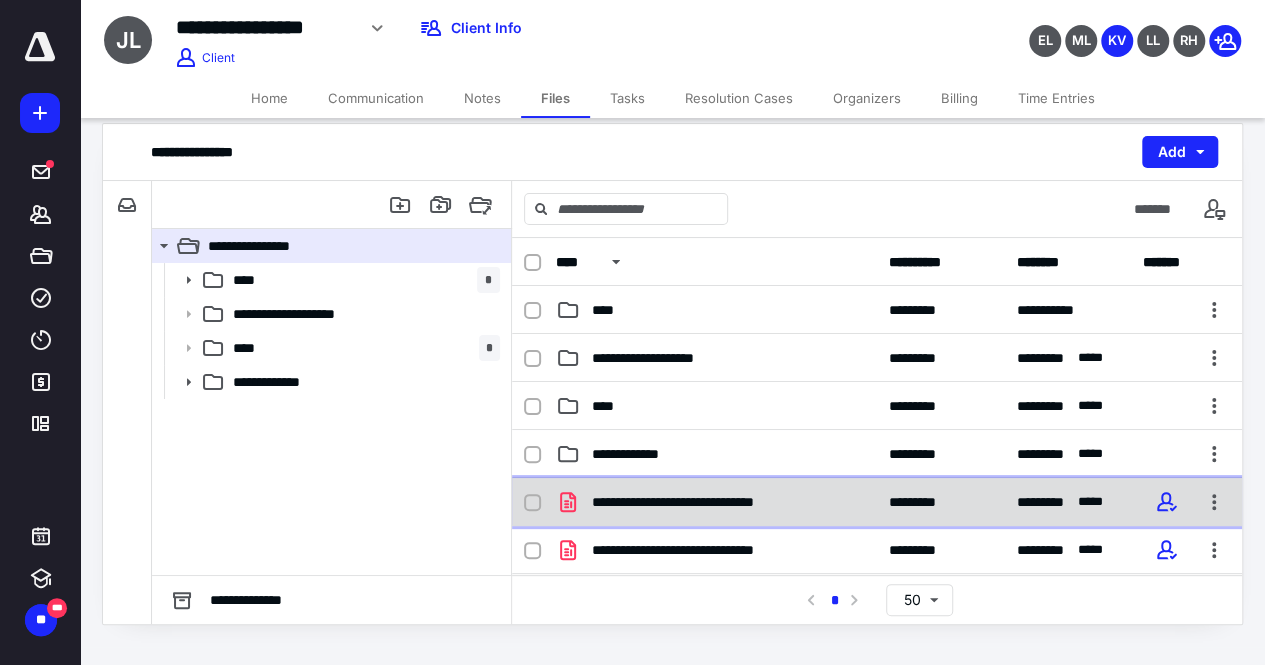 click on "**********" at bounding box center (714, 502) 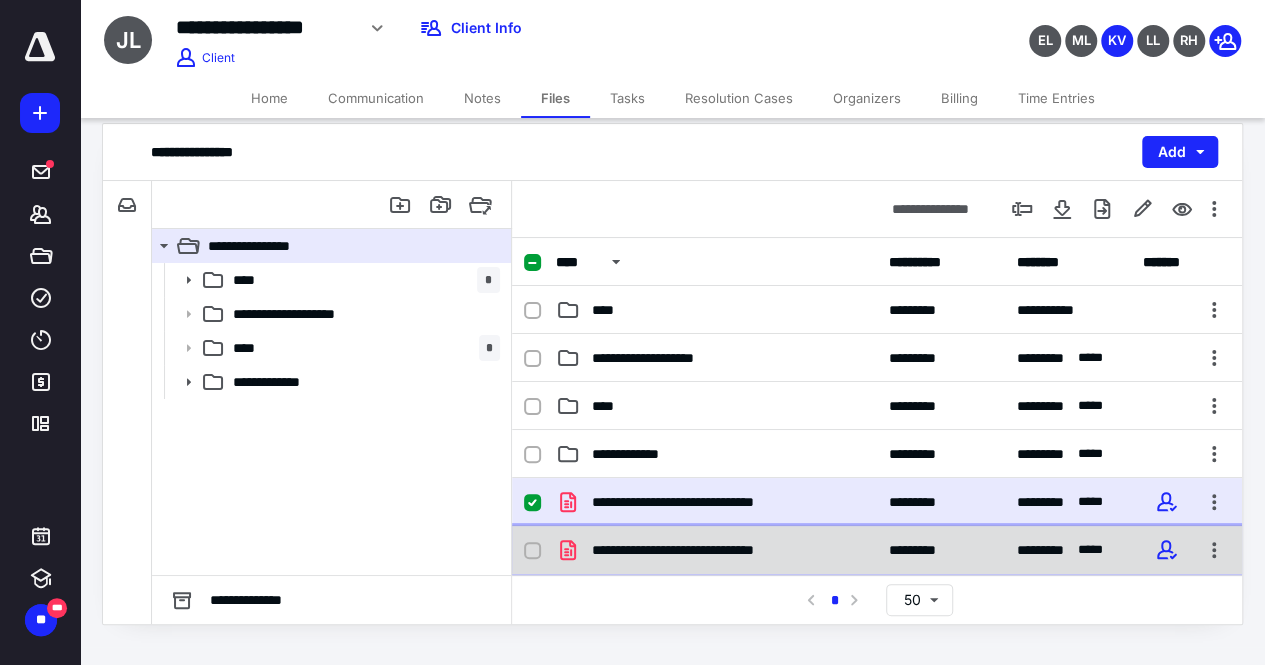click on "**********" at bounding box center (713, 550) 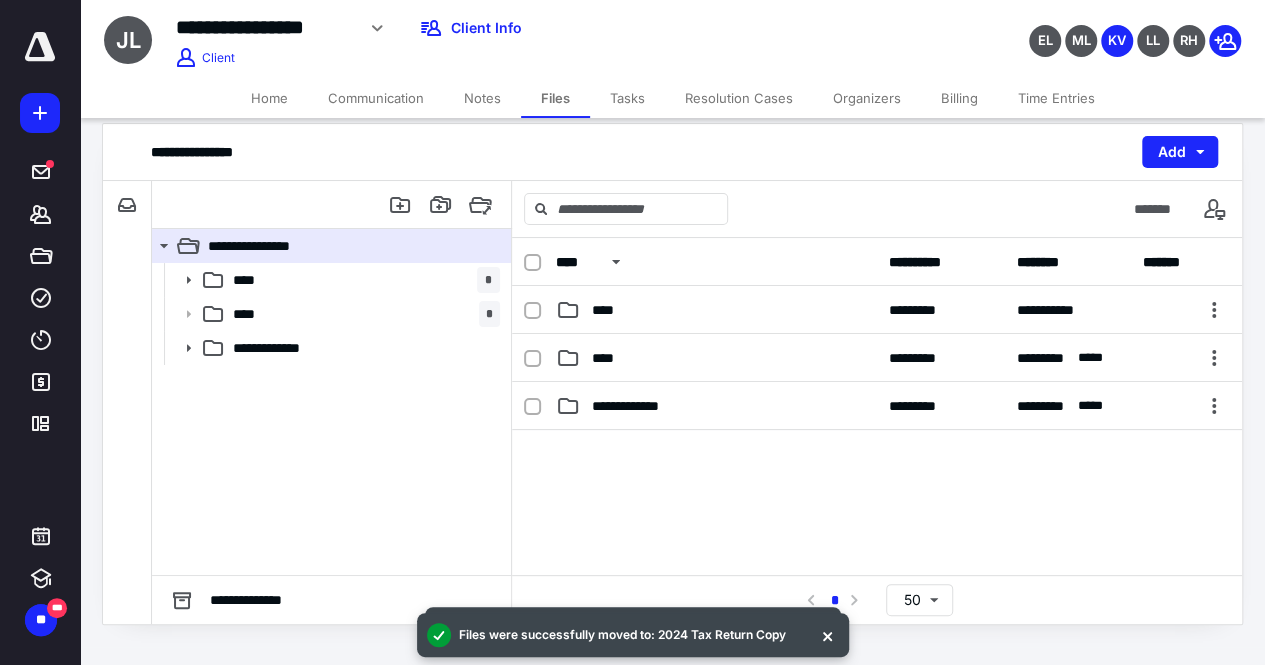 click on "Home" at bounding box center (269, 98) 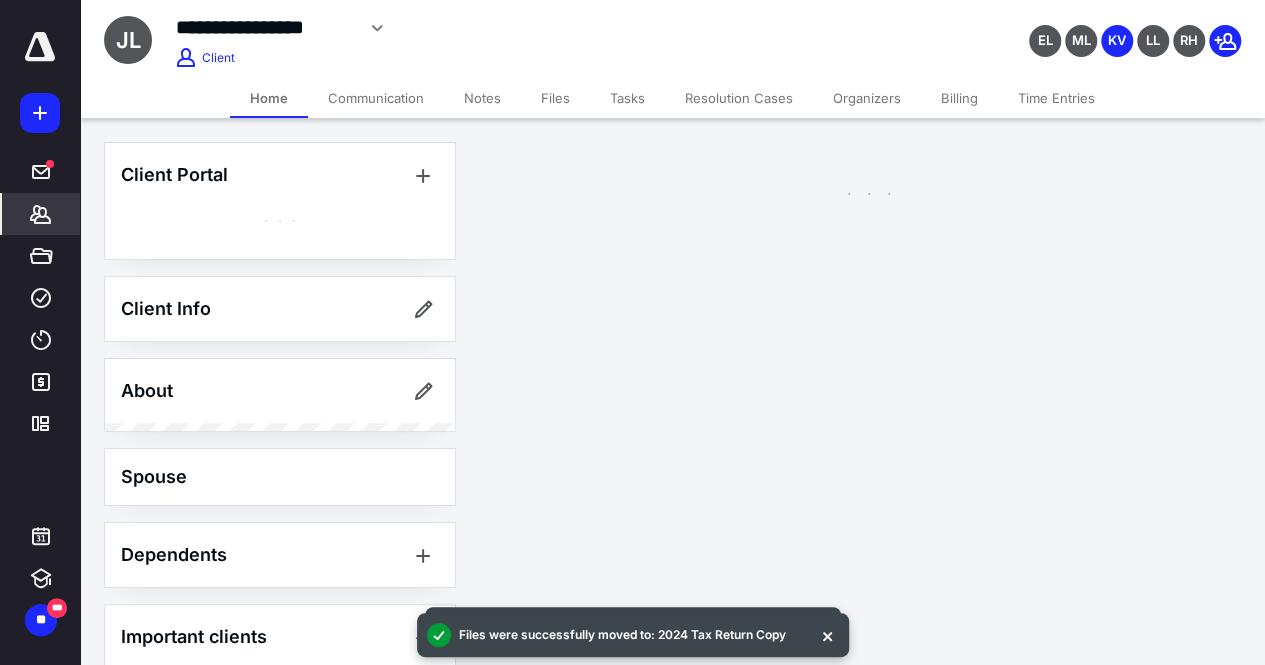 scroll, scrollTop: 0, scrollLeft: 0, axis: both 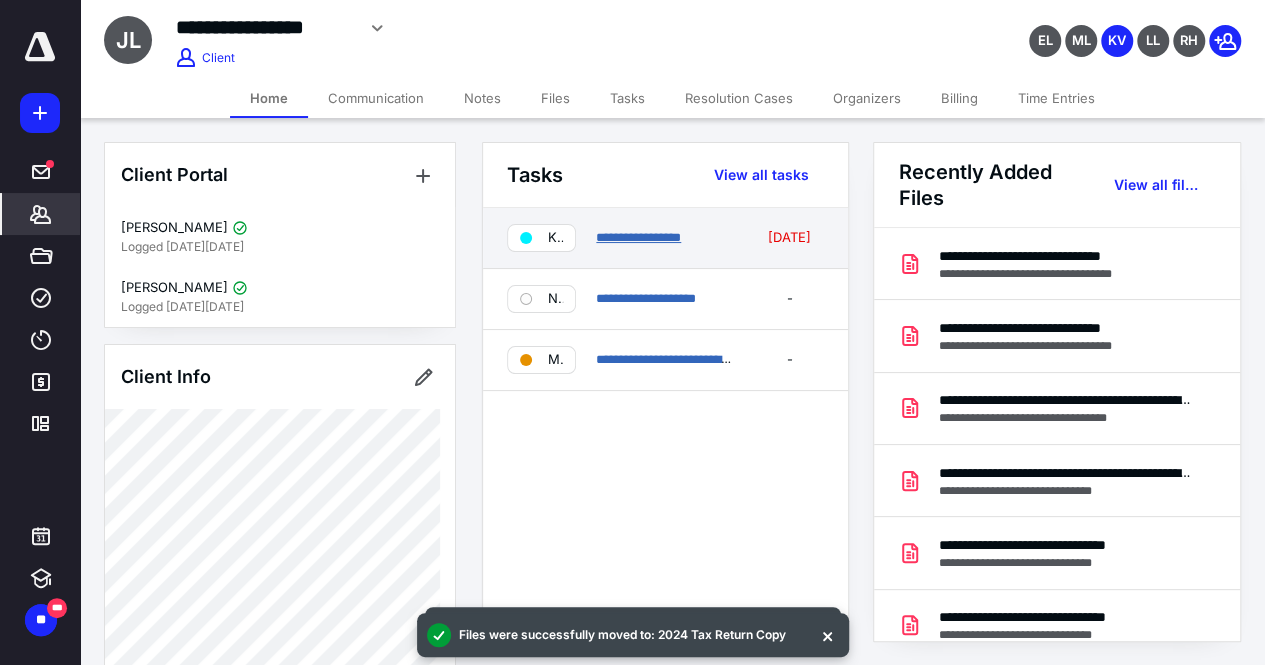 click on "**********" at bounding box center (638, 237) 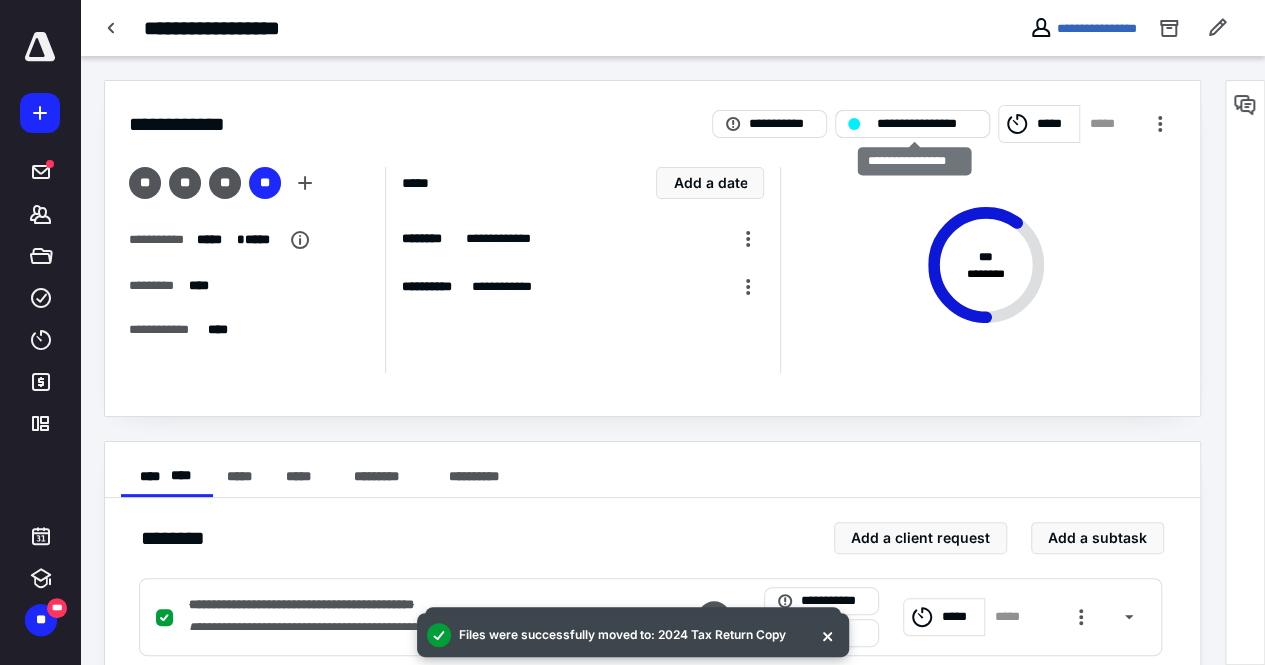 click on "**********" at bounding box center [926, 124] 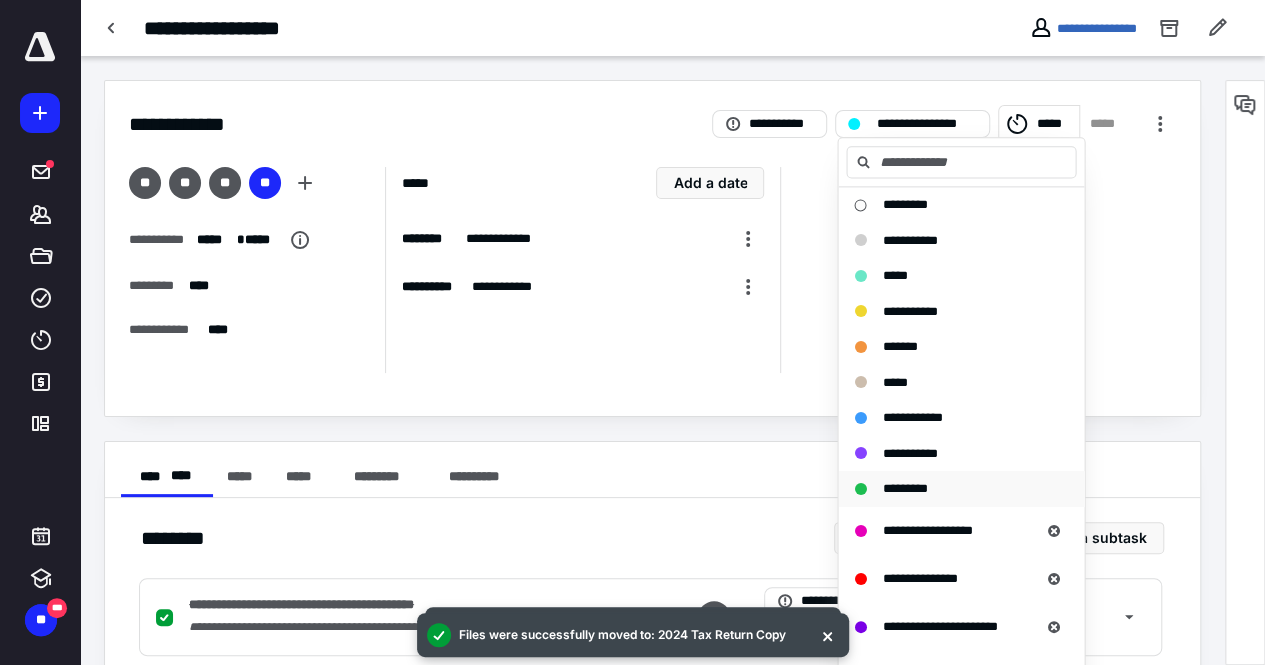 scroll, scrollTop: 520, scrollLeft: 0, axis: vertical 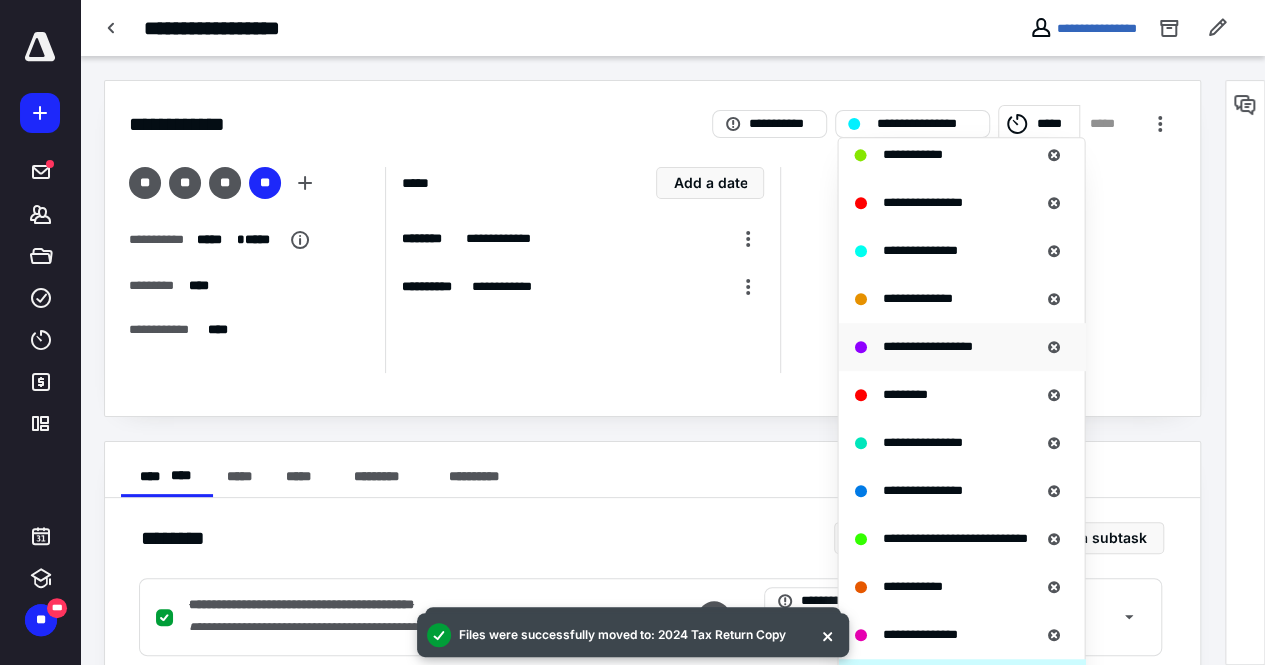 click on "**********" at bounding box center [927, 346] 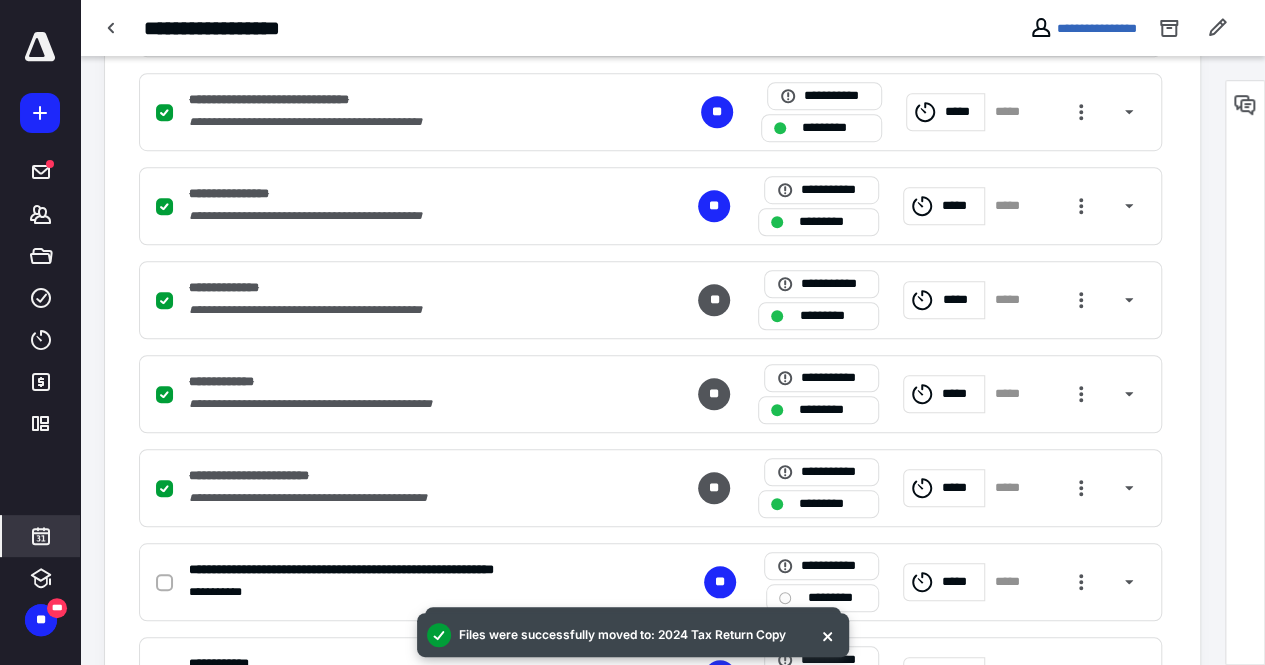 scroll, scrollTop: 600, scrollLeft: 0, axis: vertical 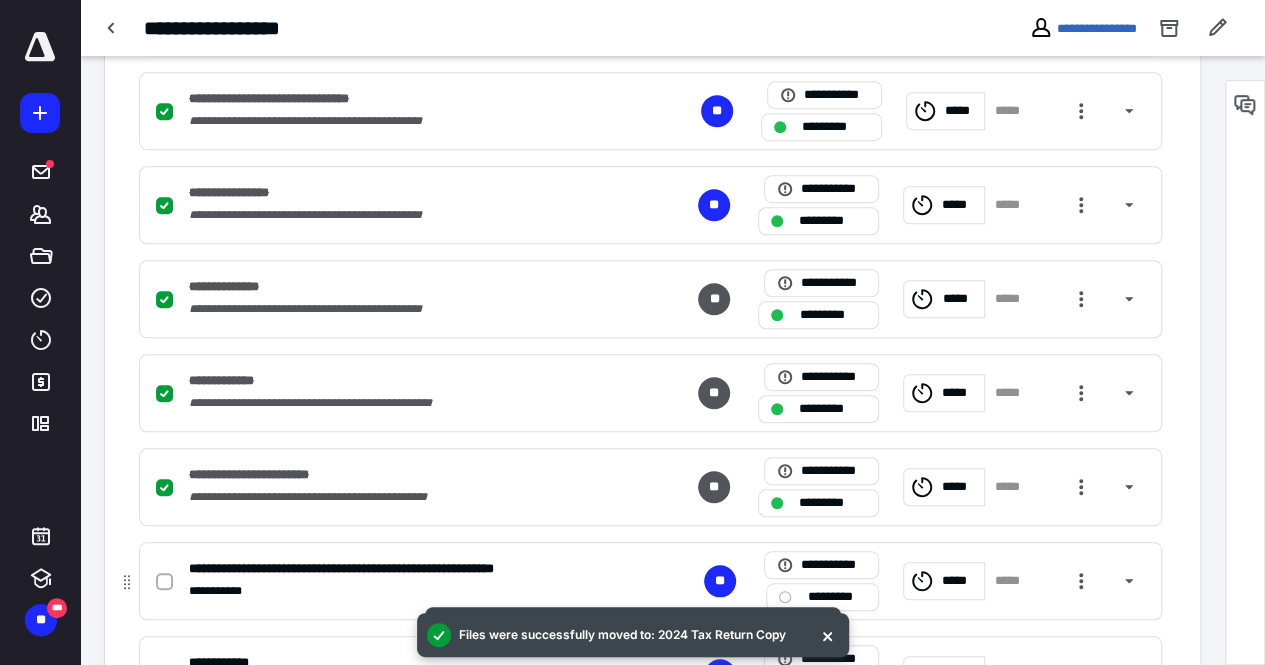 click 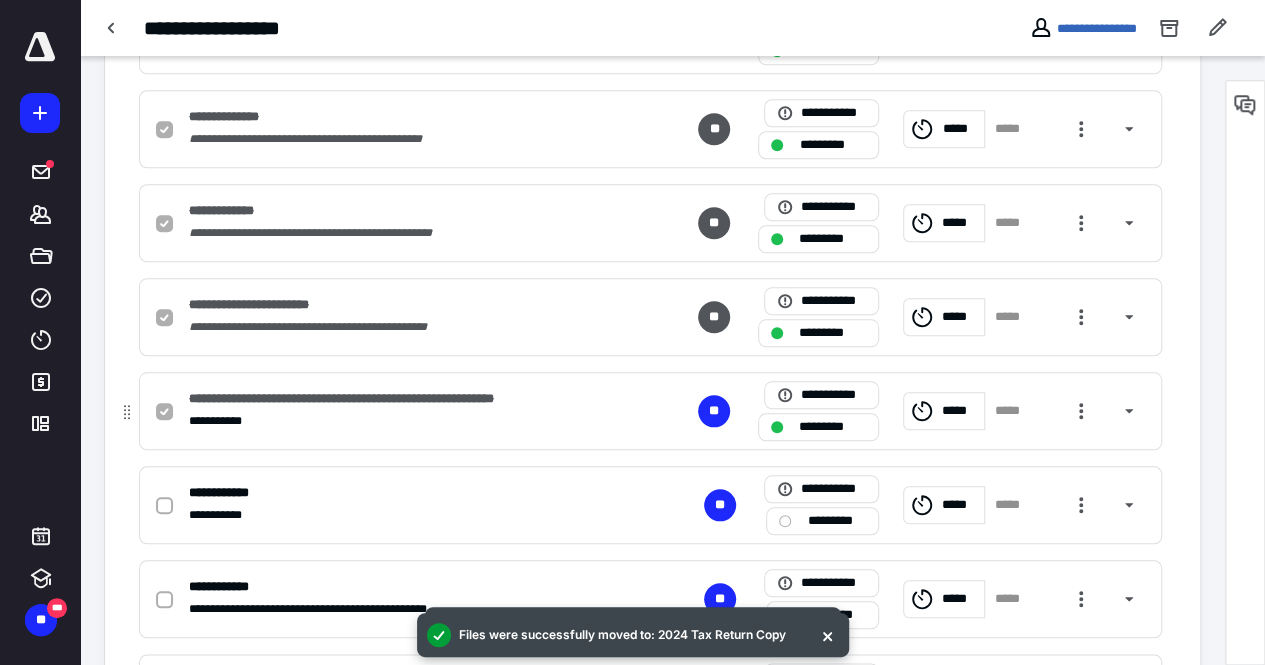 scroll, scrollTop: 900, scrollLeft: 0, axis: vertical 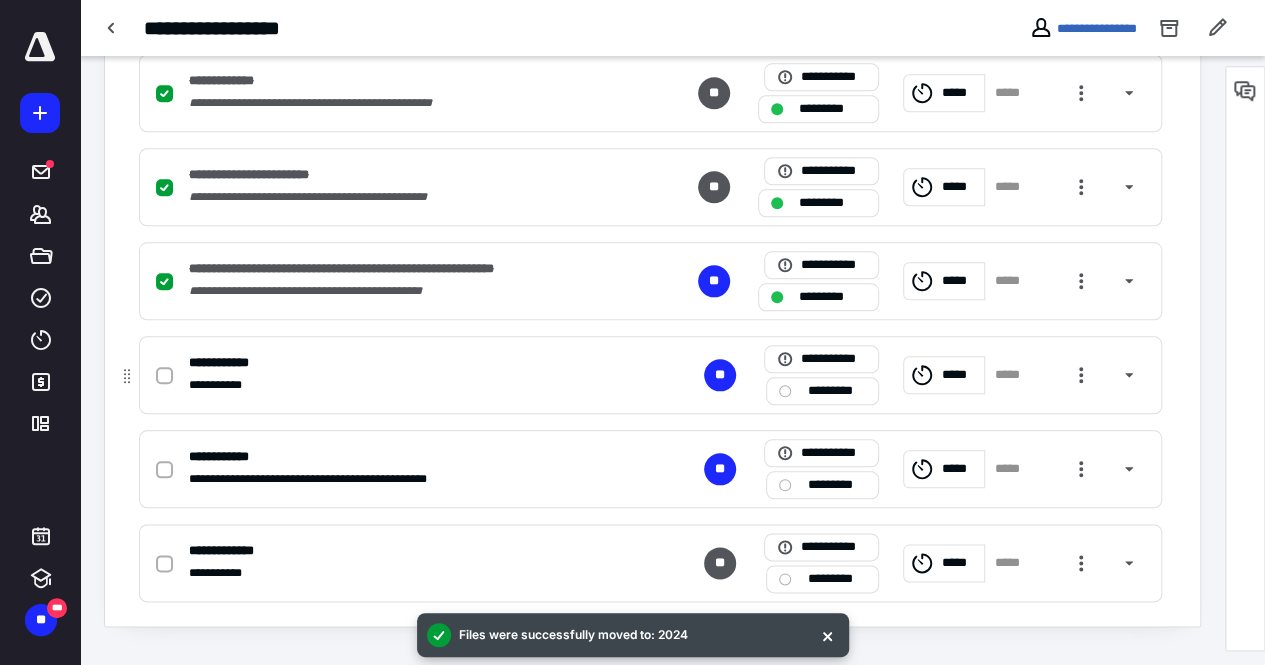 click 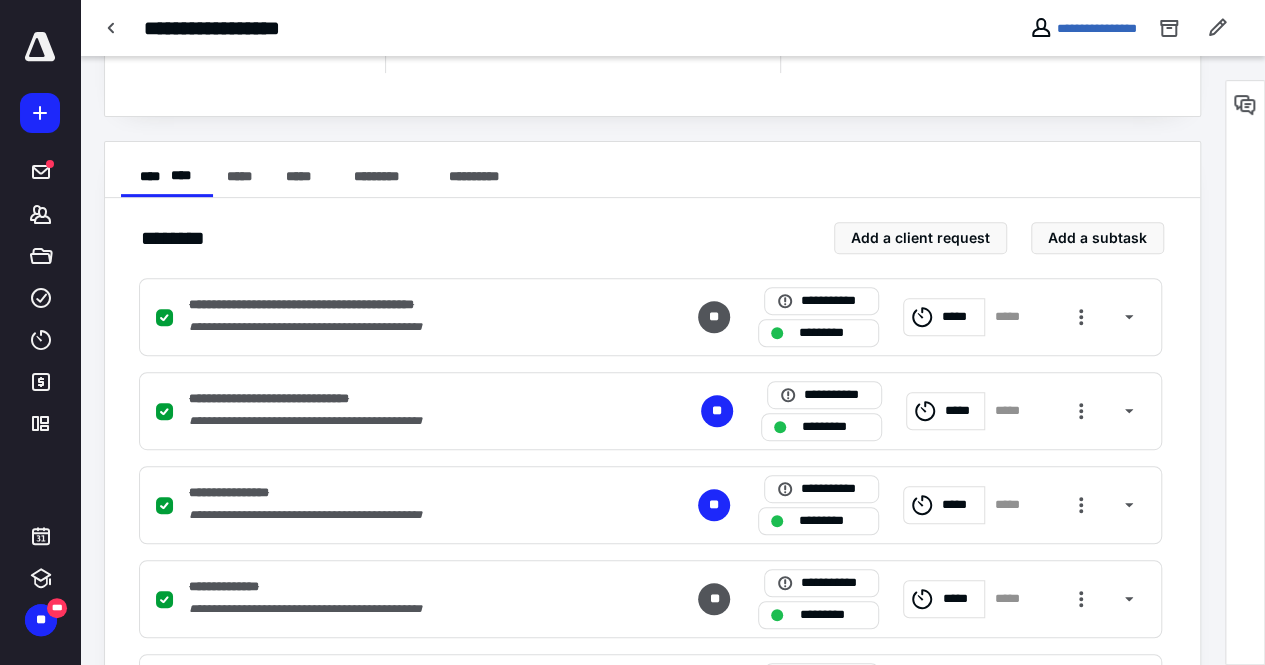 scroll, scrollTop: 0, scrollLeft: 0, axis: both 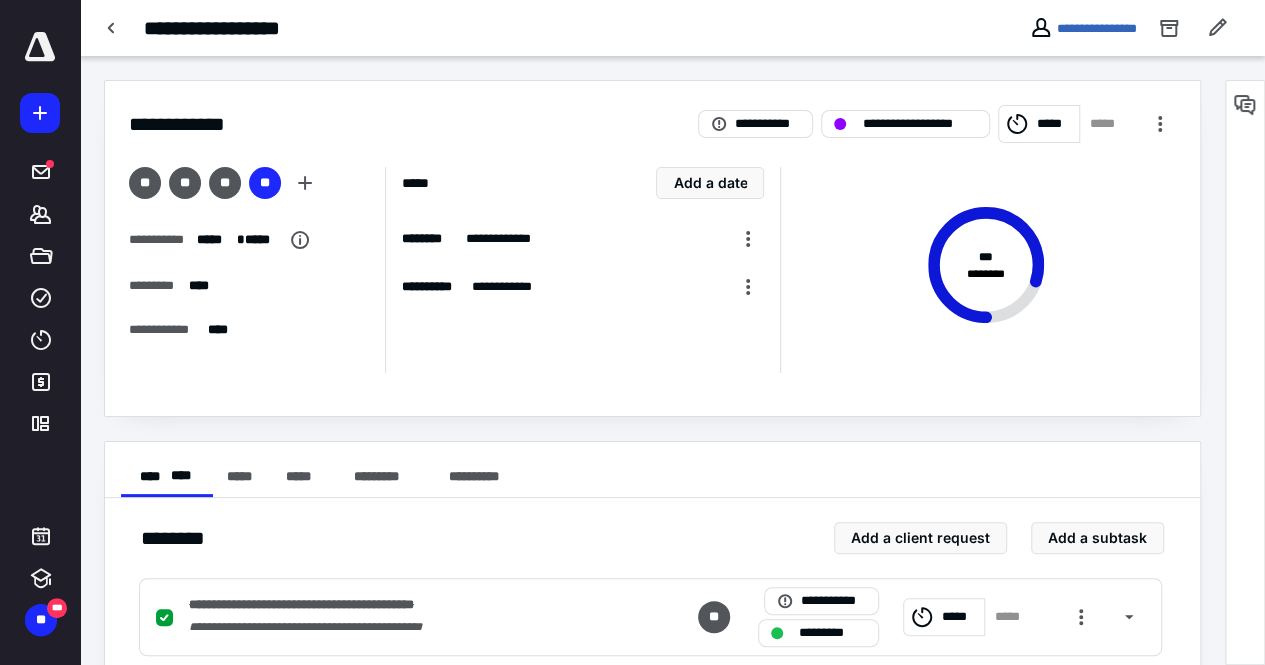 click on "**********" at bounding box center [652, 803] 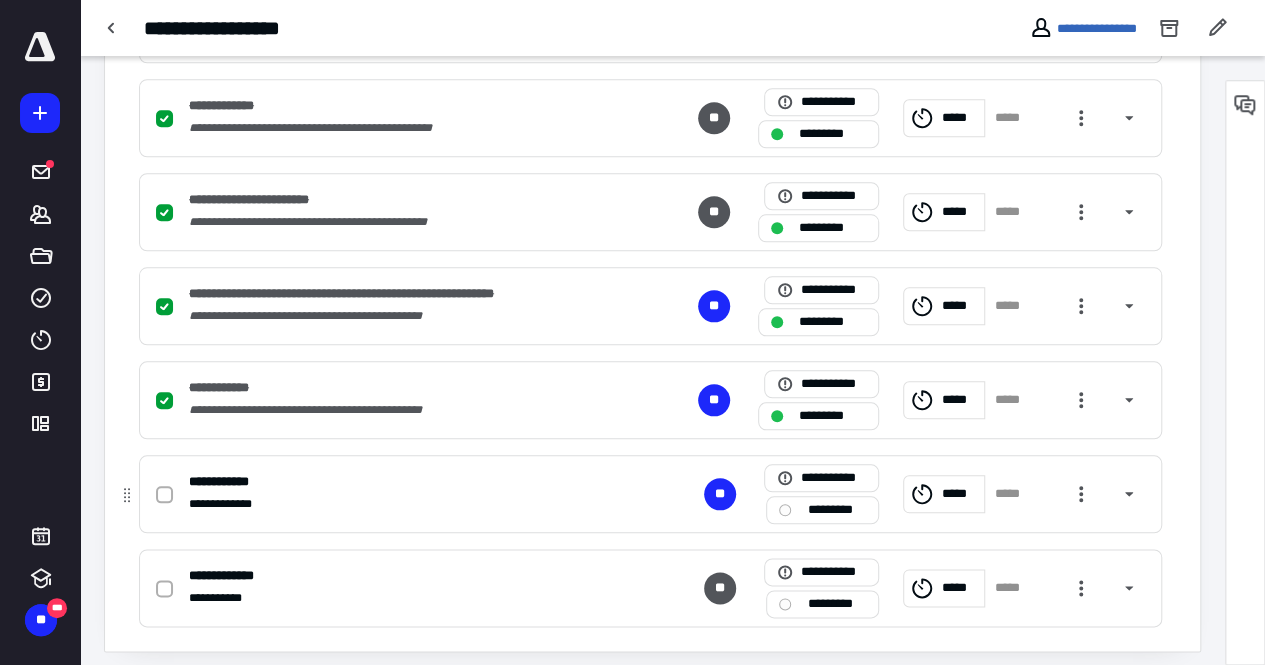 scroll, scrollTop: 904, scrollLeft: 0, axis: vertical 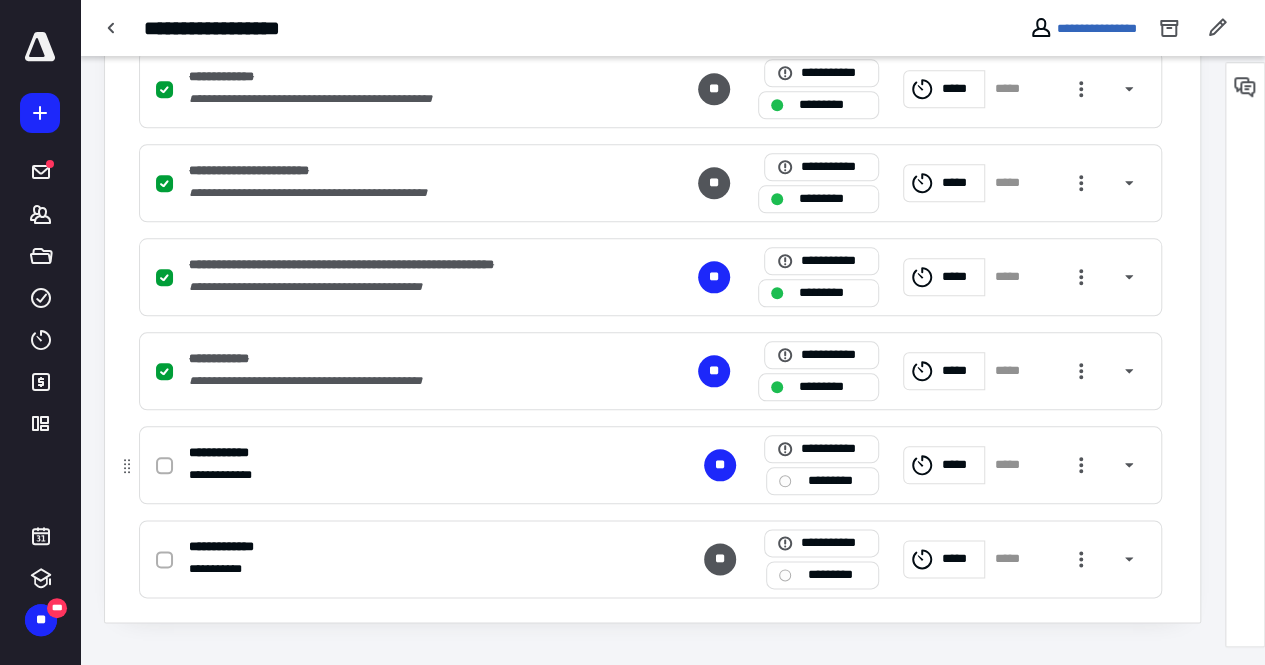 click at bounding box center (164, 466) 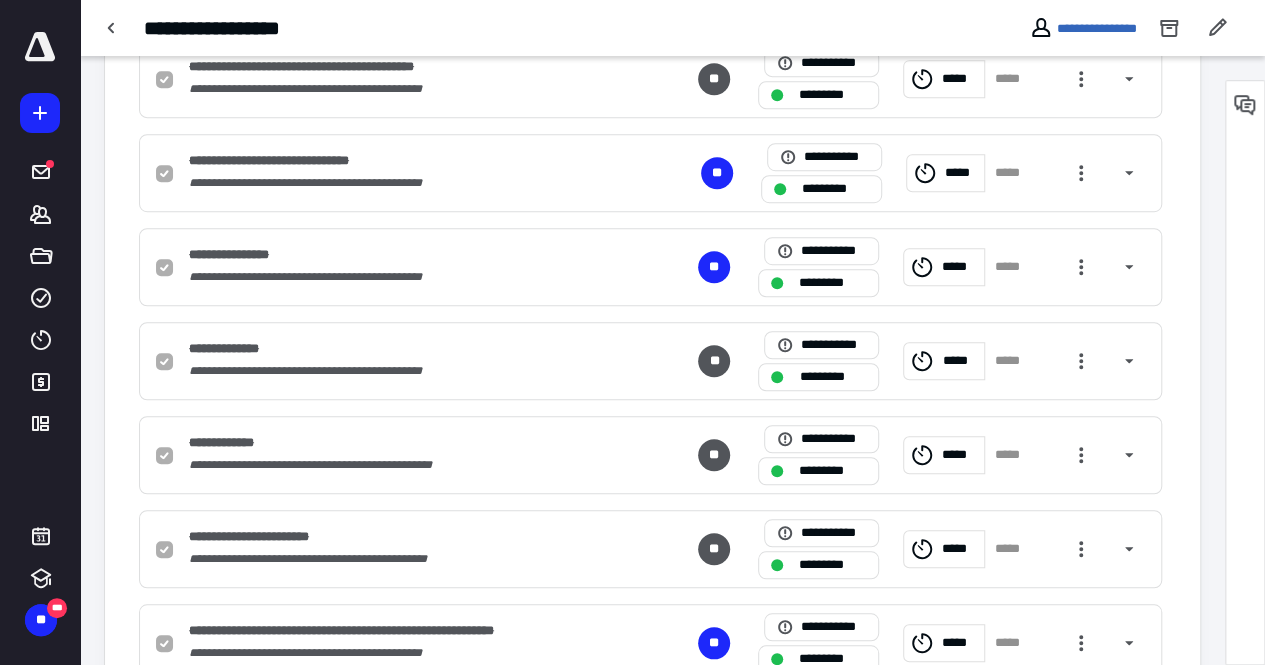 scroll, scrollTop: 304, scrollLeft: 0, axis: vertical 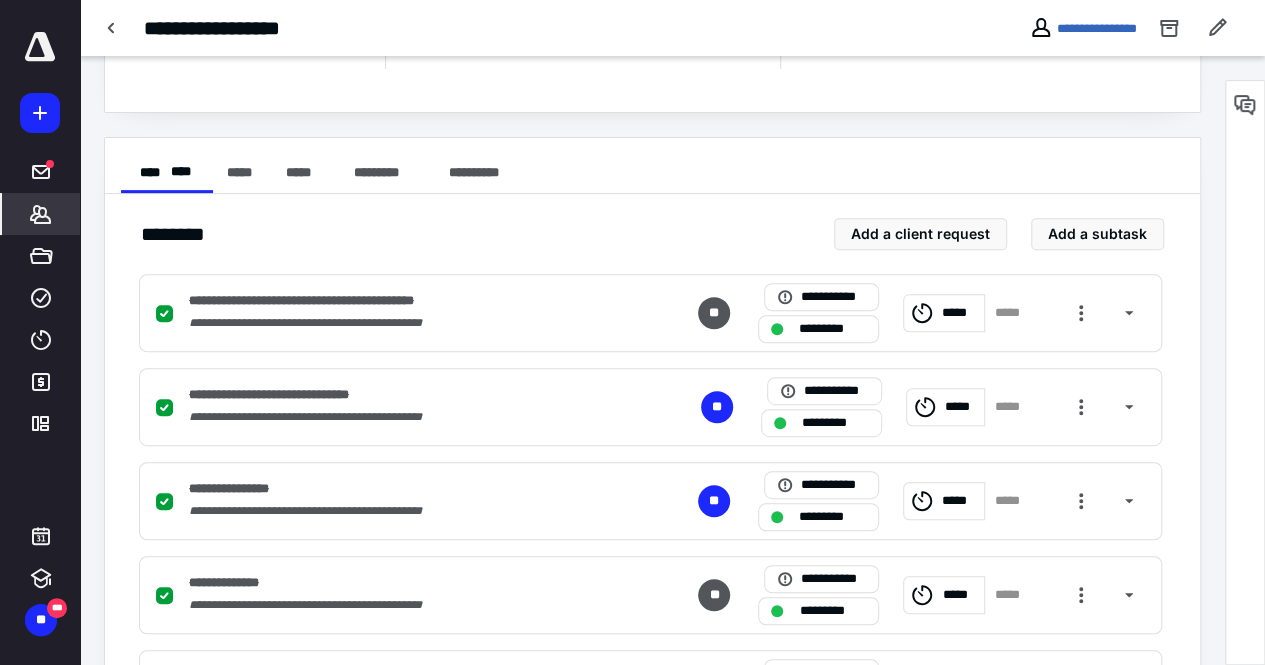 click 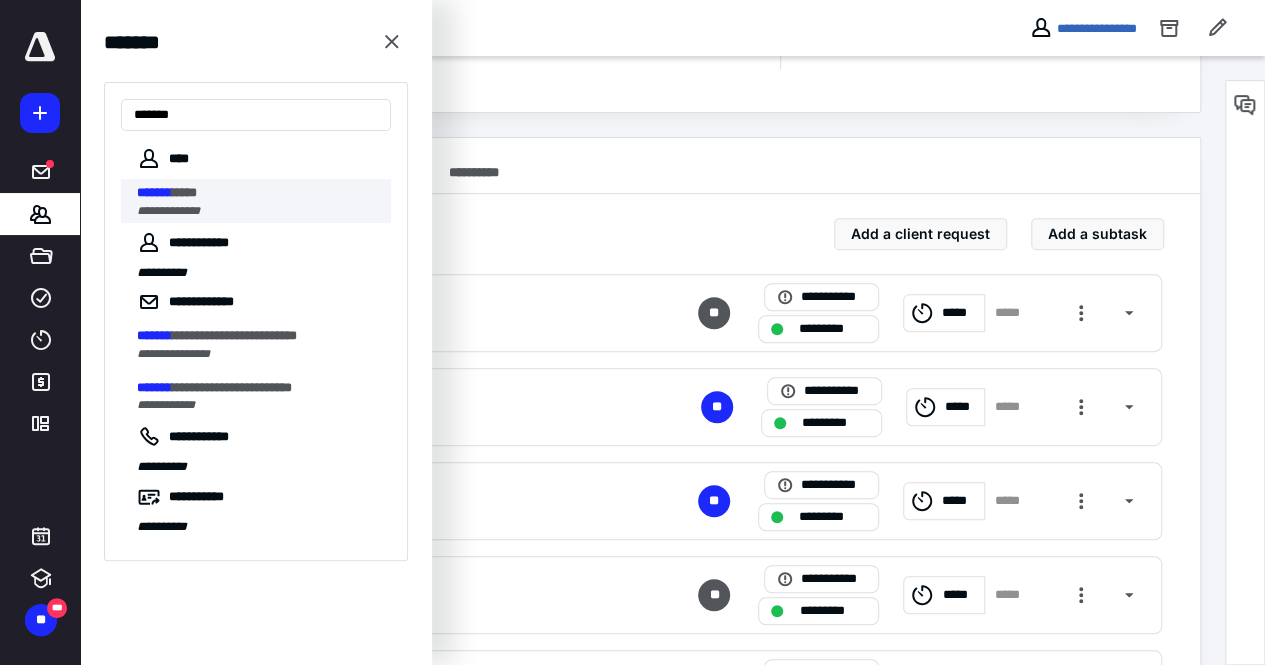 type on "*******" 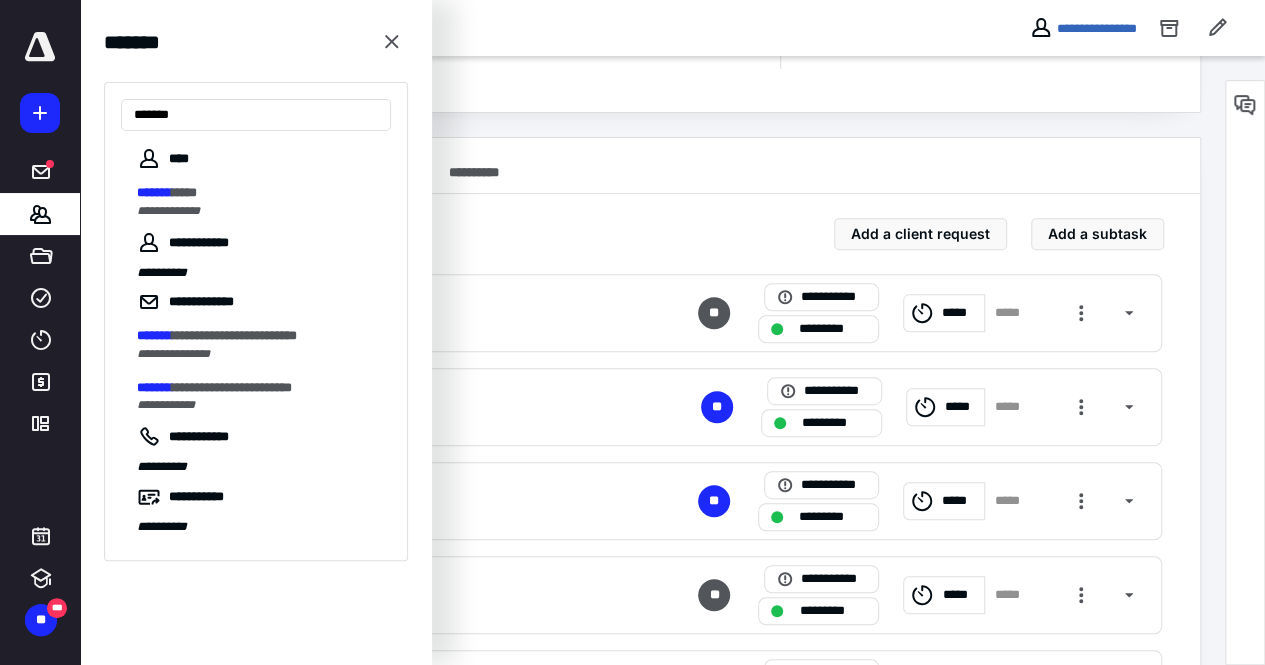 drag, startPoint x: 203, startPoint y: 215, endPoint x: 272, endPoint y: 205, distance: 69.72087 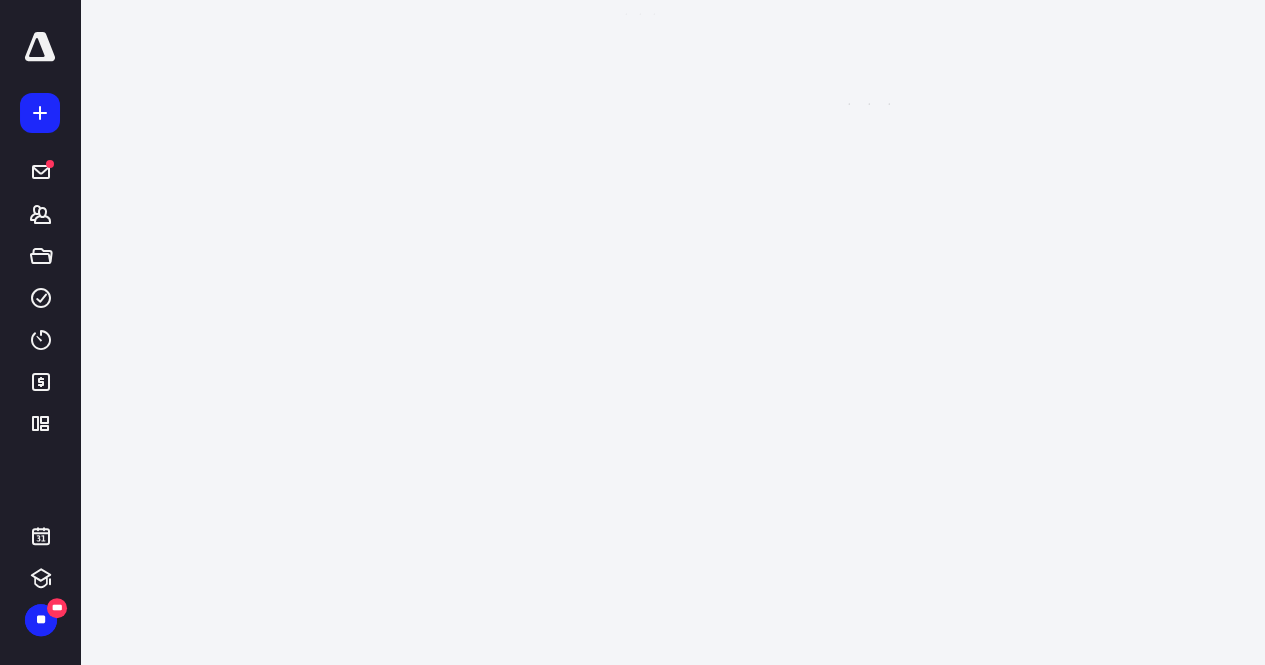 scroll, scrollTop: 0, scrollLeft: 0, axis: both 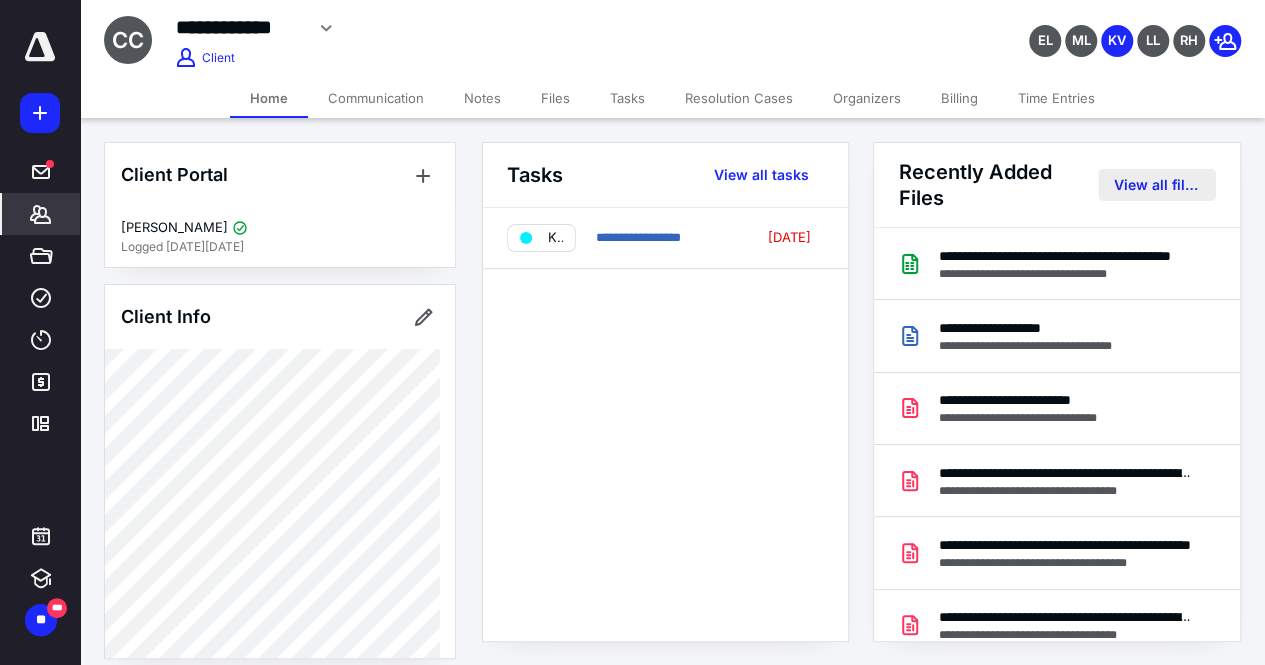 click on "View all files" at bounding box center (1157, 185) 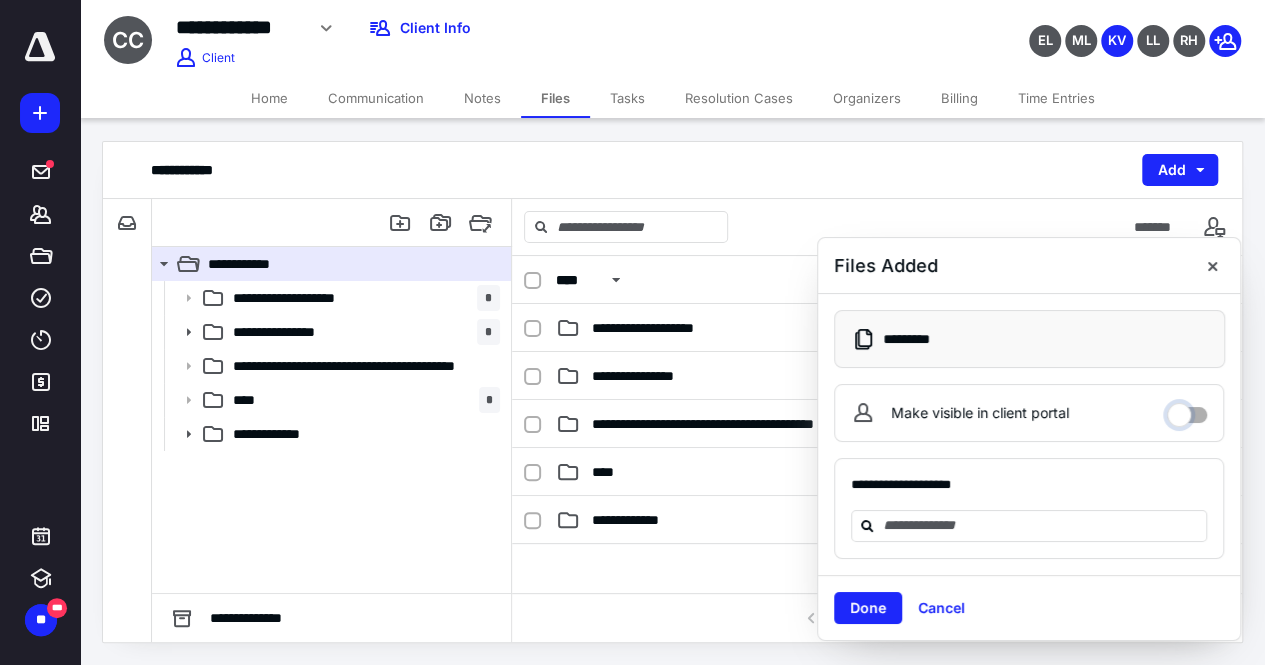 click on "Make visible in client portal" at bounding box center (1187, 410) 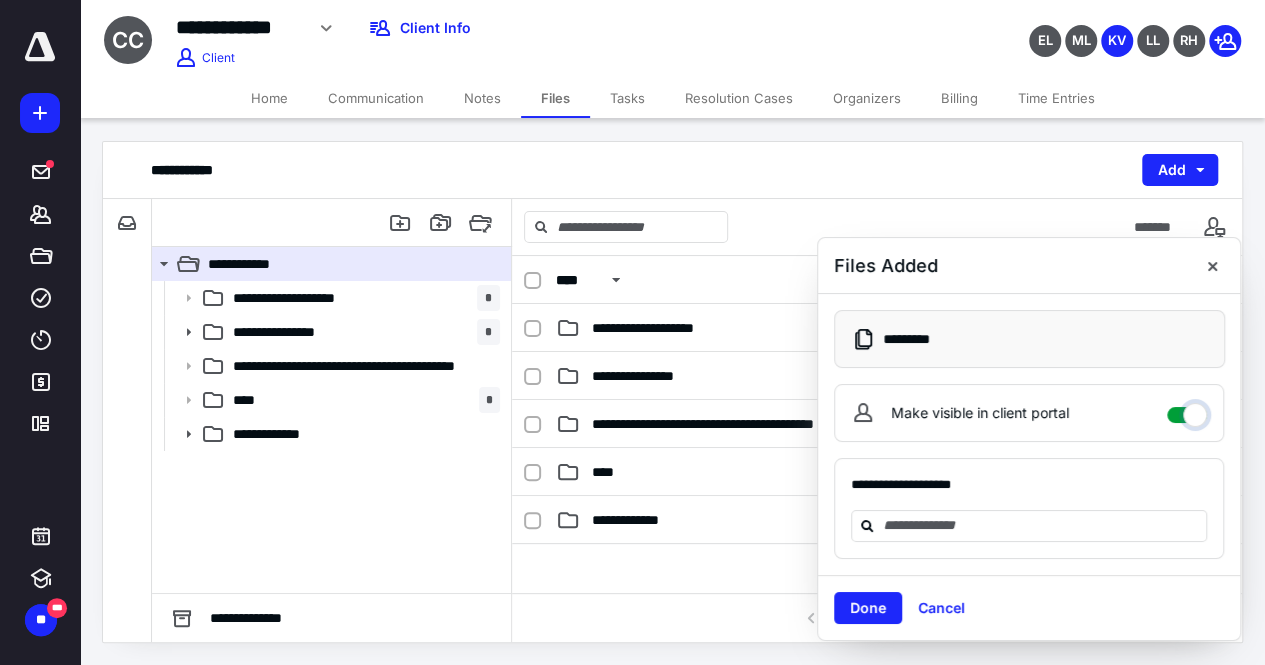 checkbox on "****" 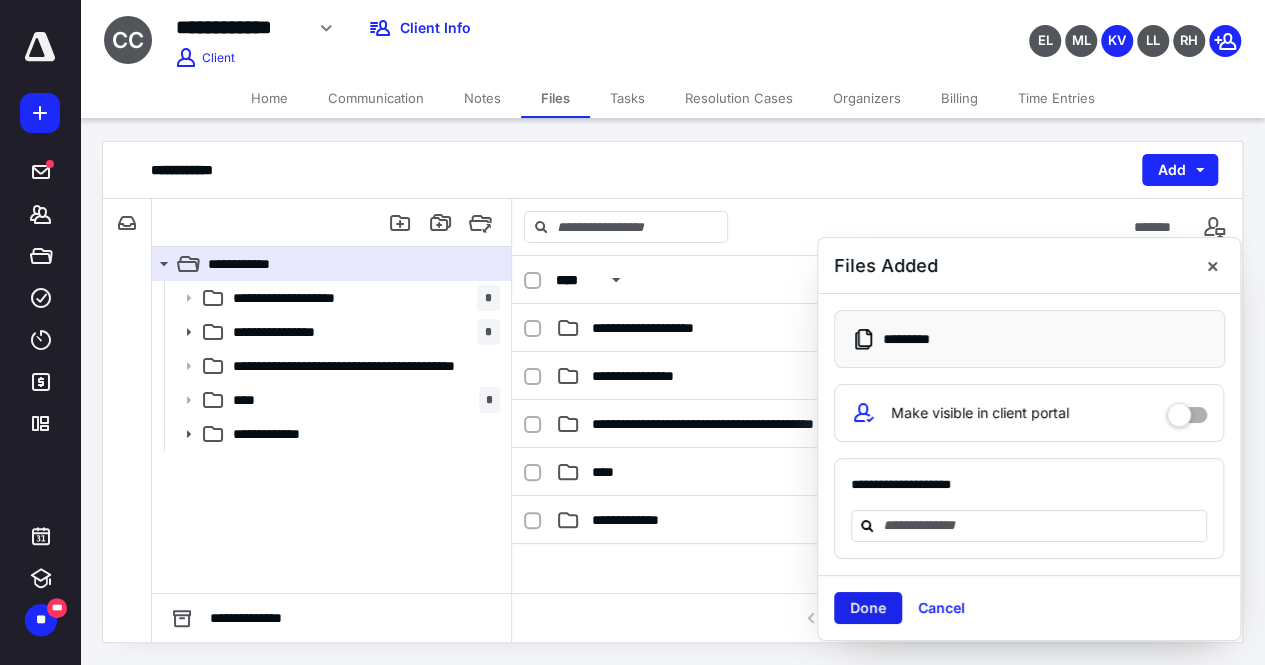 click on "Done" at bounding box center (868, 608) 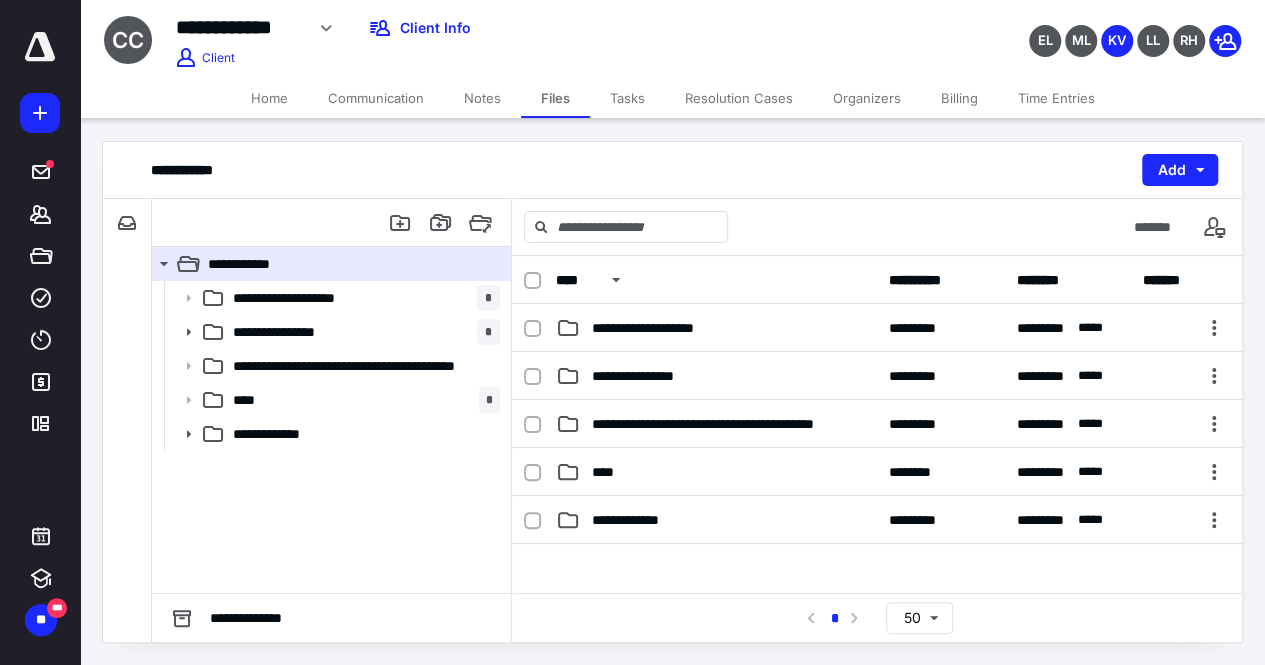 click on "Billing" at bounding box center [959, 98] 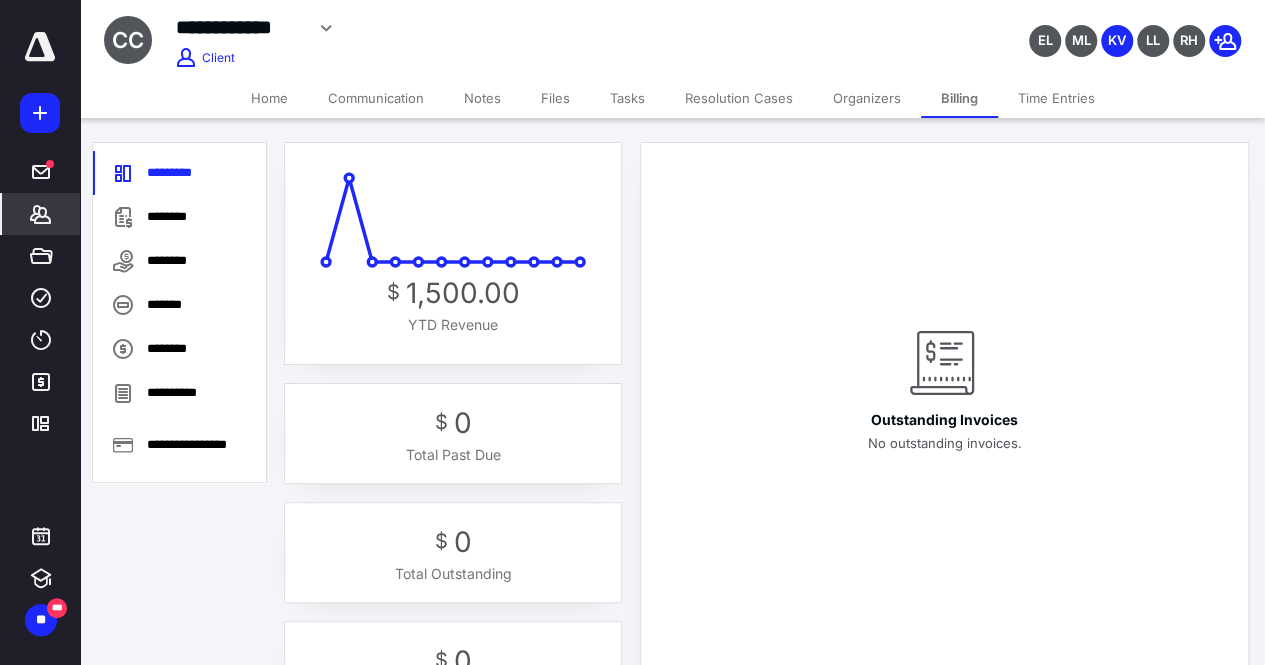 drag, startPoint x: 896, startPoint y: 457, endPoint x: 846, endPoint y: 432, distance: 55.9017 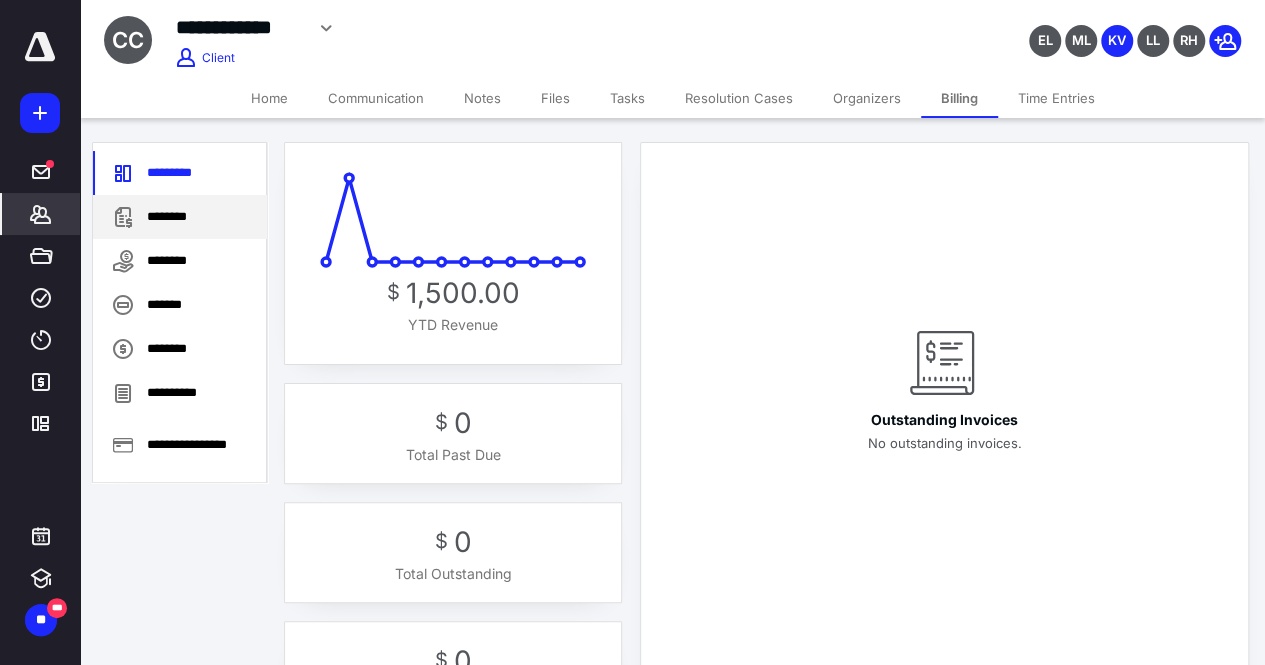 click on "********" at bounding box center [180, 217] 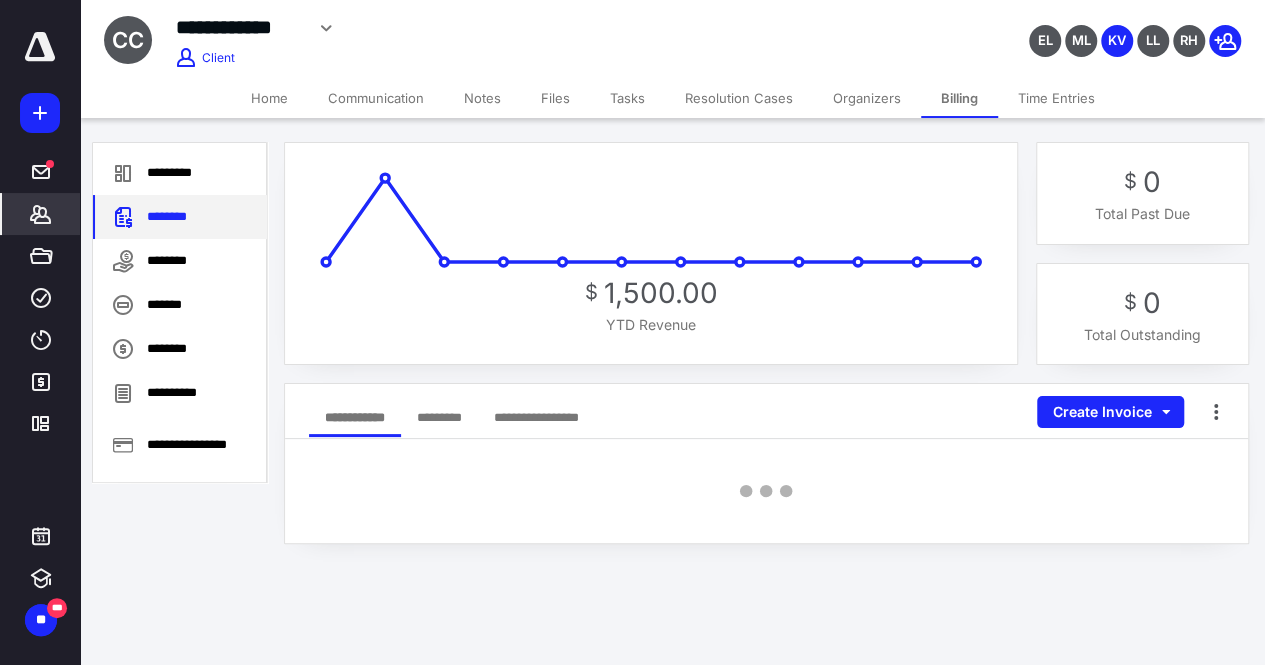 click on "Create Invoice" at bounding box center (1110, 412) 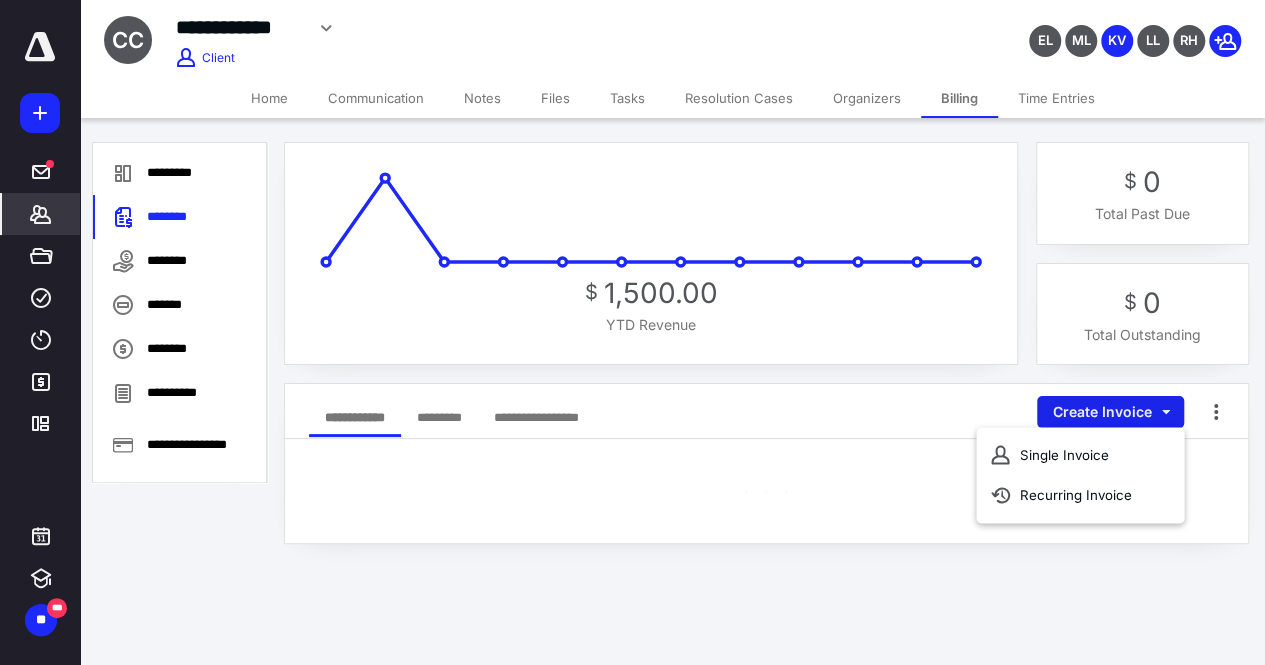 click on "Single Invoice" at bounding box center [1080, 455] 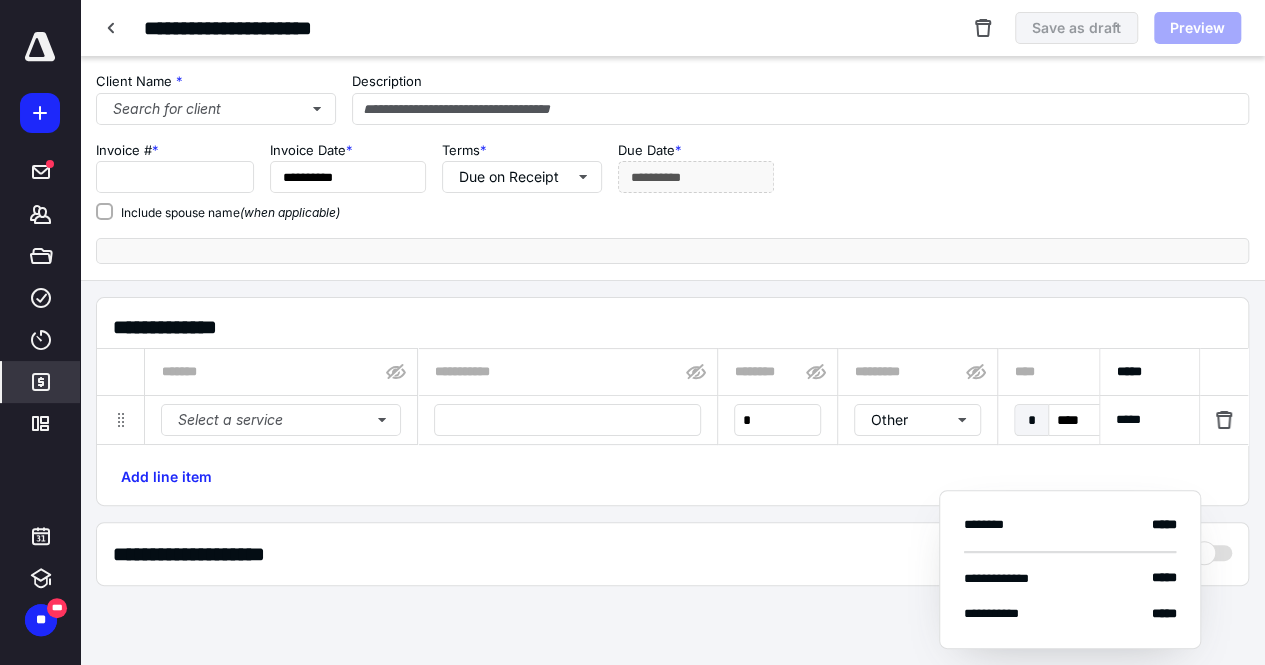 type on "****" 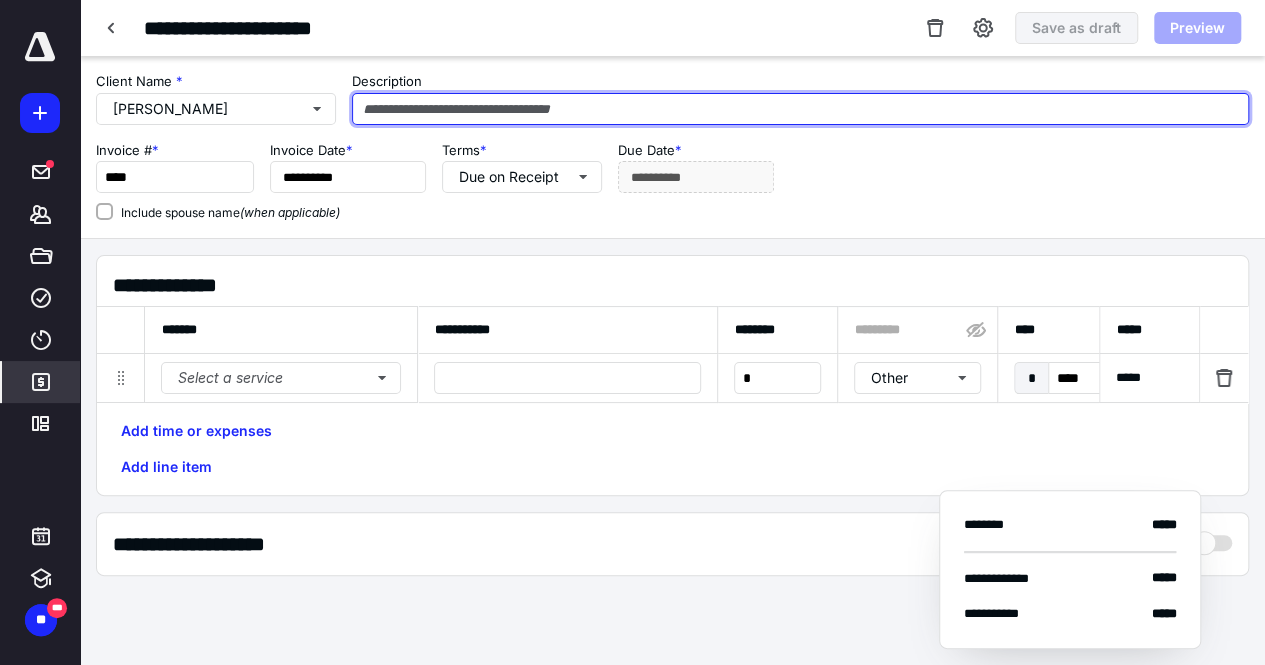 click at bounding box center [800, 109] 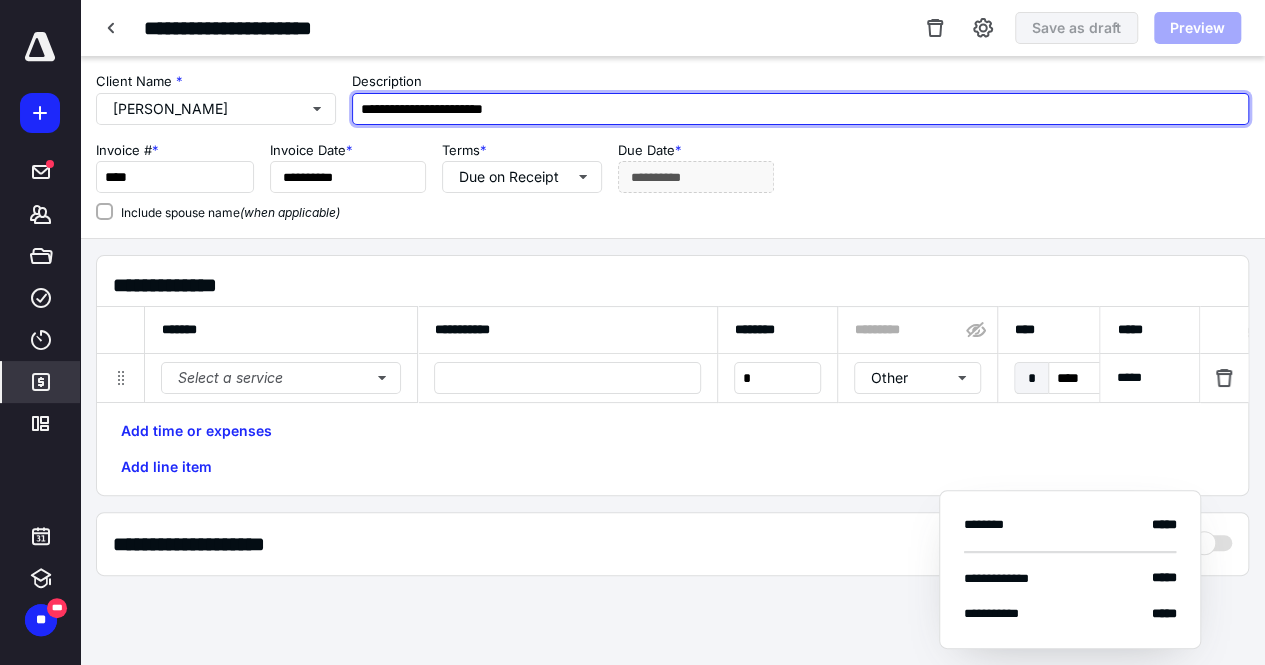 type on "**********" 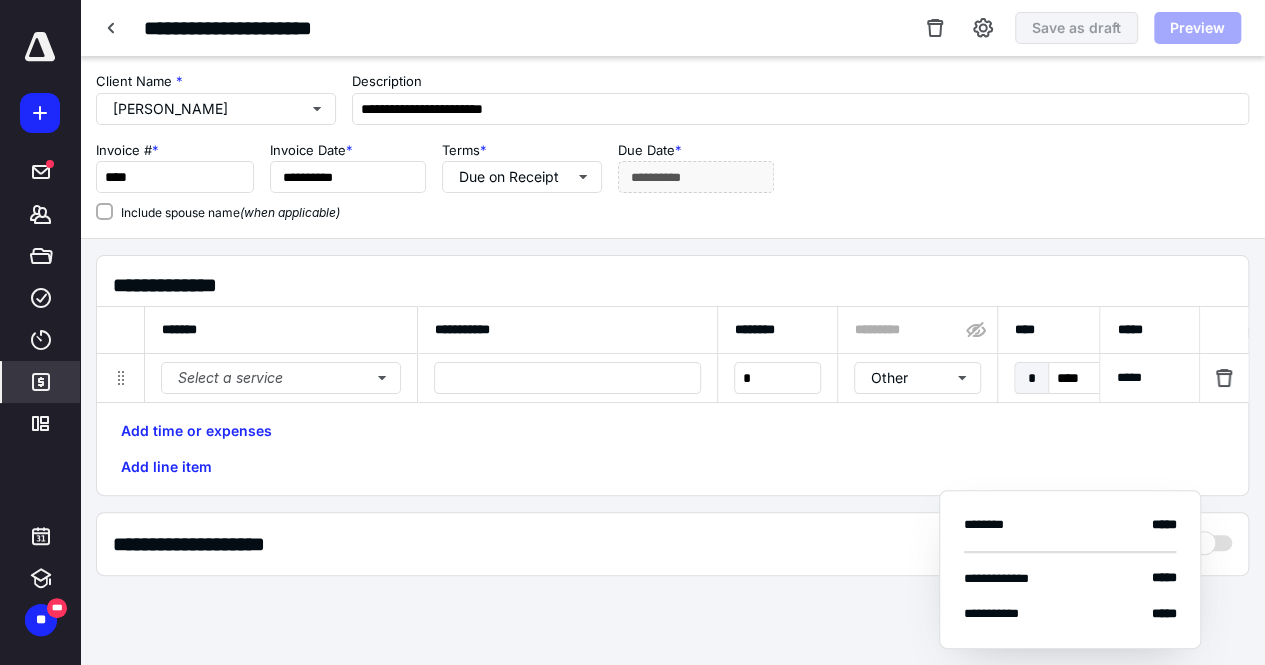 click on "**********" at bounding box center [568, 330] 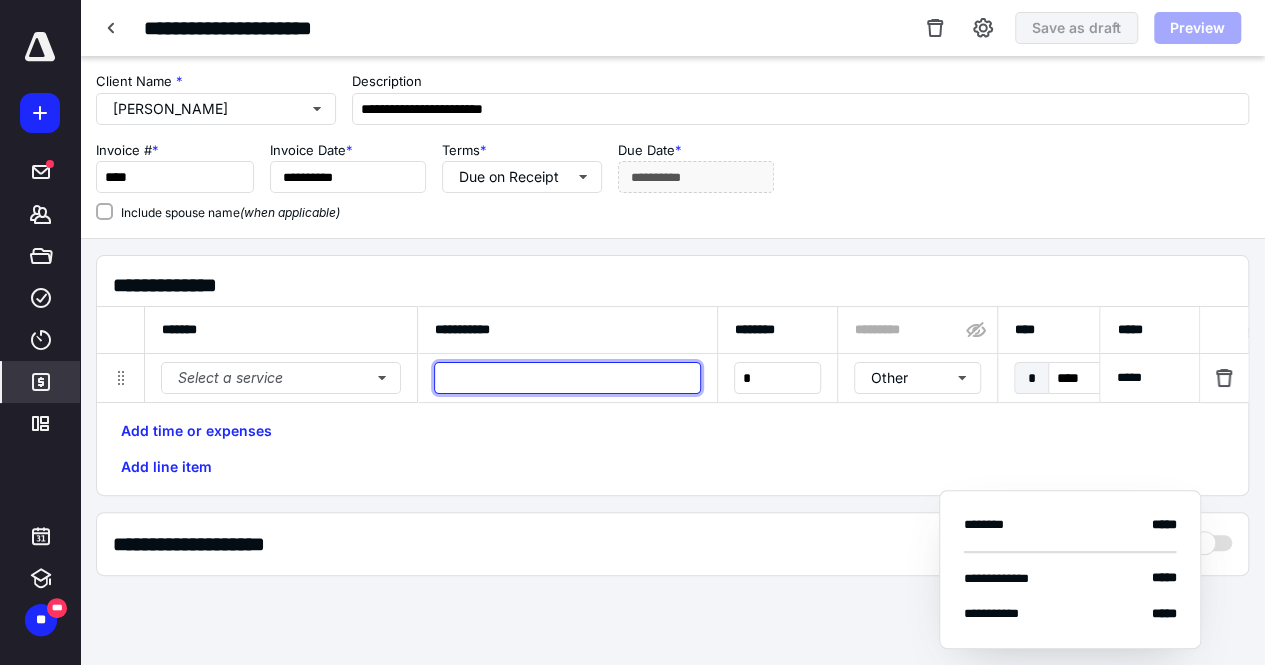 click at bounding box center [567, 378] 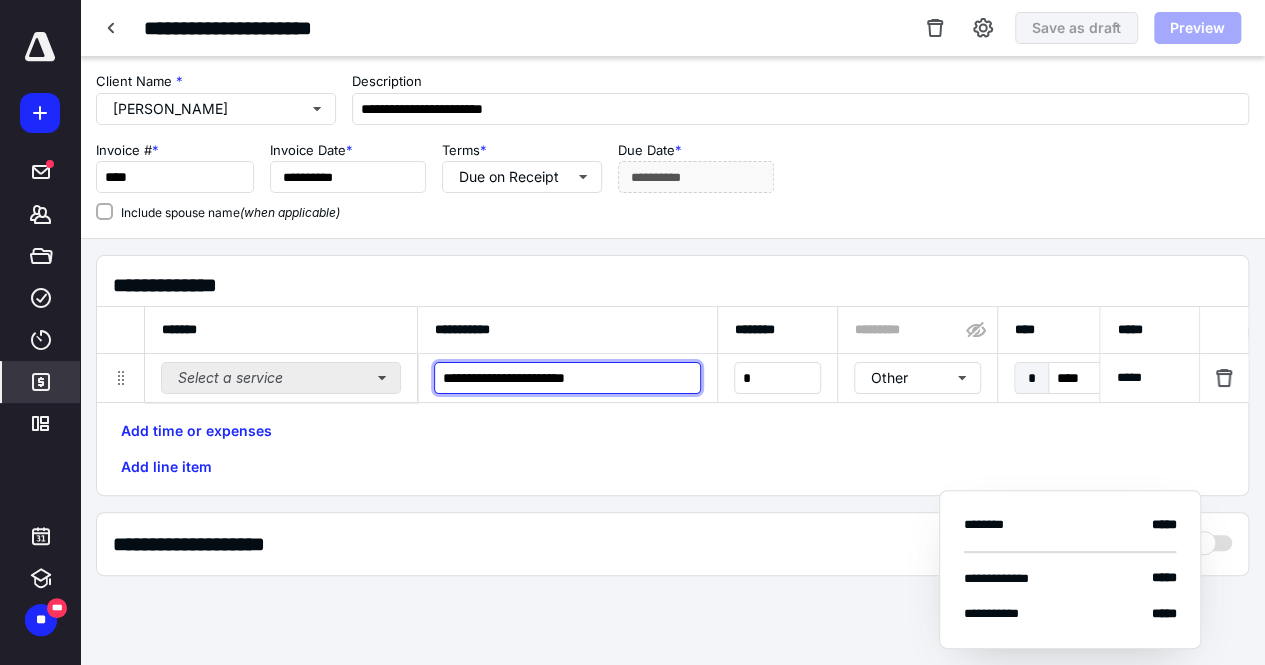 type on "**********" 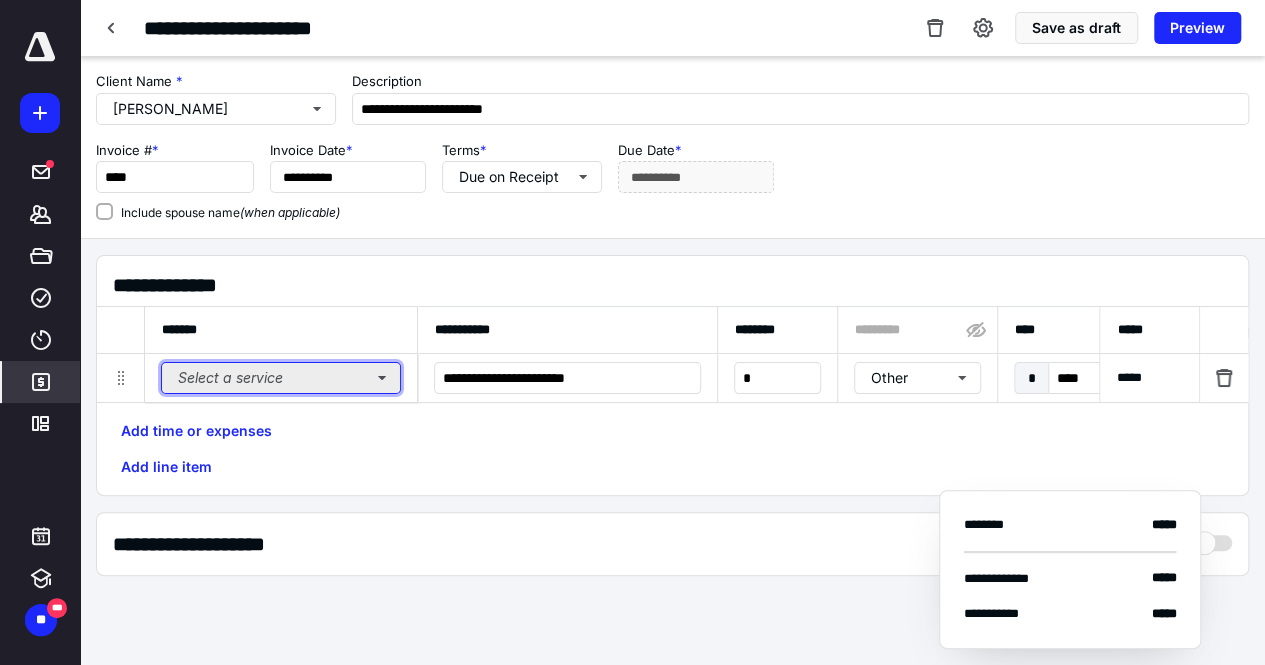 click on "Select a service" at bounding box center [281, 378] 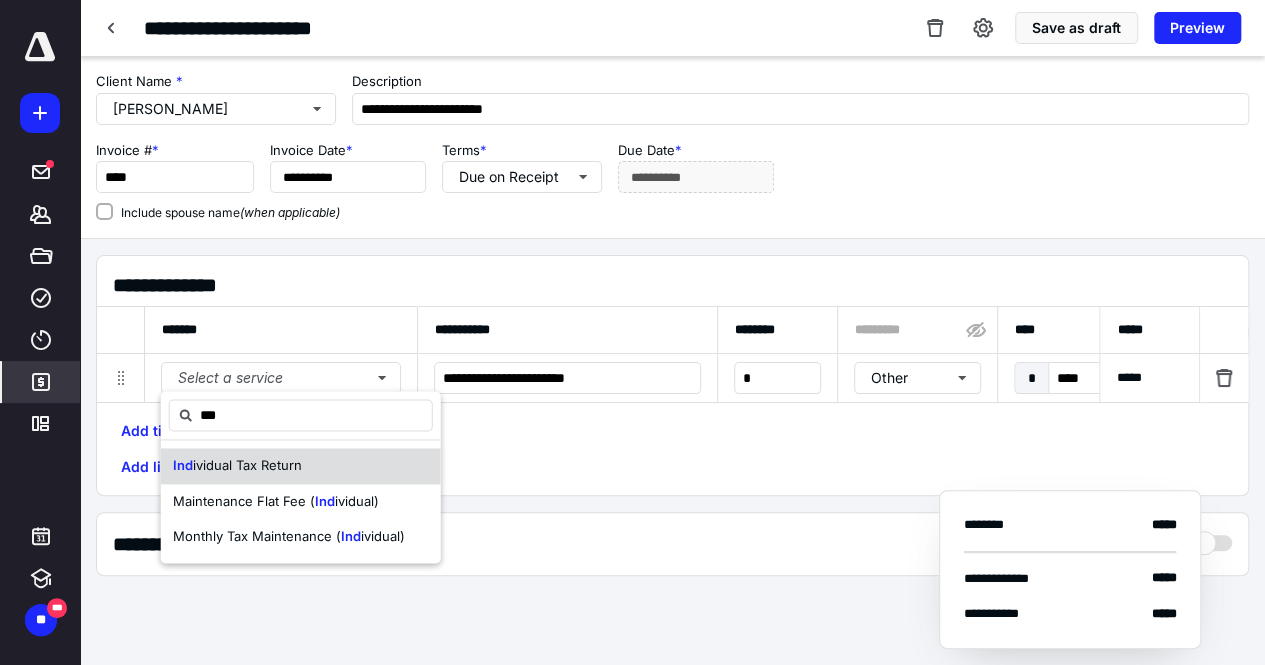 click on "ividual Tax Return" at bounding box center [247, 465] 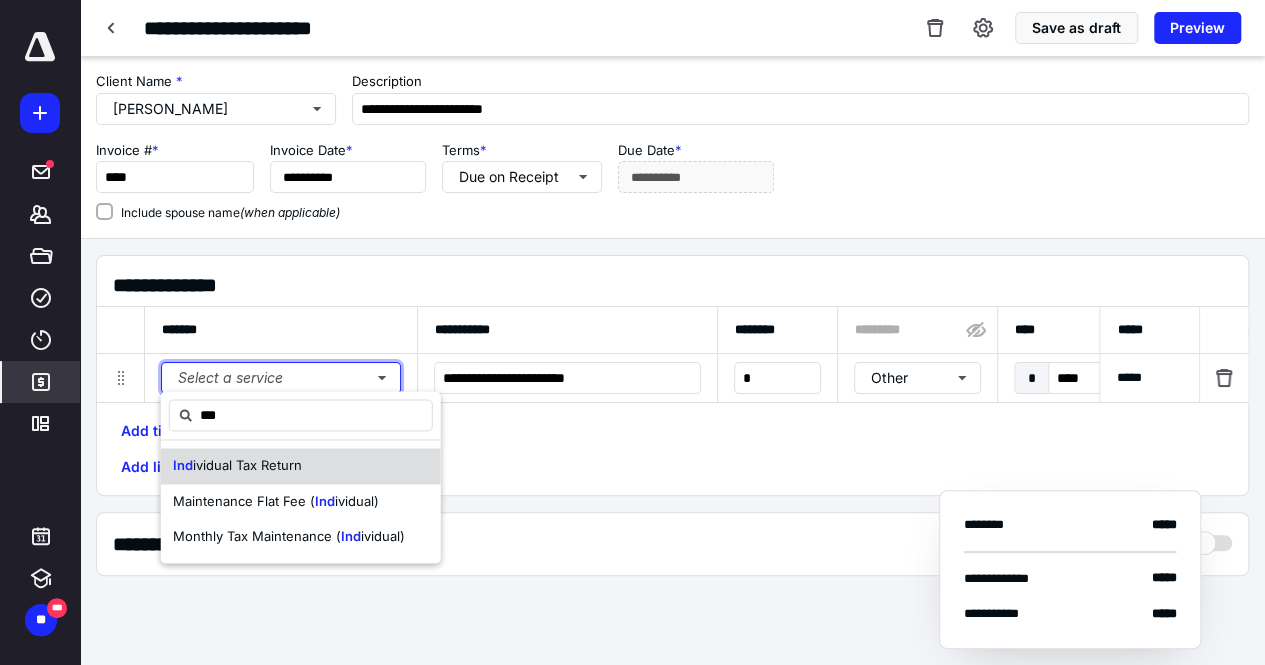 type 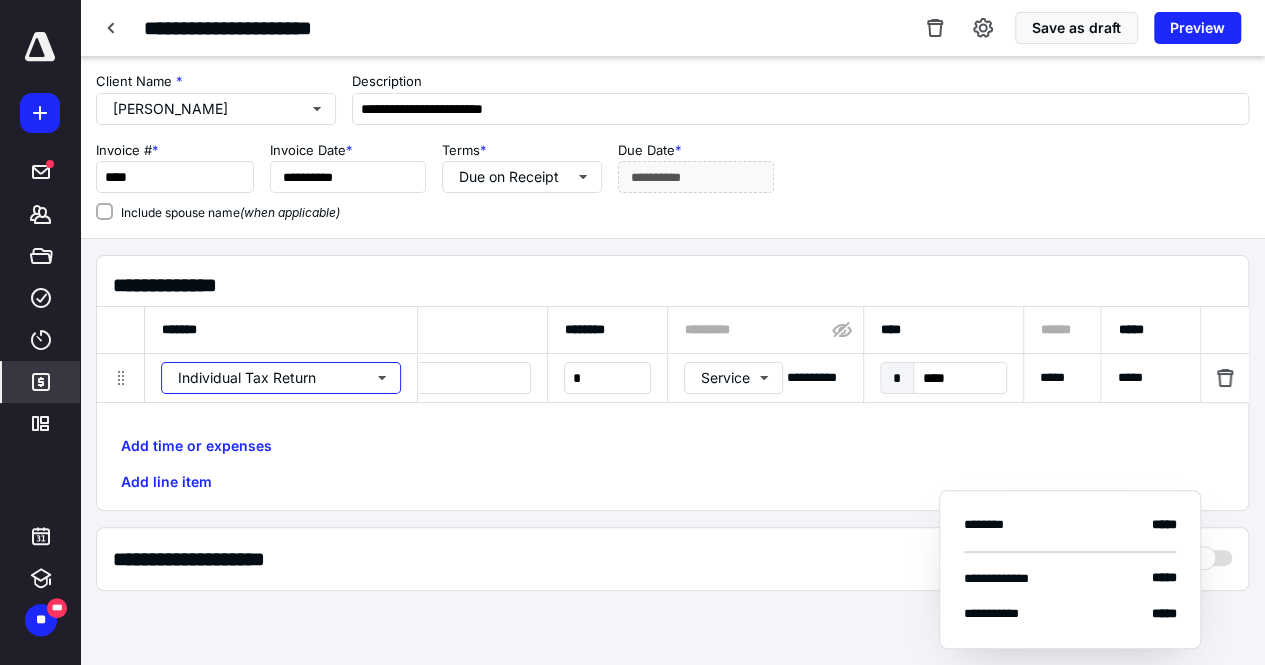 scroll, scrollTop: 0, scrollLeft: 422, axis: horizontal 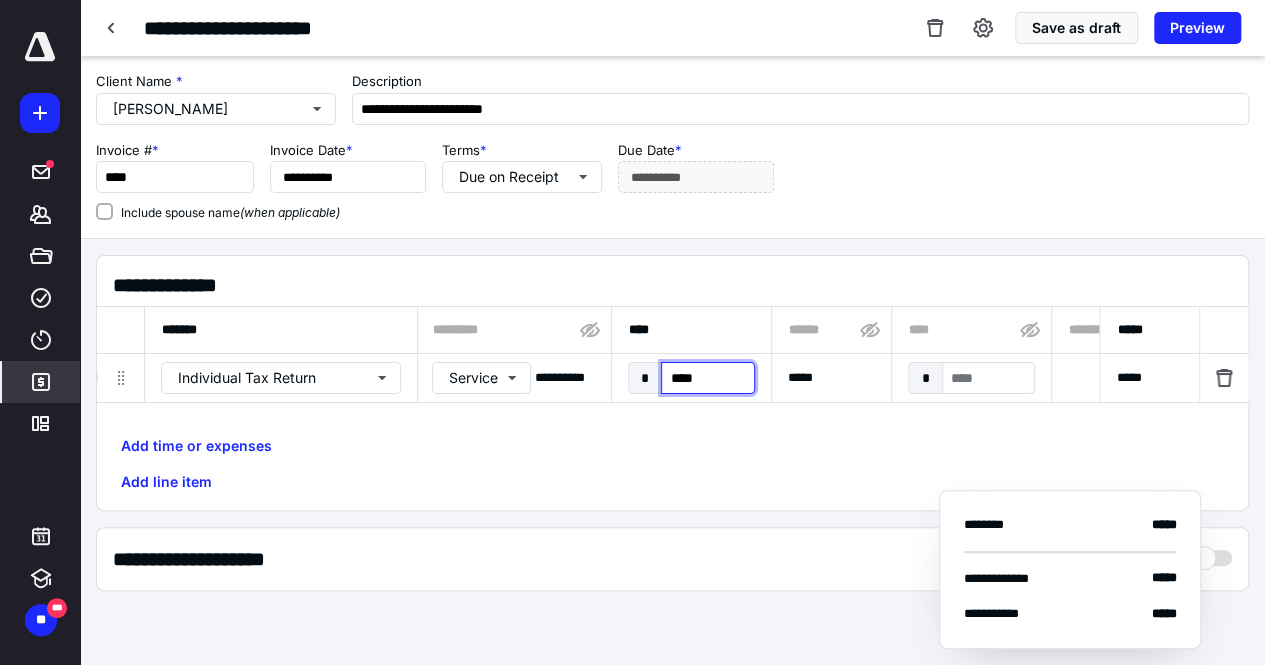 click on "****" at bounding box center [707, 378] 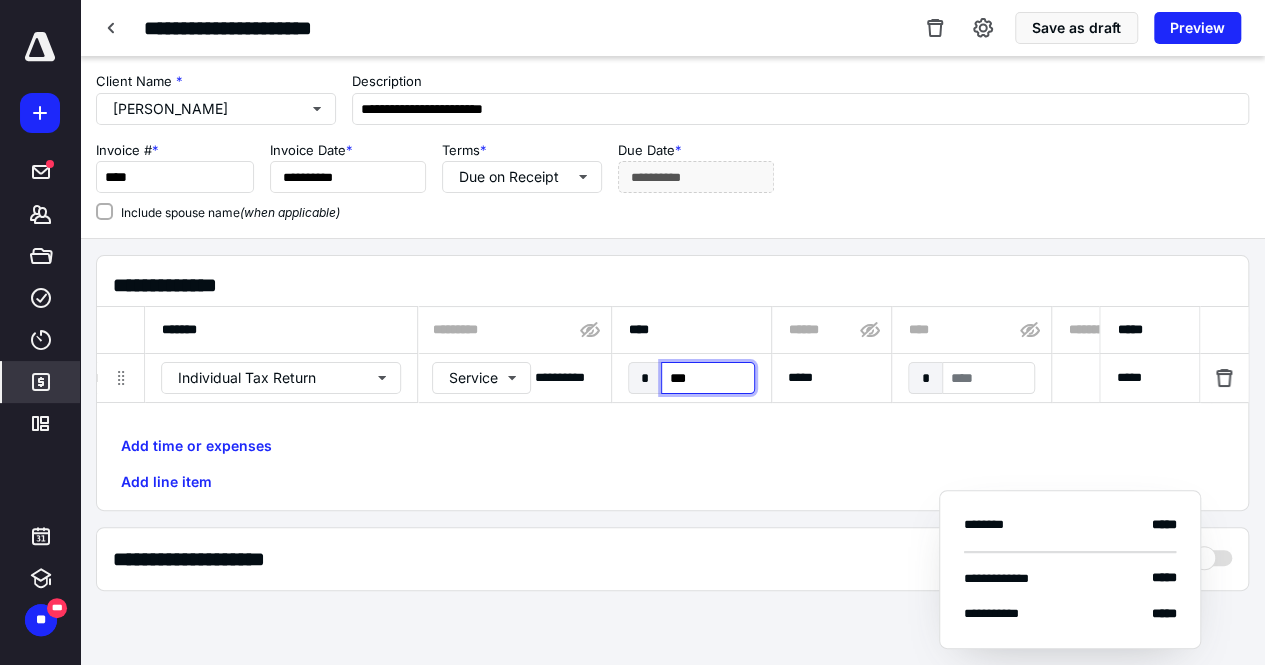 type on "****" 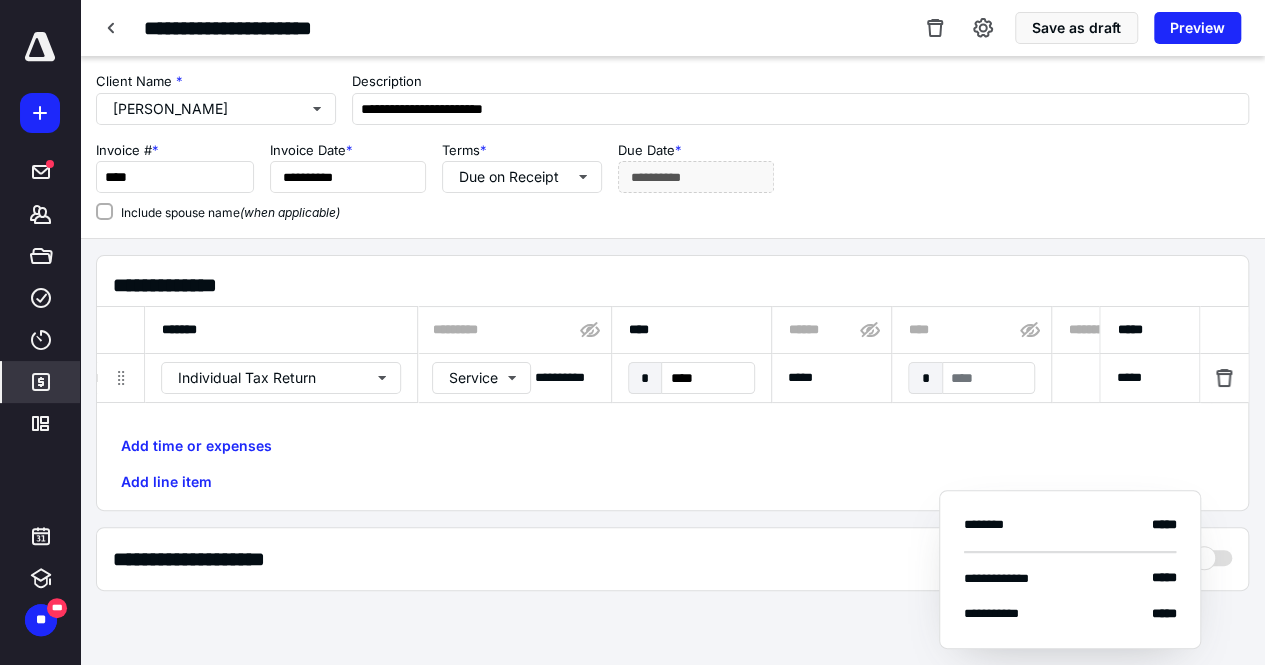 click on "Add time or expenses Add line item" at bounding box center [672, 464] 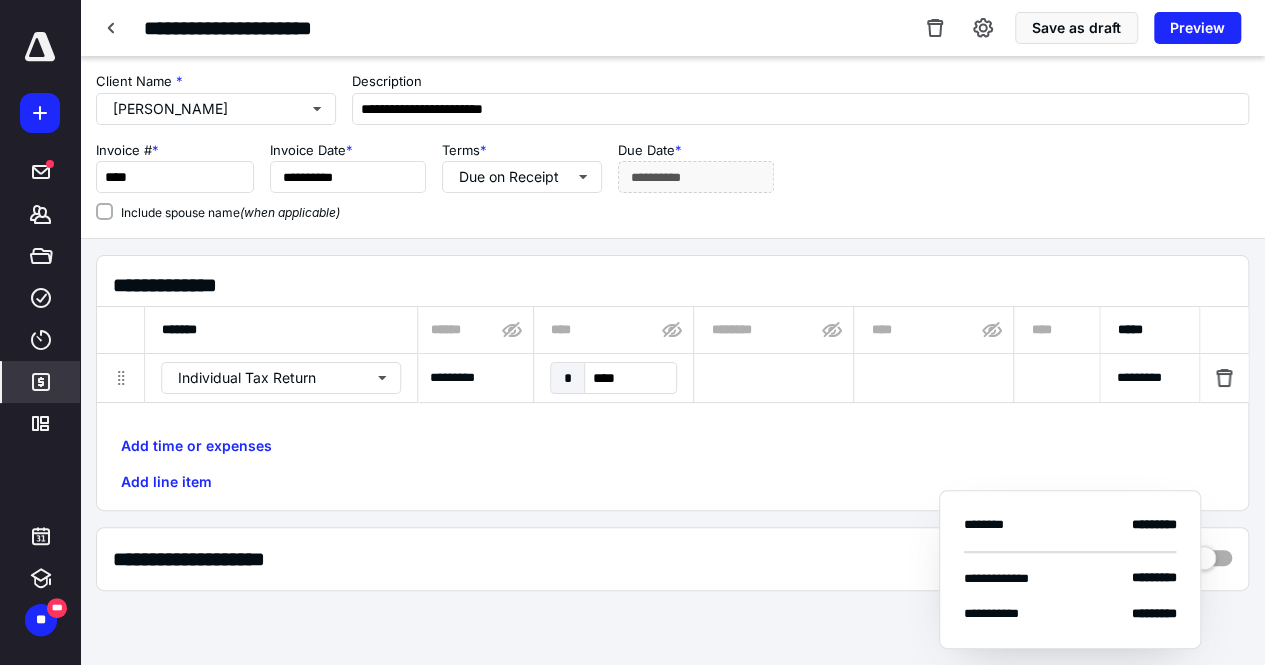scroll, scrollTop: 0, scrollLeft: 1458, axis: horizontal 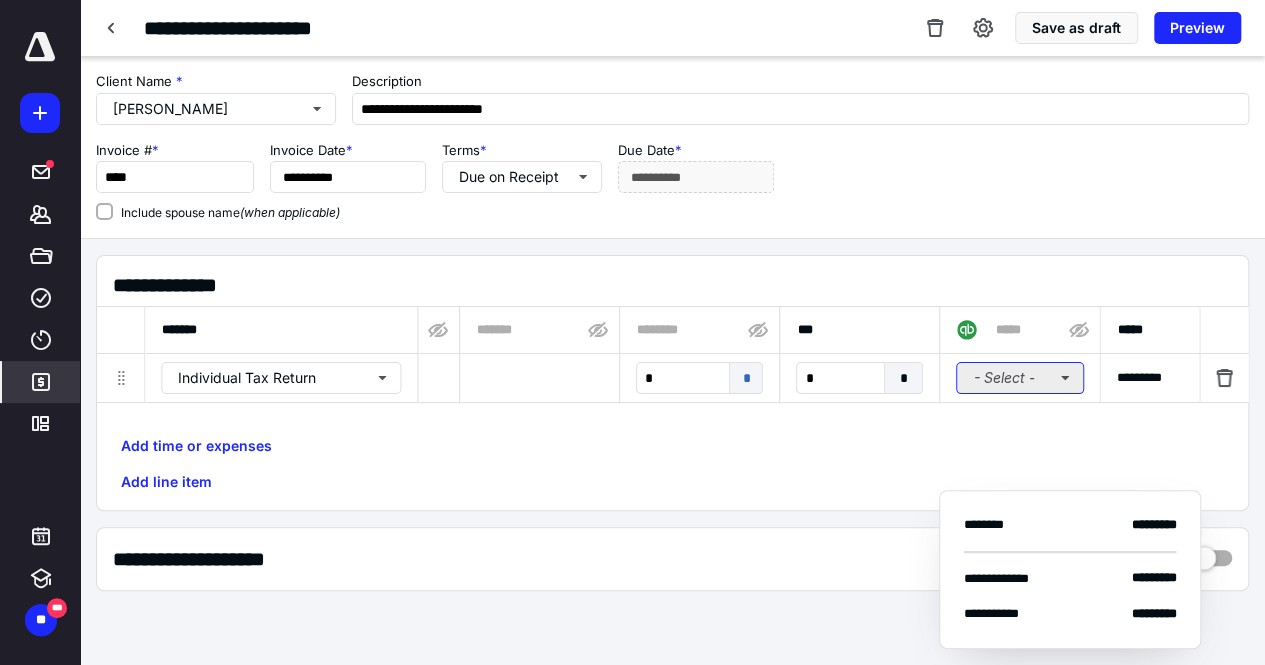 click on "- Select -" at bounding box center (1020, 378) 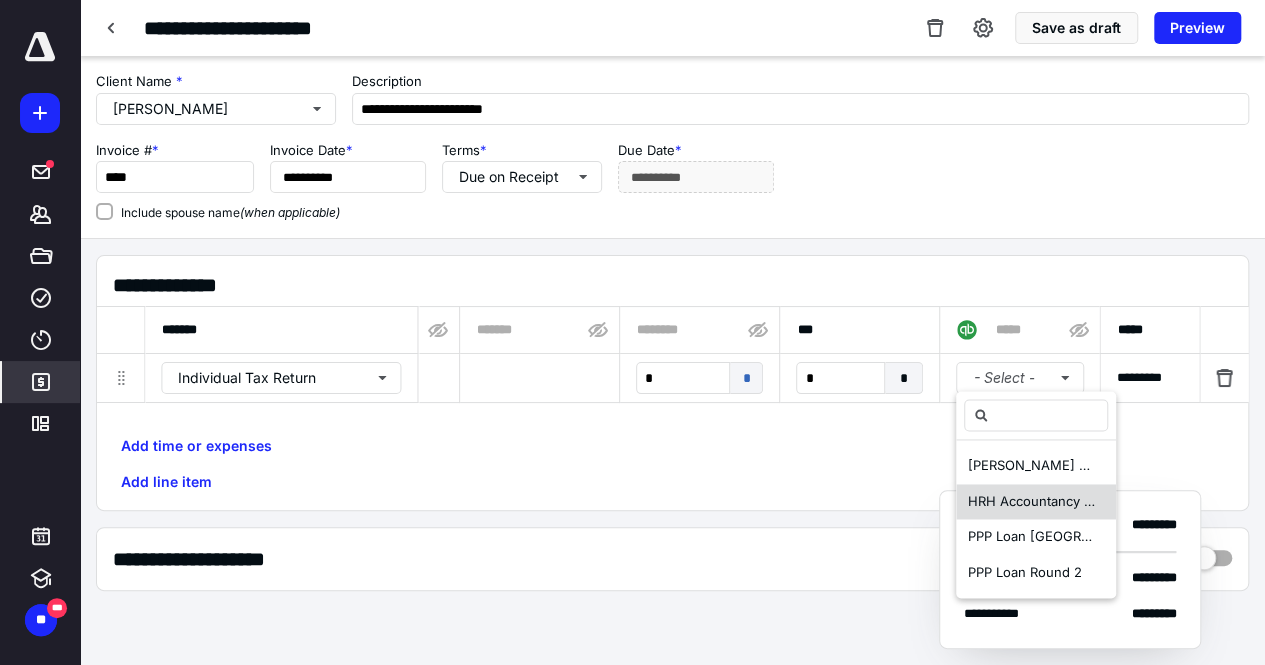 click on "HRH Accountancy Corp" at bounding box center [1041, 501] 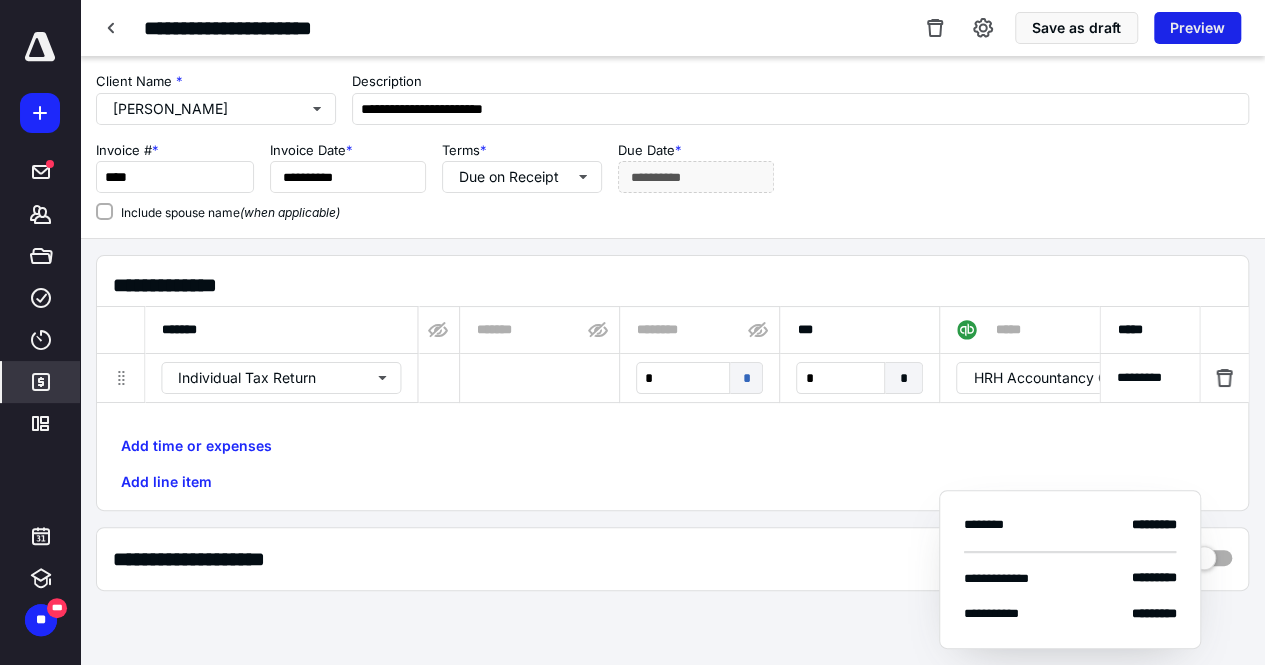 click on "Preview" at bounding box center [1197, 28] 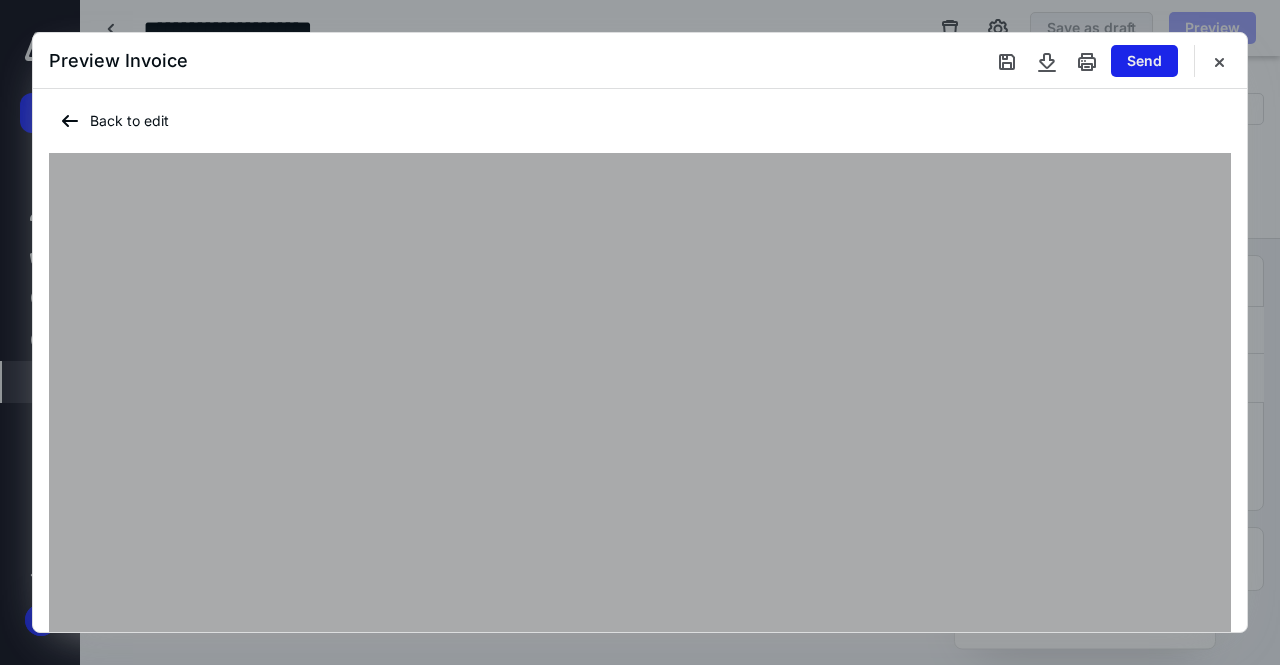click on "Send" at bounding box center [1144, 61] 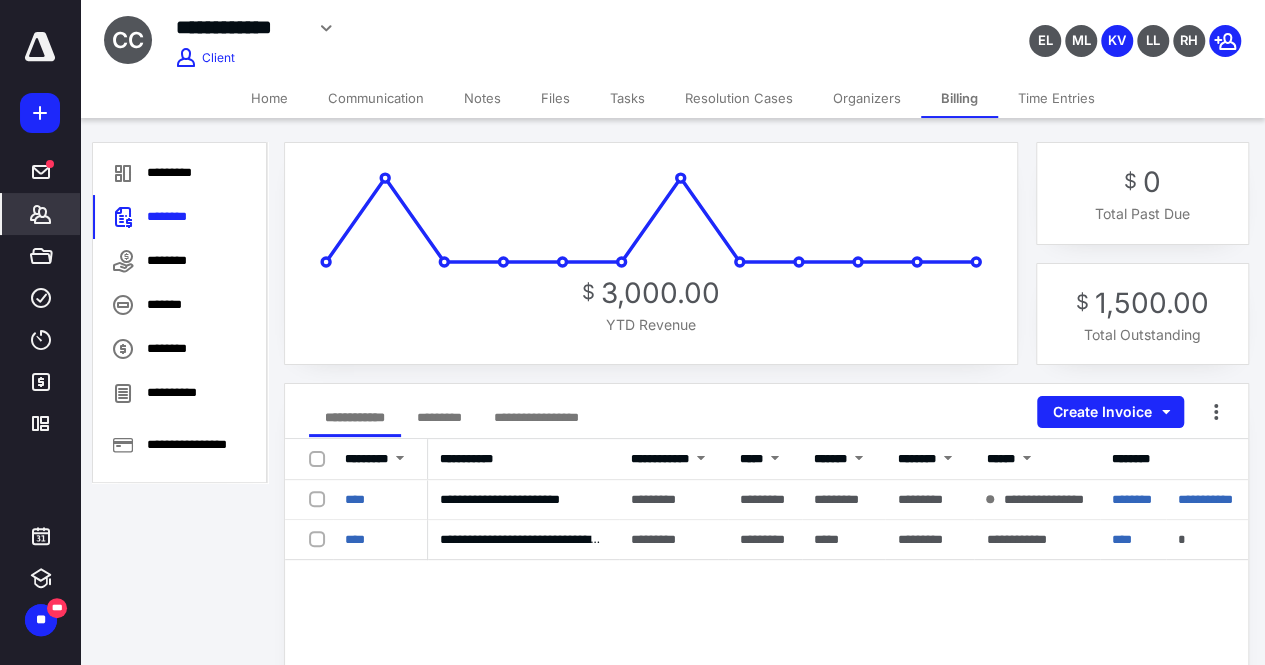 click on "Home" at bounding box center [269, 98] 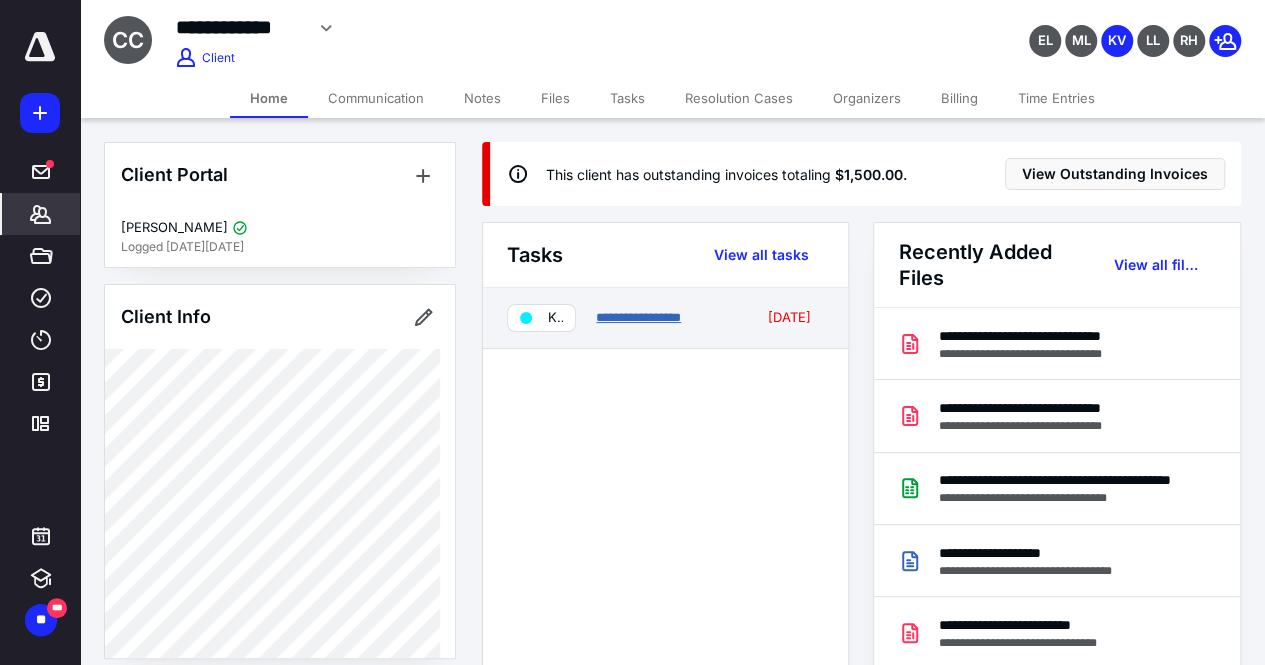 click on "**********" at bounding box center (638, 317) 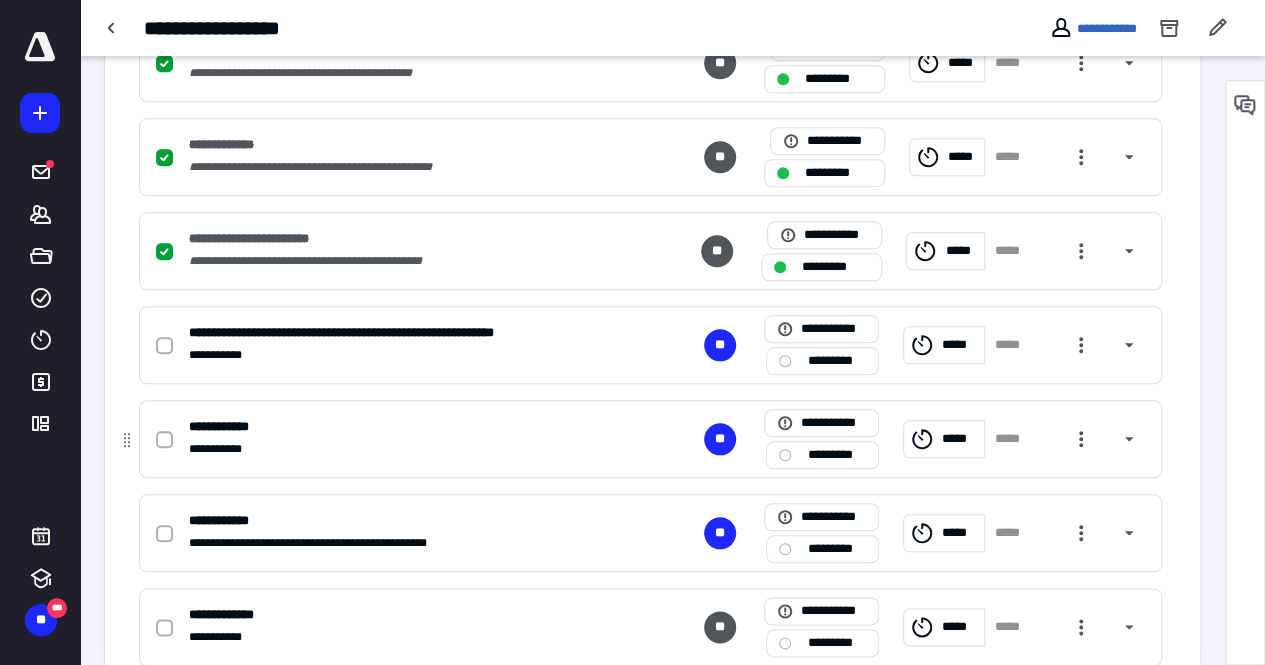 scroll, scrollTop: 904, scrollLeft: 0, axis: vertical 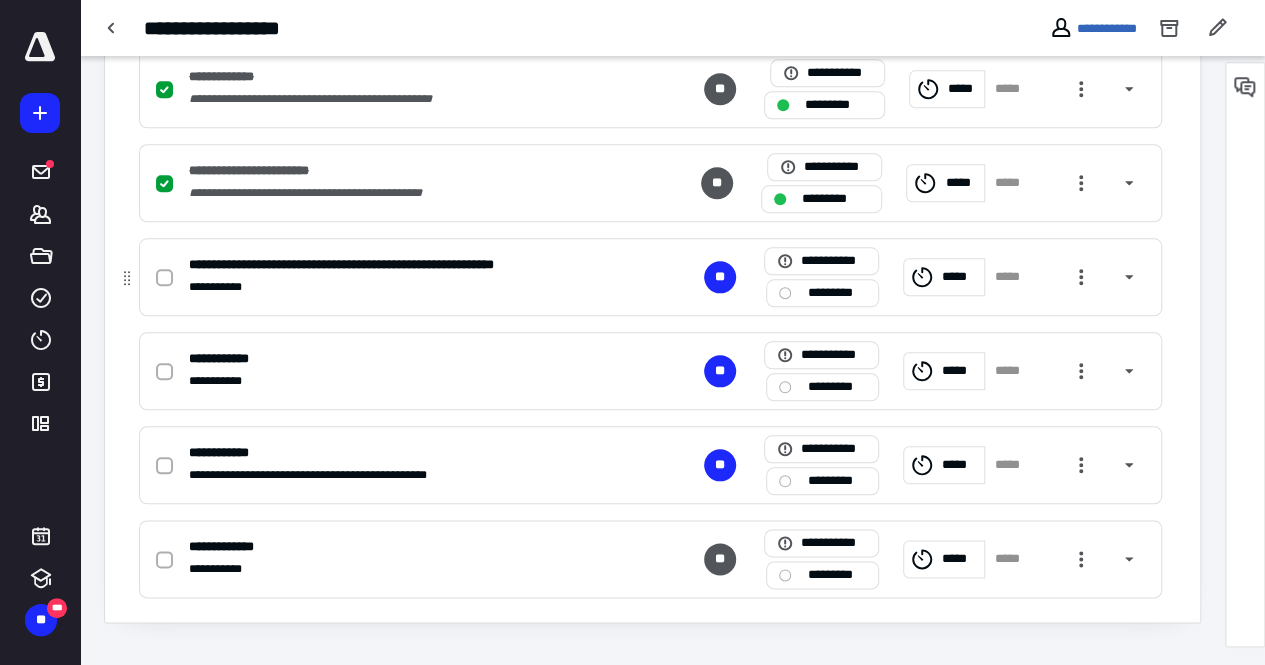 click at bounding box center (164, 278) 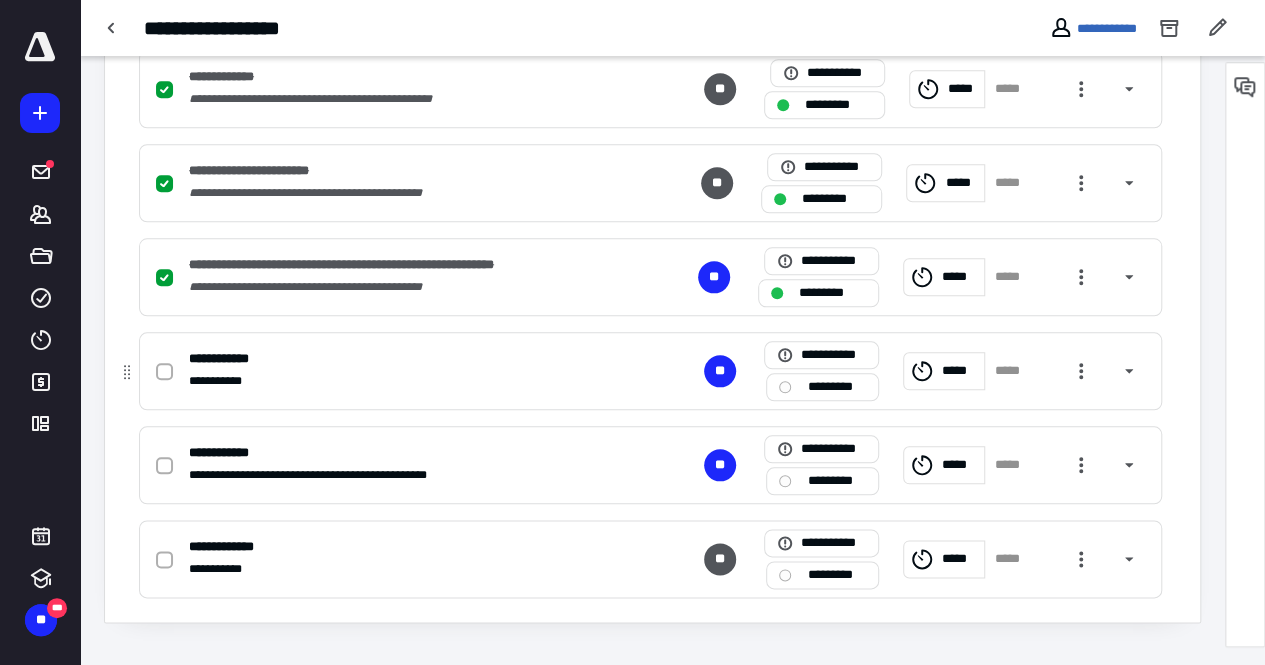 click at bounding box center [164, 372] 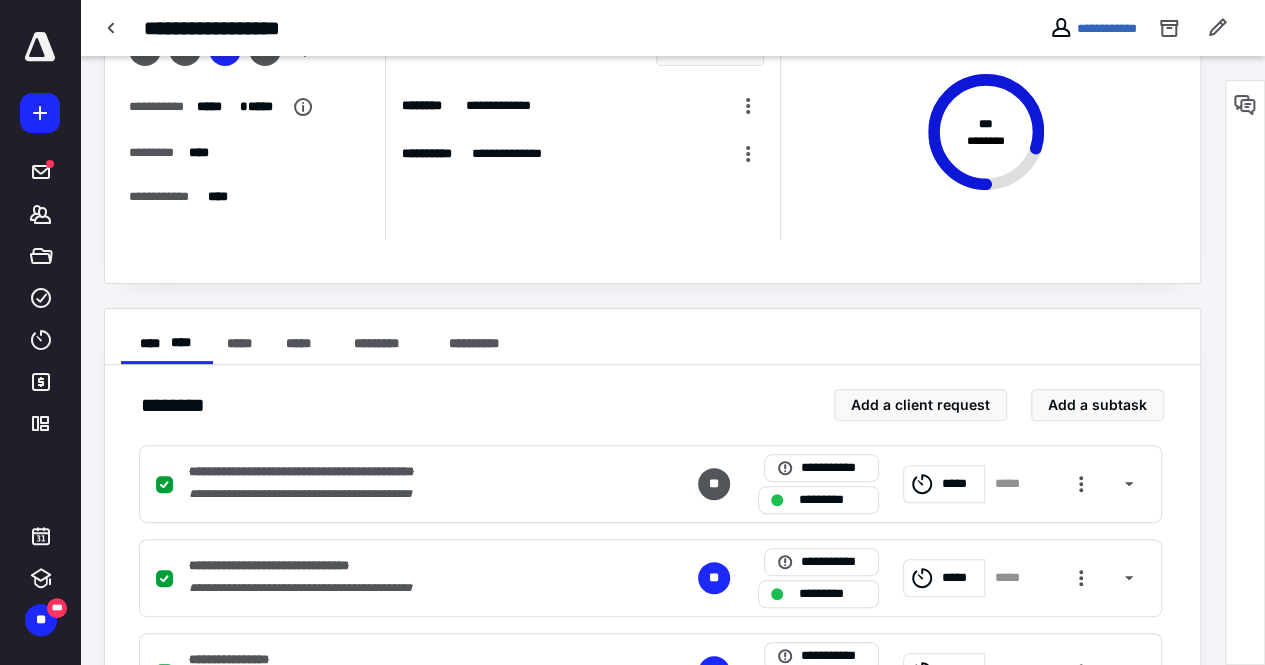 scroll, scrollTop: 0, scrollLeft: 0, axis: both 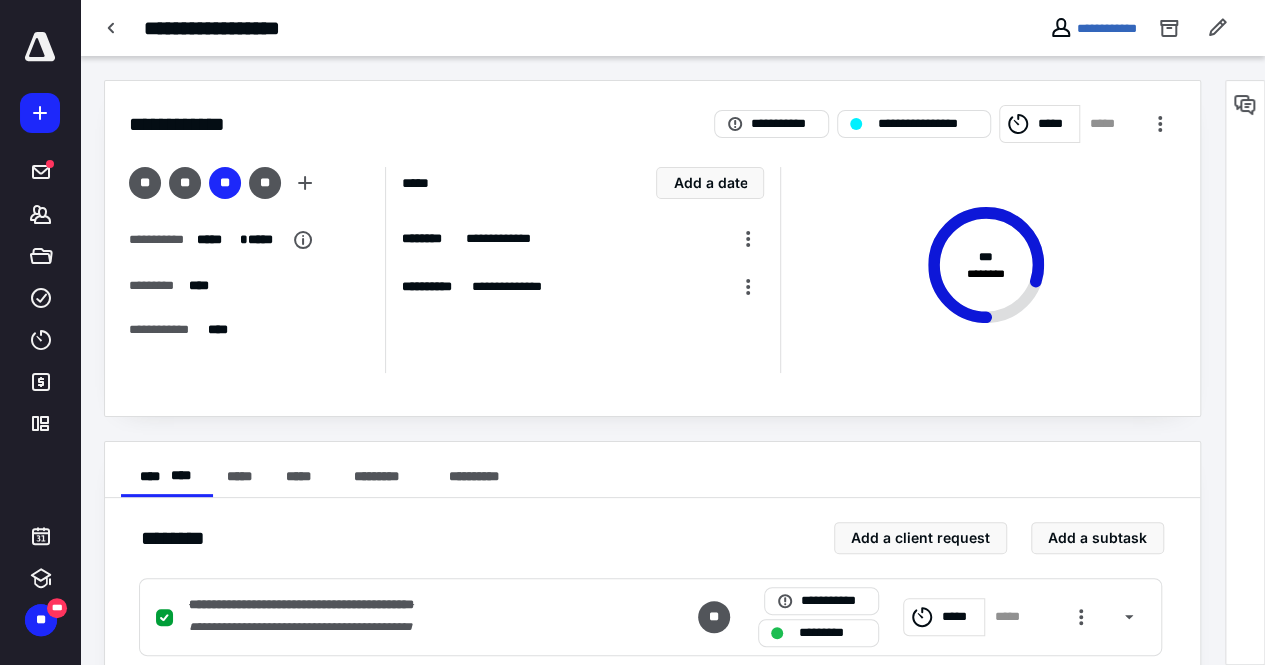 click on "**********" at bounding box center [652, 248] 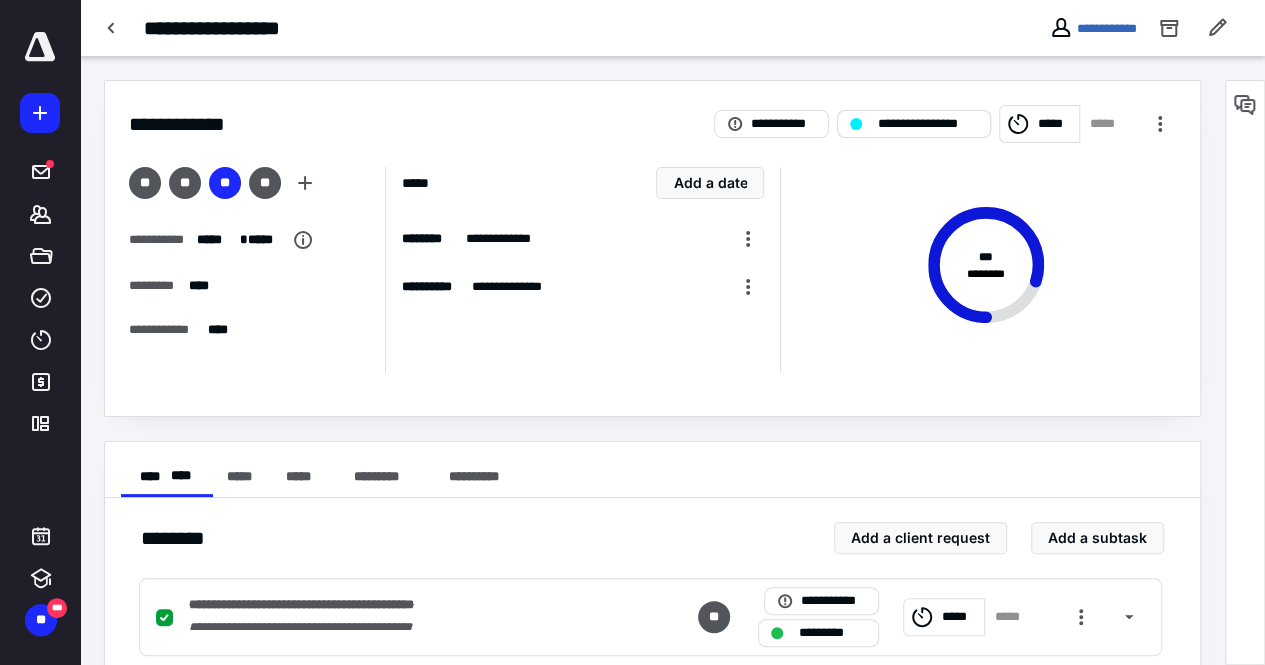 click on "**********" at bounding box center [928, 124] 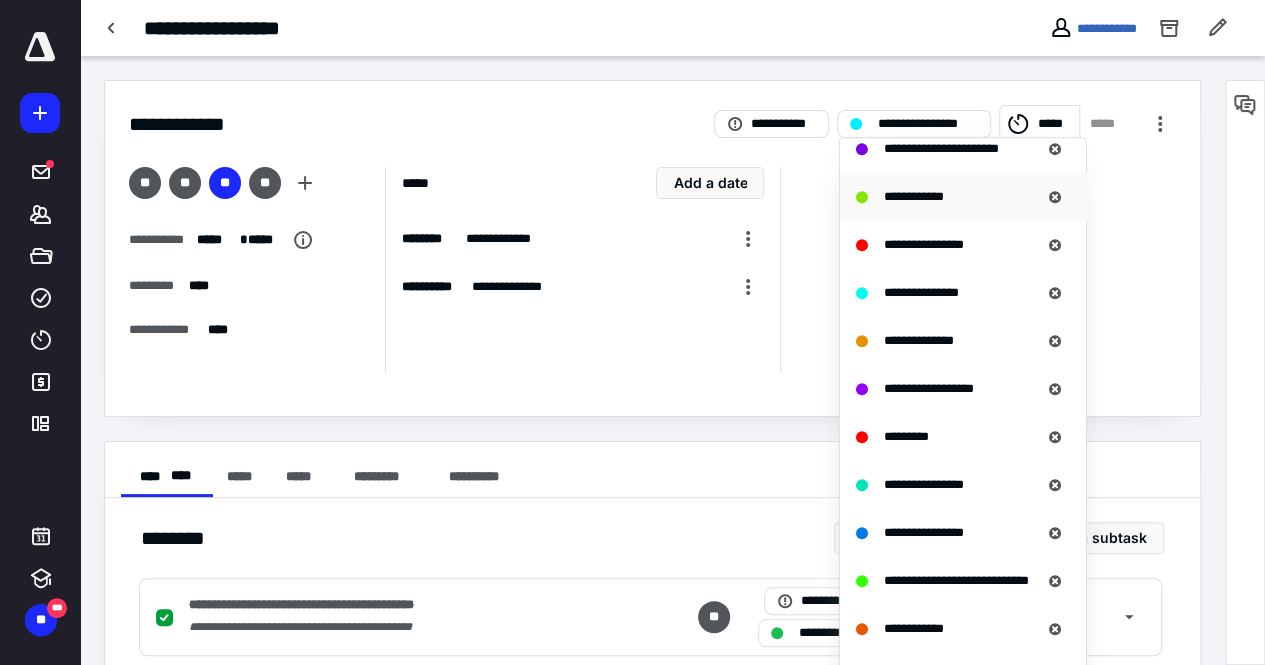 scroll, scrollTop: 520, scrollLeft: 0, axis: vertical 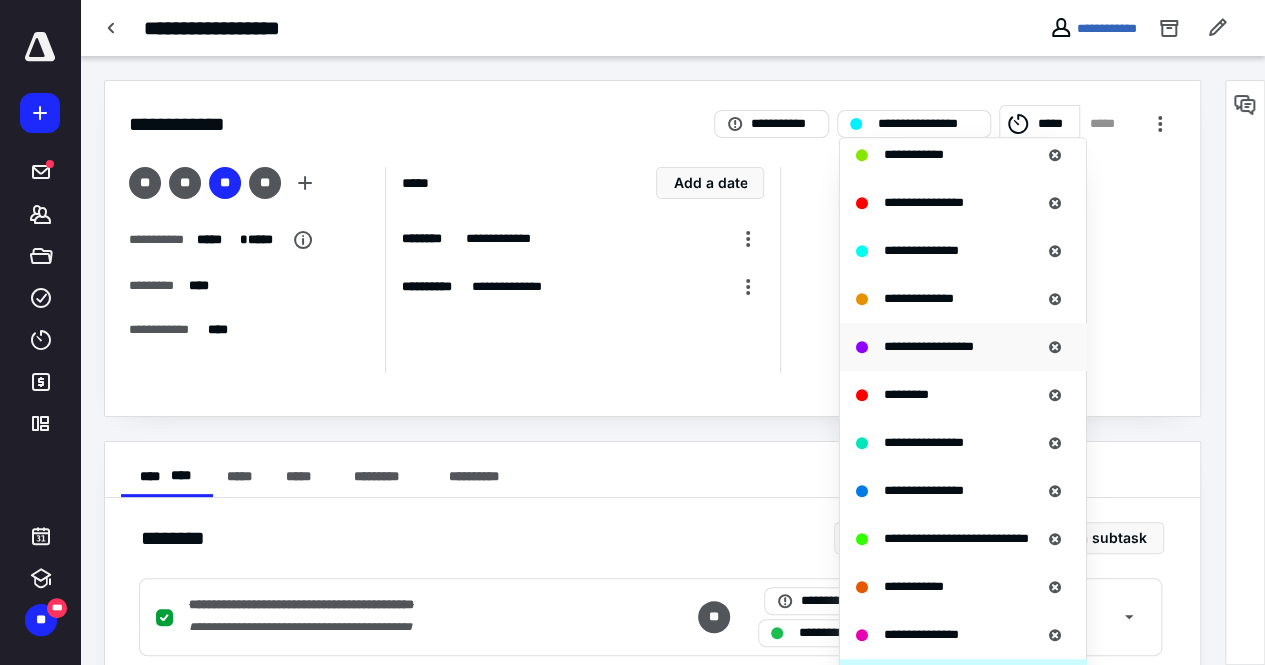 click on "**********" at bounding box center [929, 346] 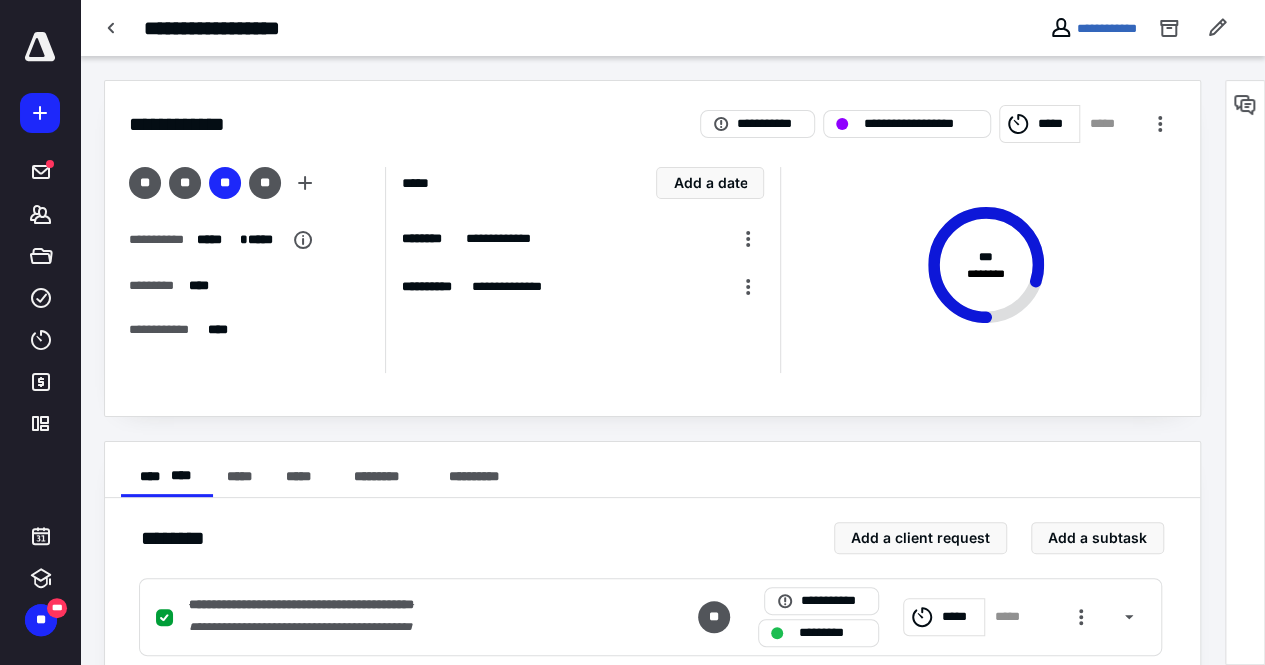 click on "**********" at bounding box center (1093, 28) 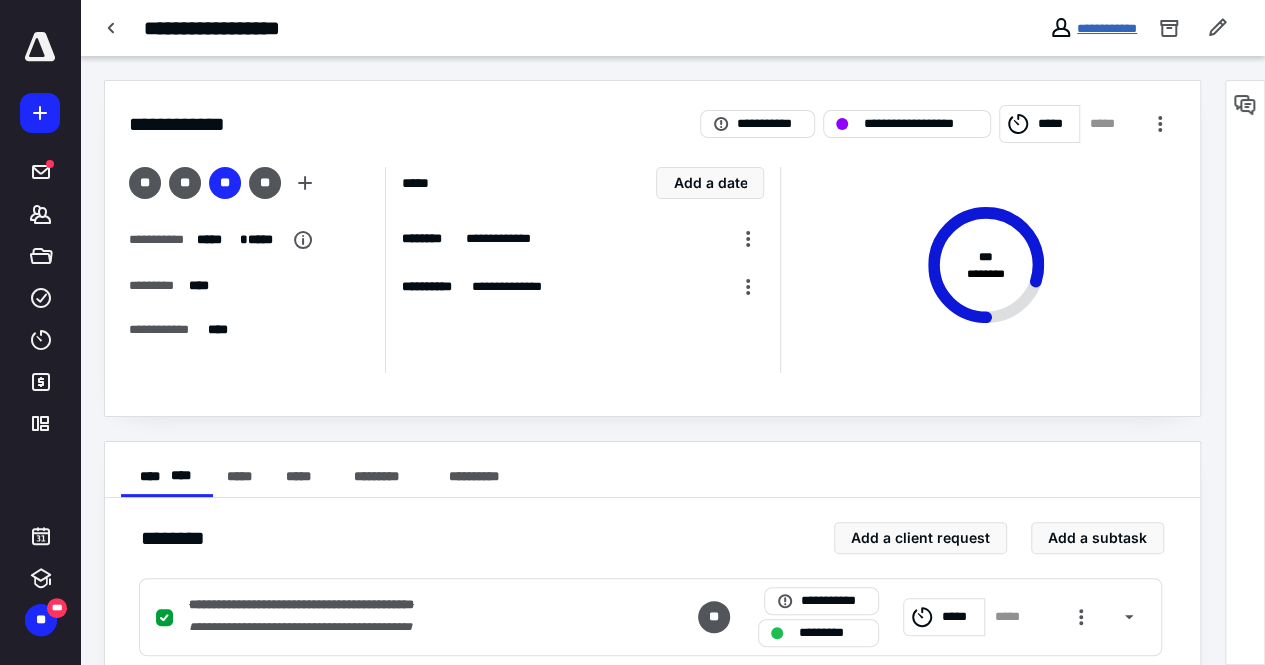 click on "**********" at bounding box center [1107, 28] 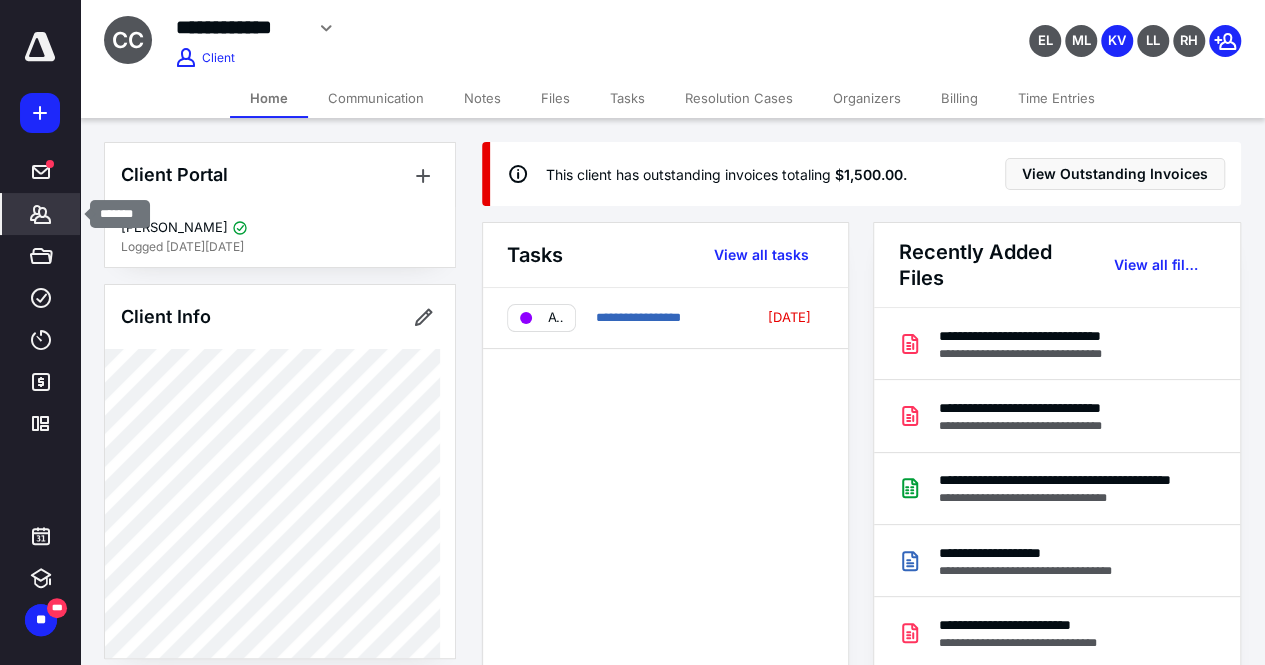 click 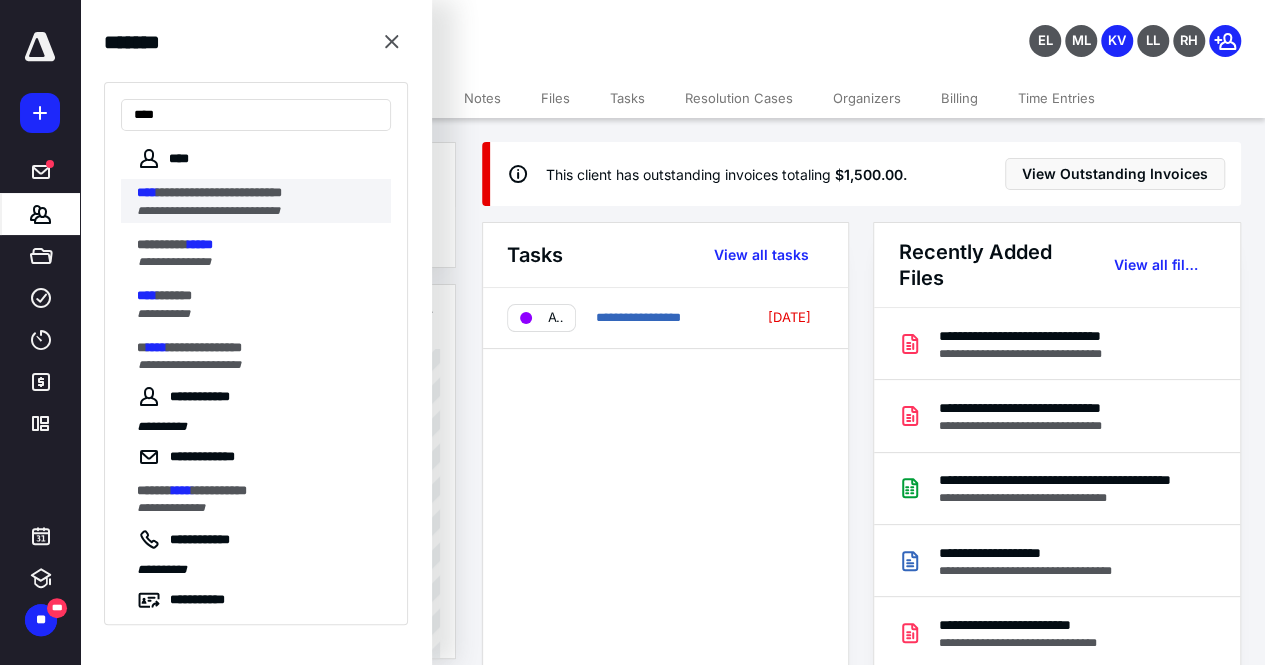 type on "****" 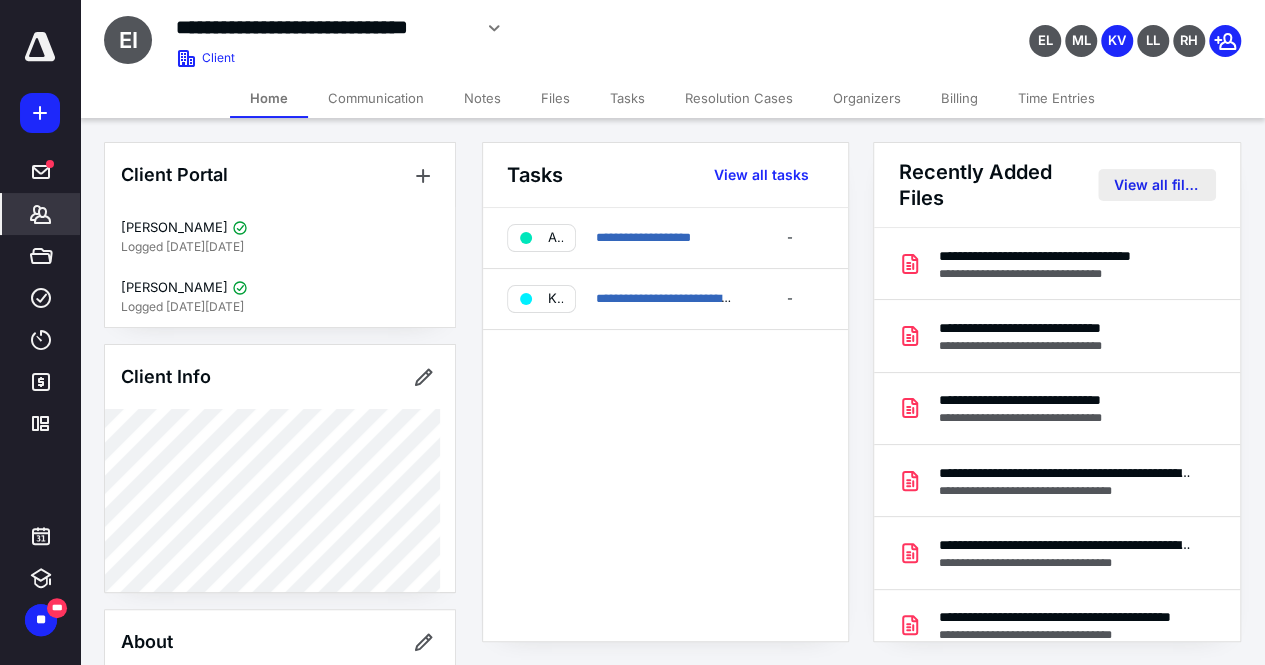 click on "View all files" at bounding box center (1157, 185) 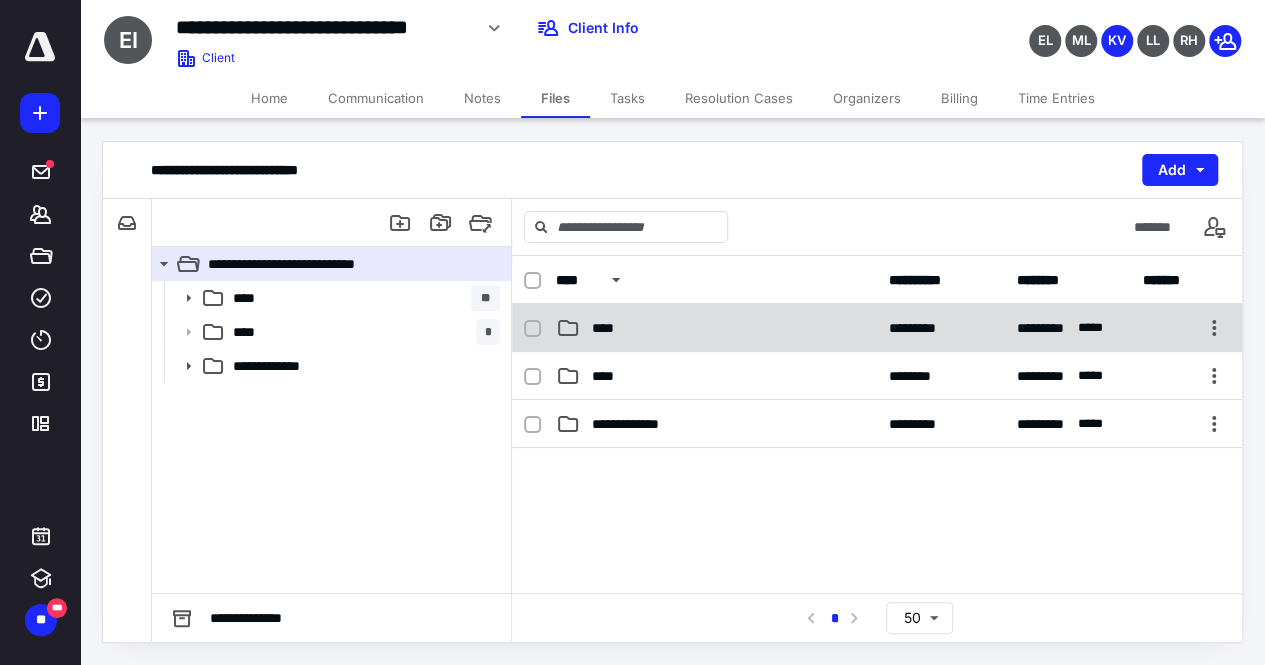 click on "****" at bounding box center [716, 328] 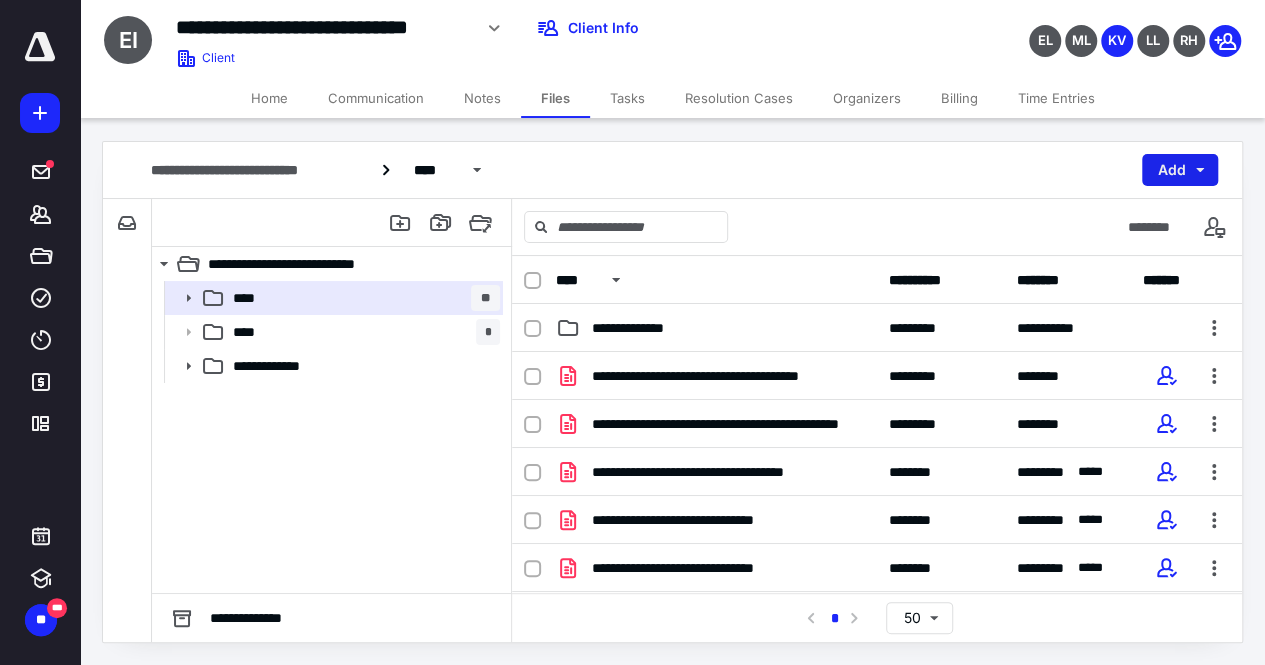 click on "Add" at bounding box center [1180, 170] 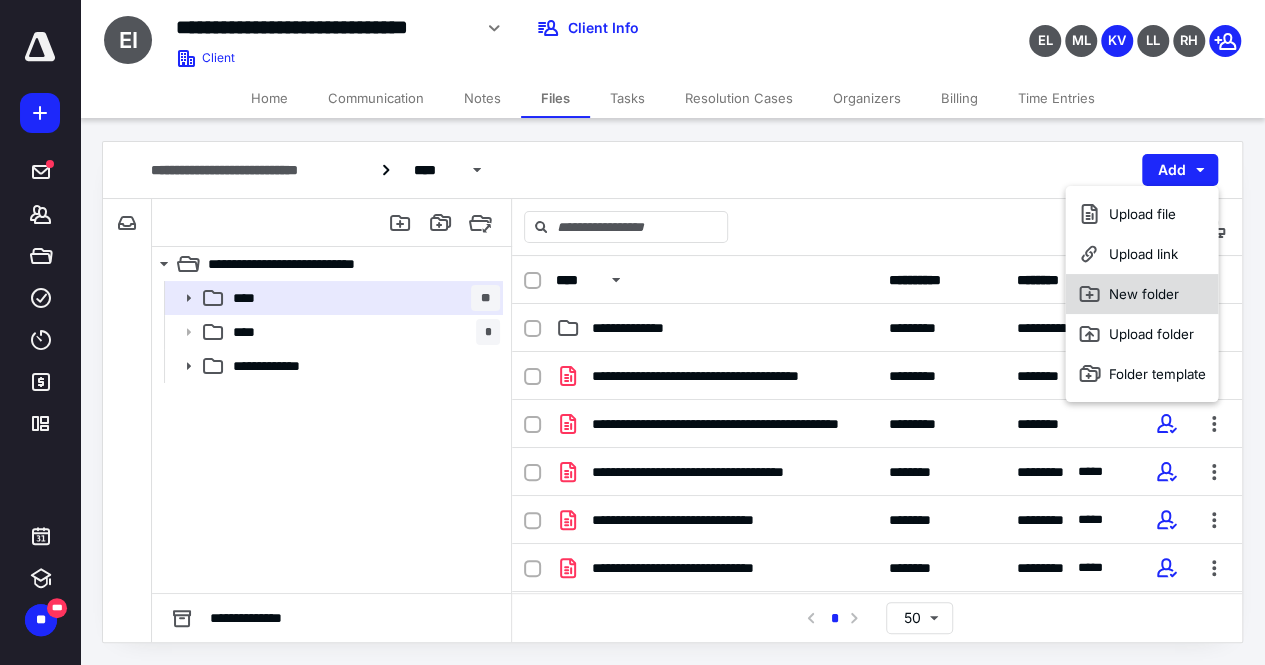 click on "New folder" at bounding box center (1141, 294) 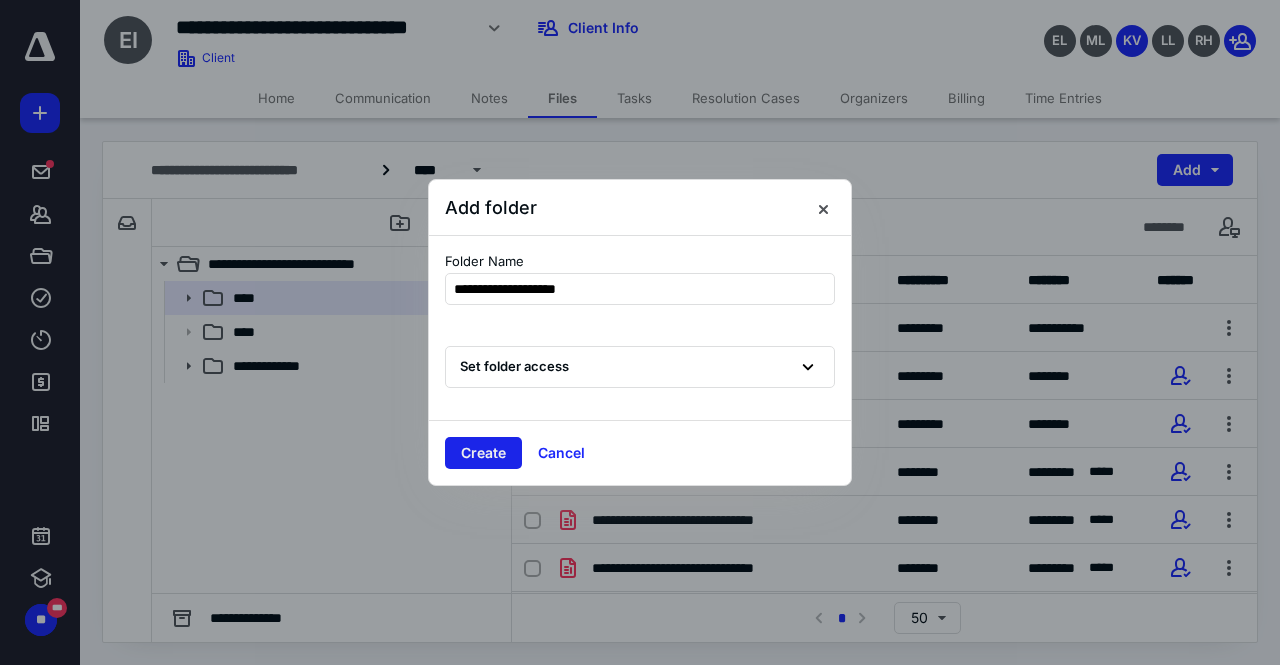 type on "**********" 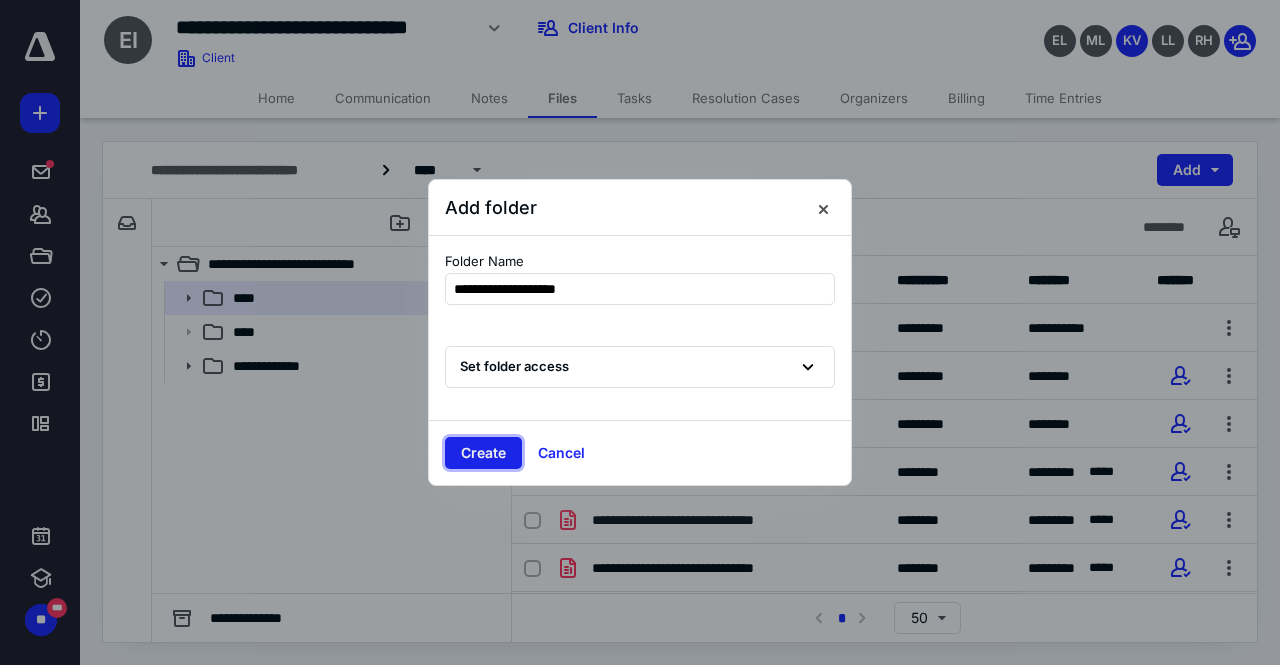 click on "Create" at bounding box center [483, 453] 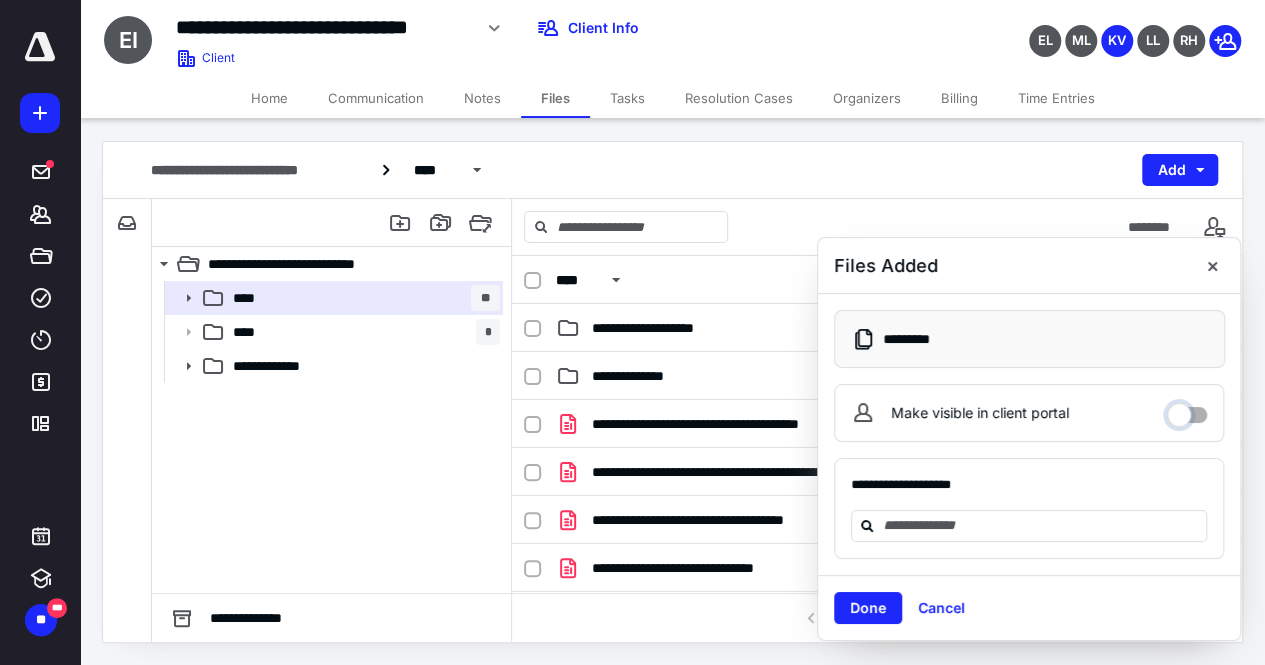 click on "Make visible in client portal" at bounding box center (1187, 410) 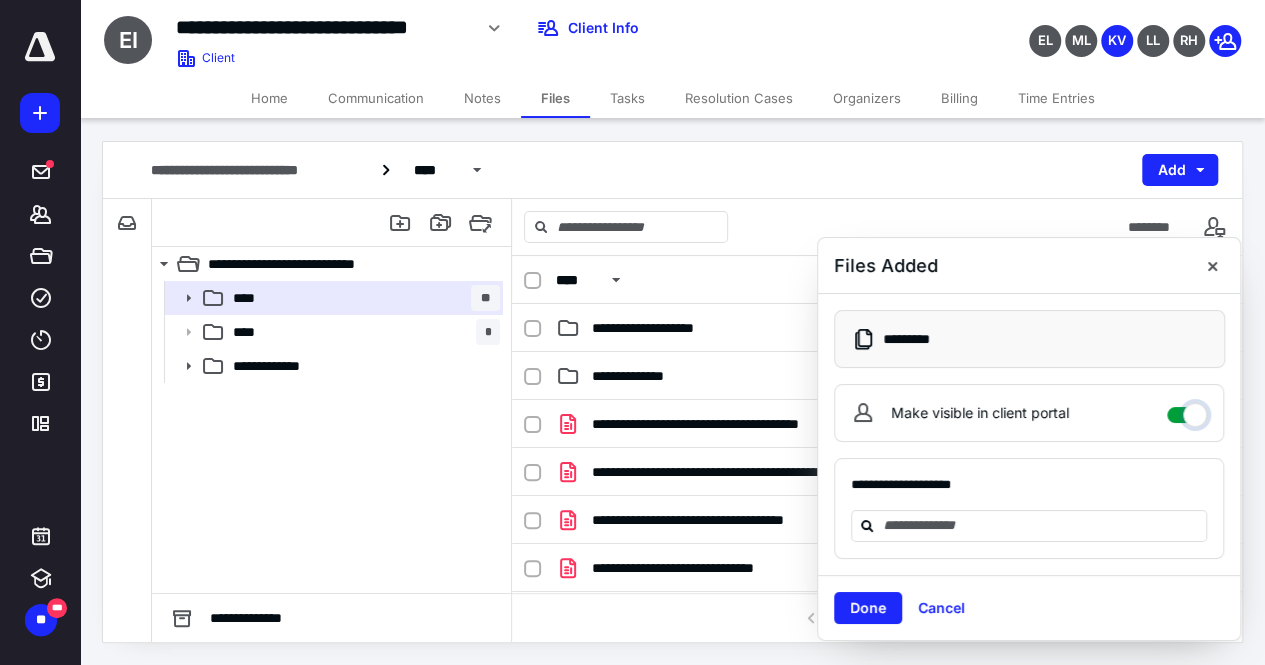 checkbox on "****" 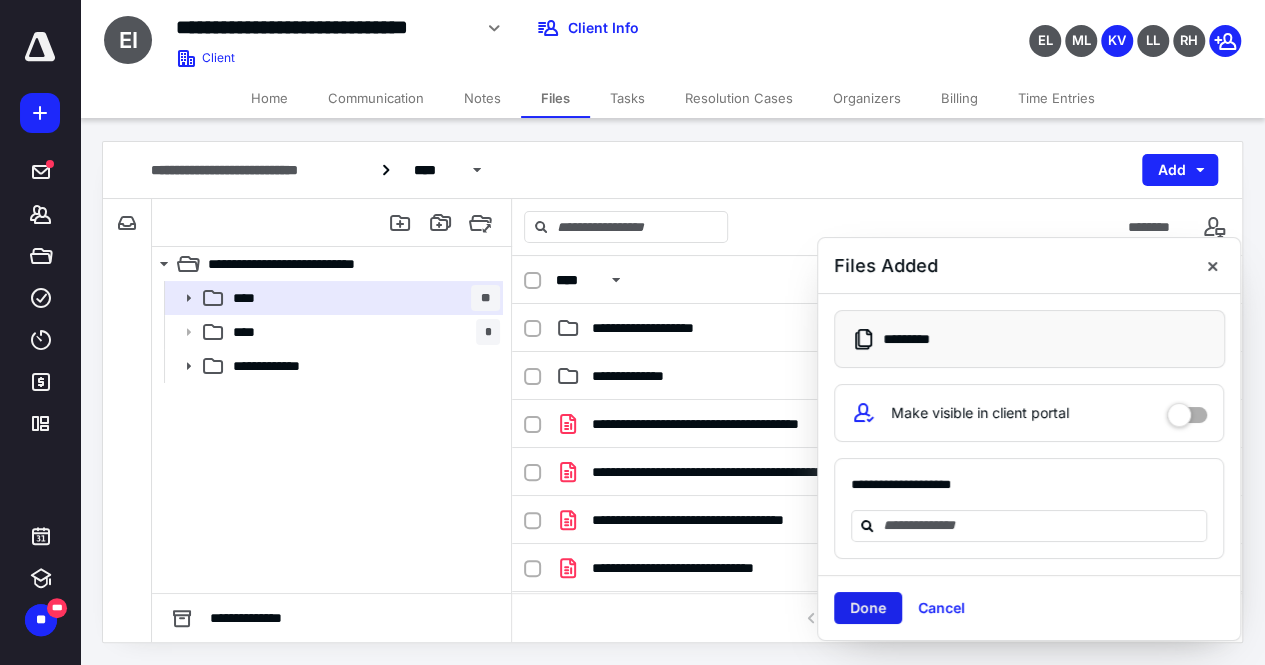 click on "Done" at bounding box center (868, 608) 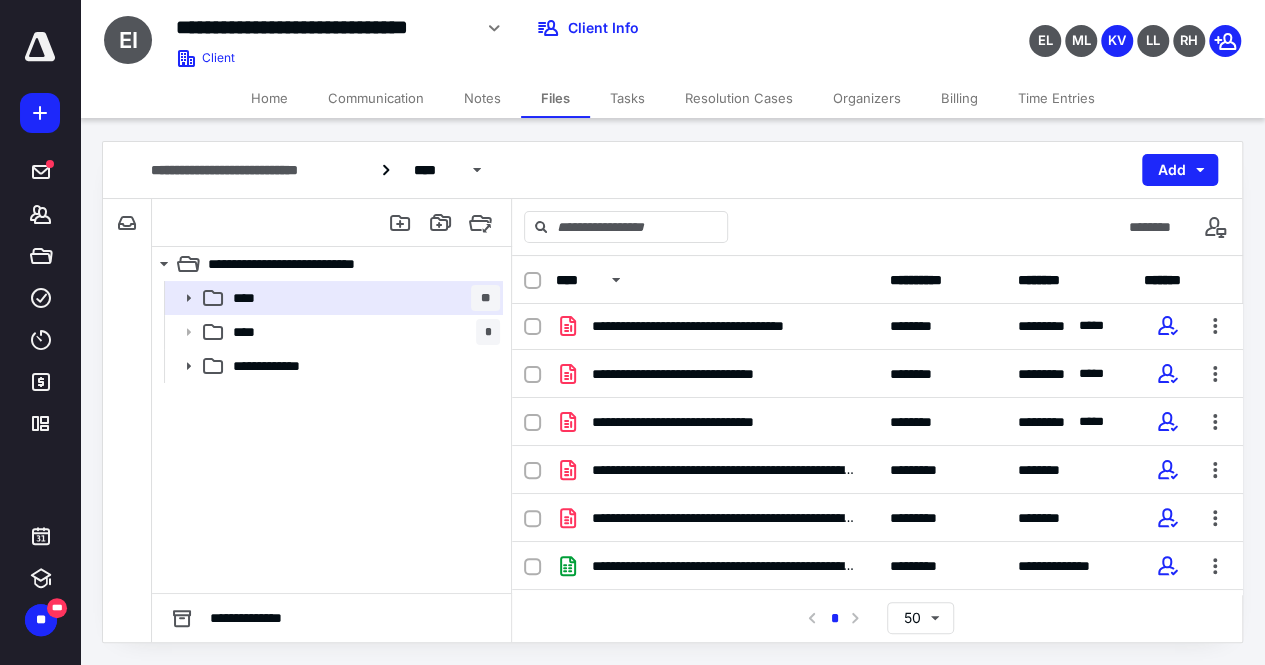 scroll, scrollTop: 0, scrollLeft: 0, axis: both 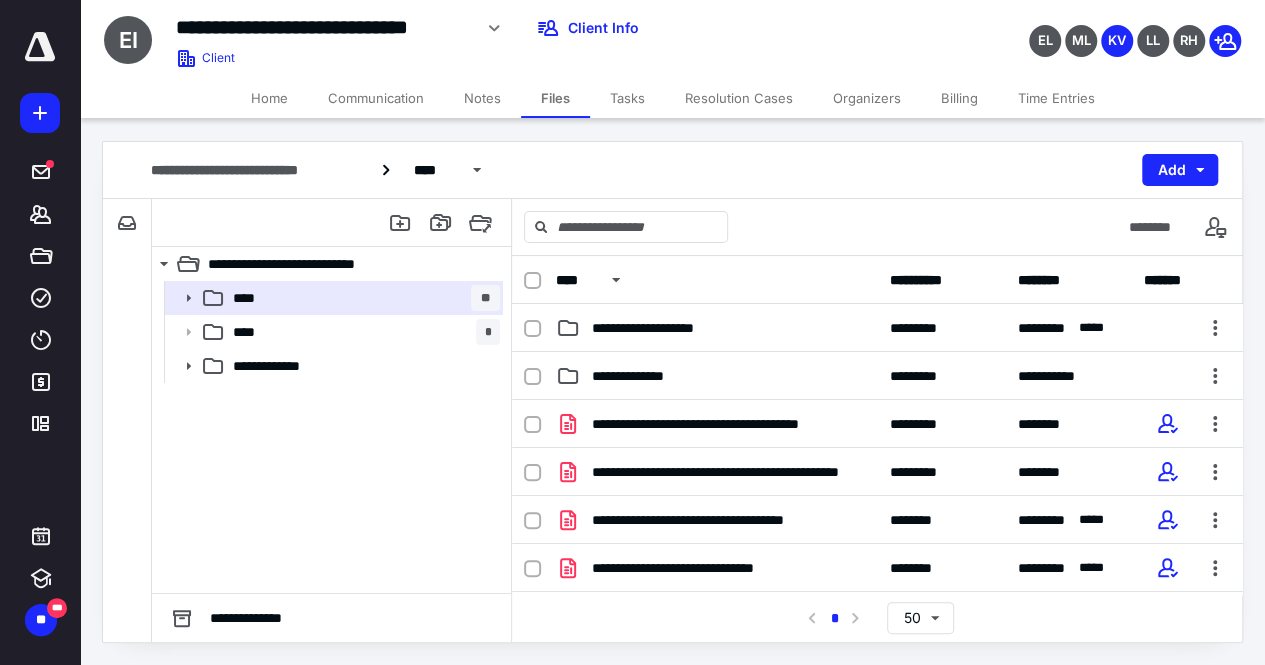 click on "Home" at bounding box center [269, 98] 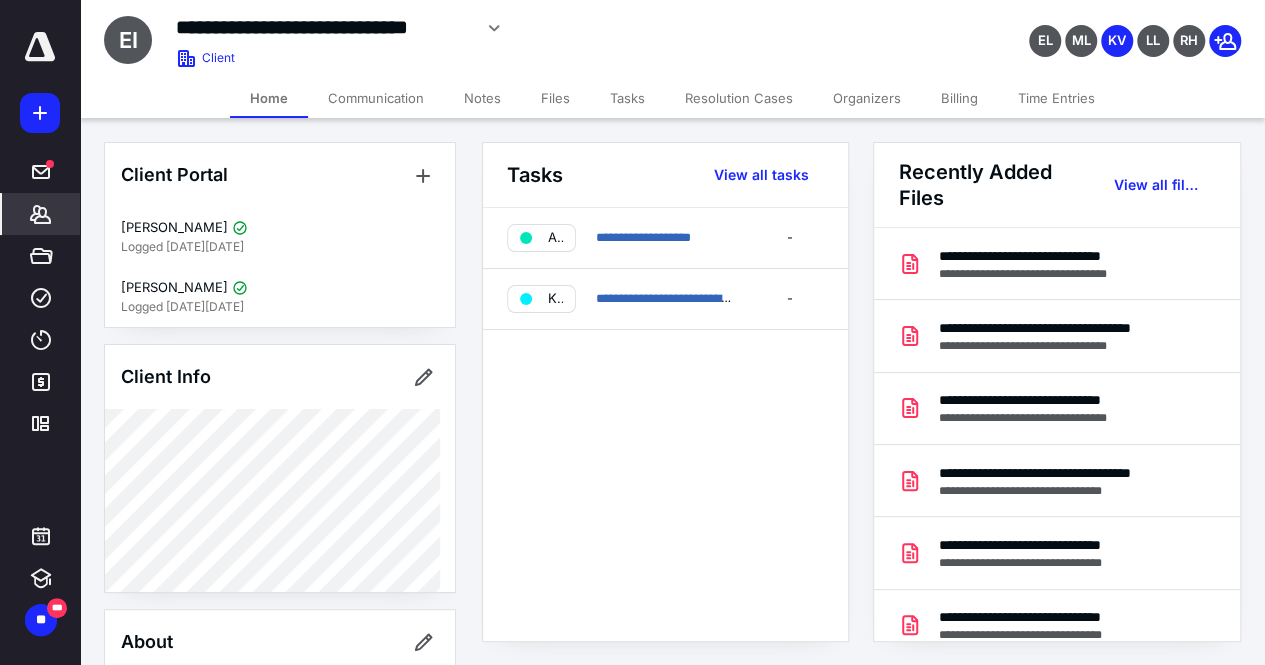 click on "**********" at bounding box center (665, 238) 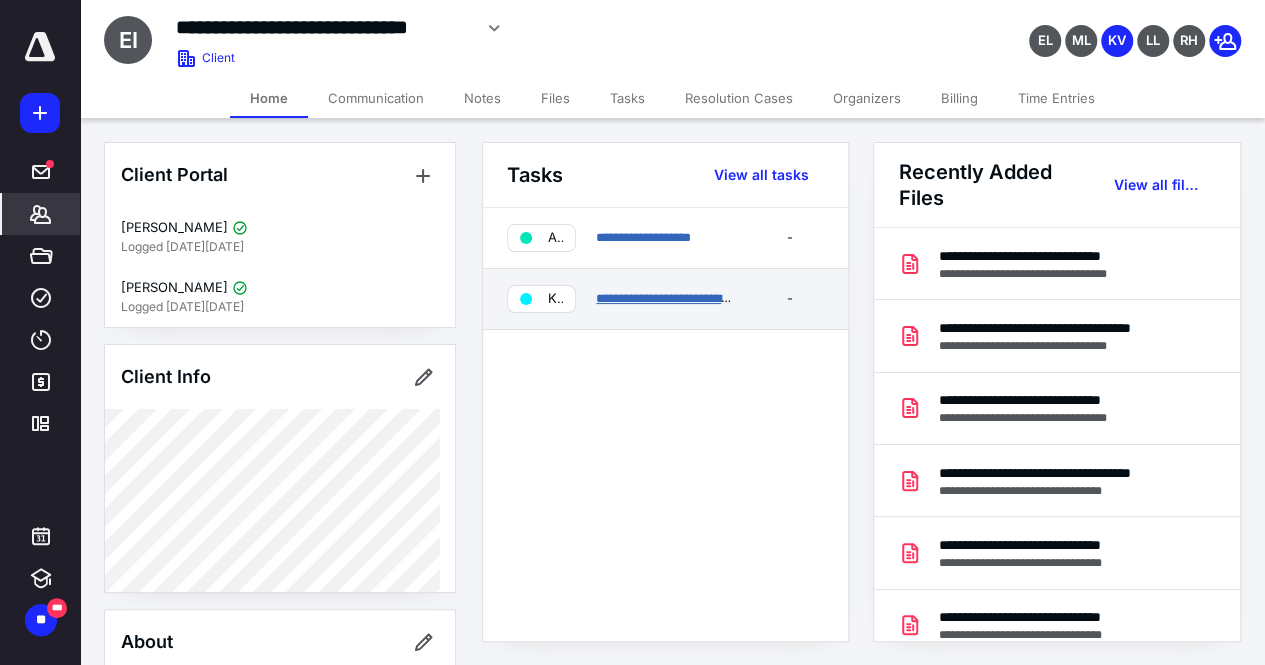 click on "**********" at bounding box center (671, 298) 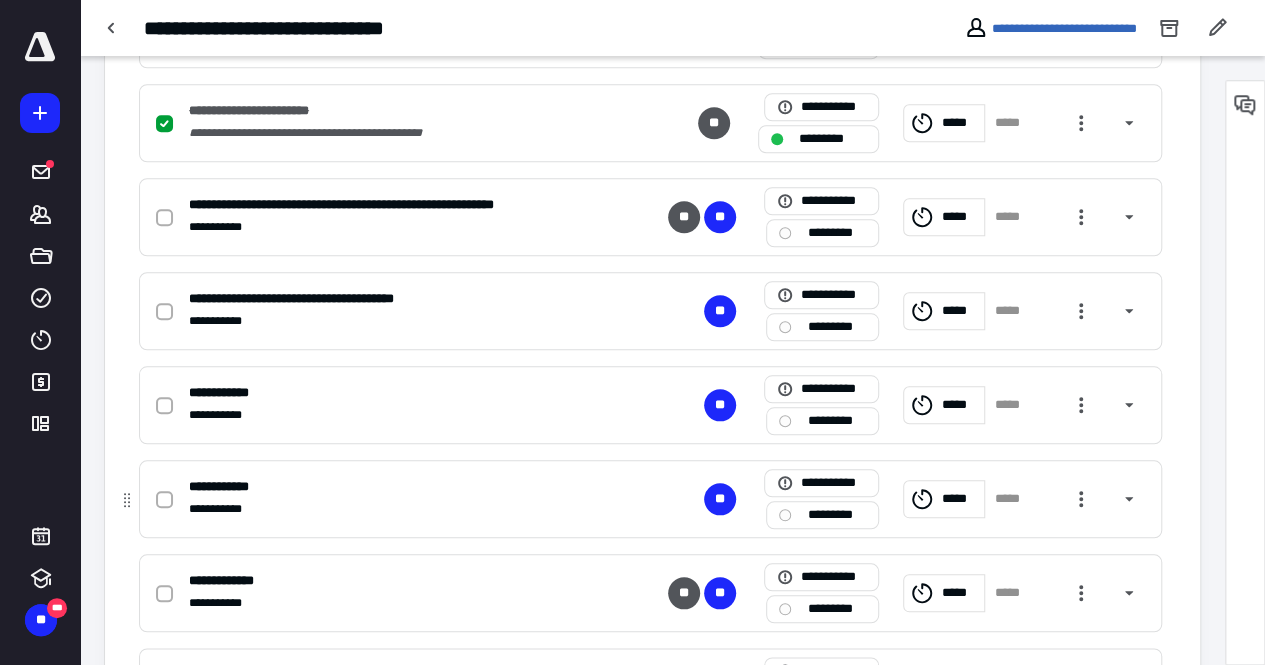 scroll, scrollTop: 604, scrollLeft: 0, axis: vertical 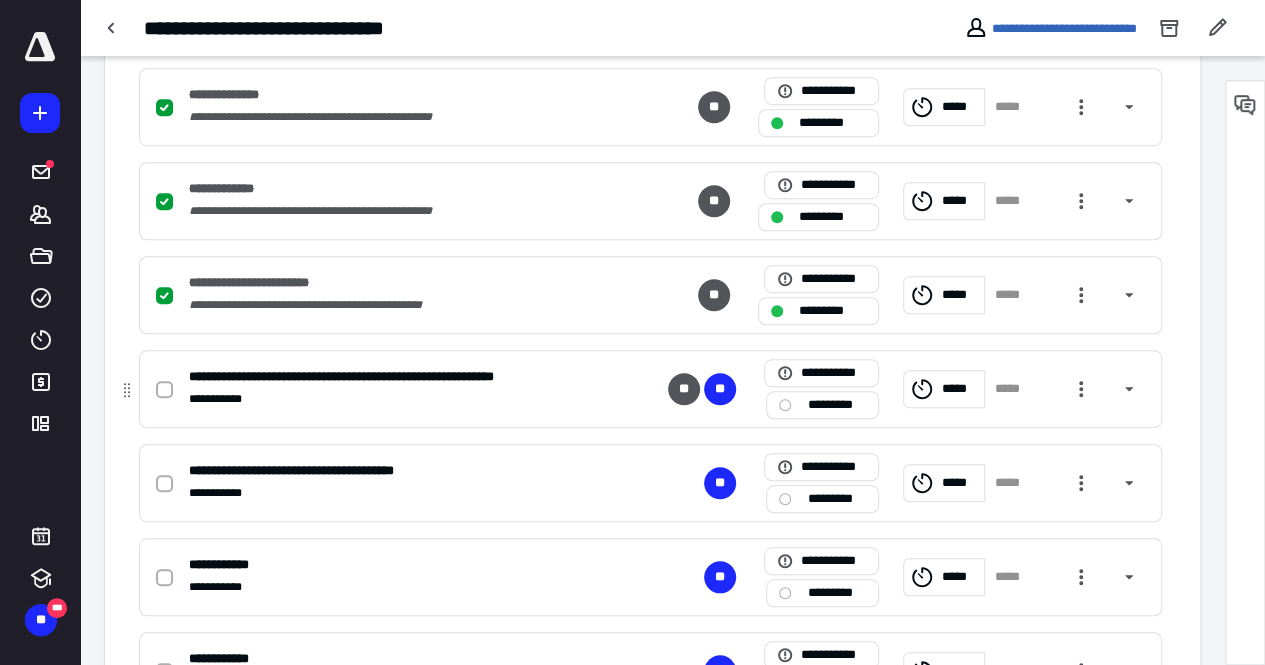 click 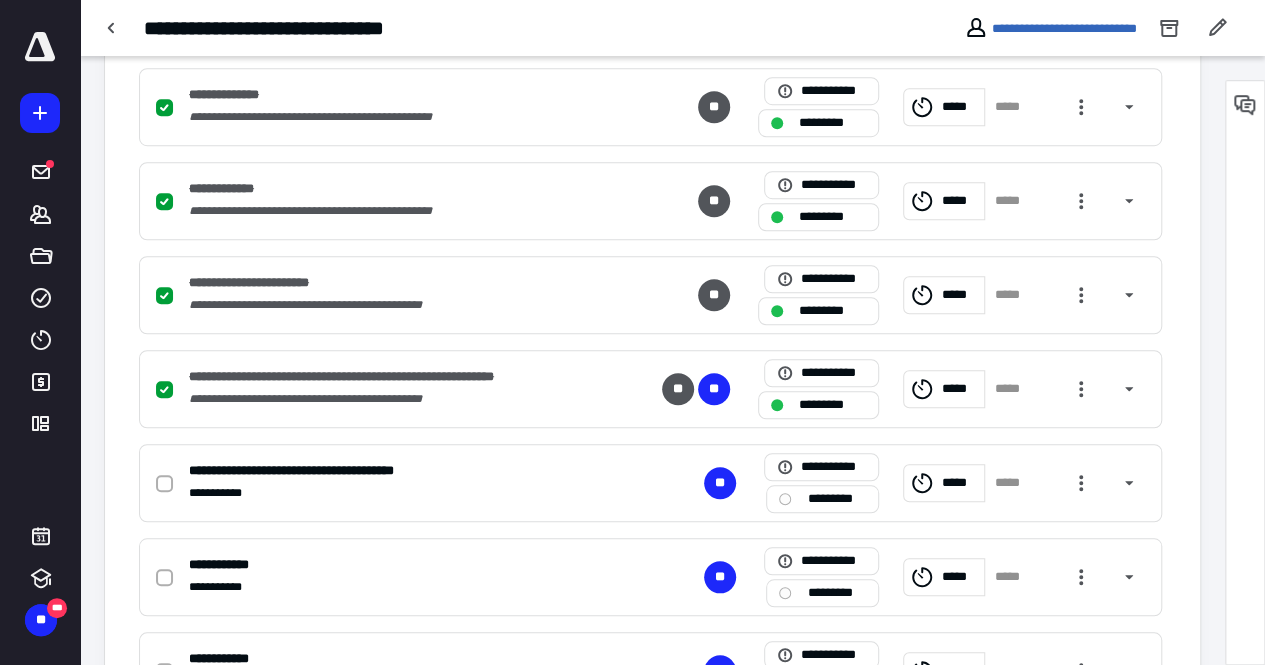 click on "**********" at bounding box center [1050, 28] 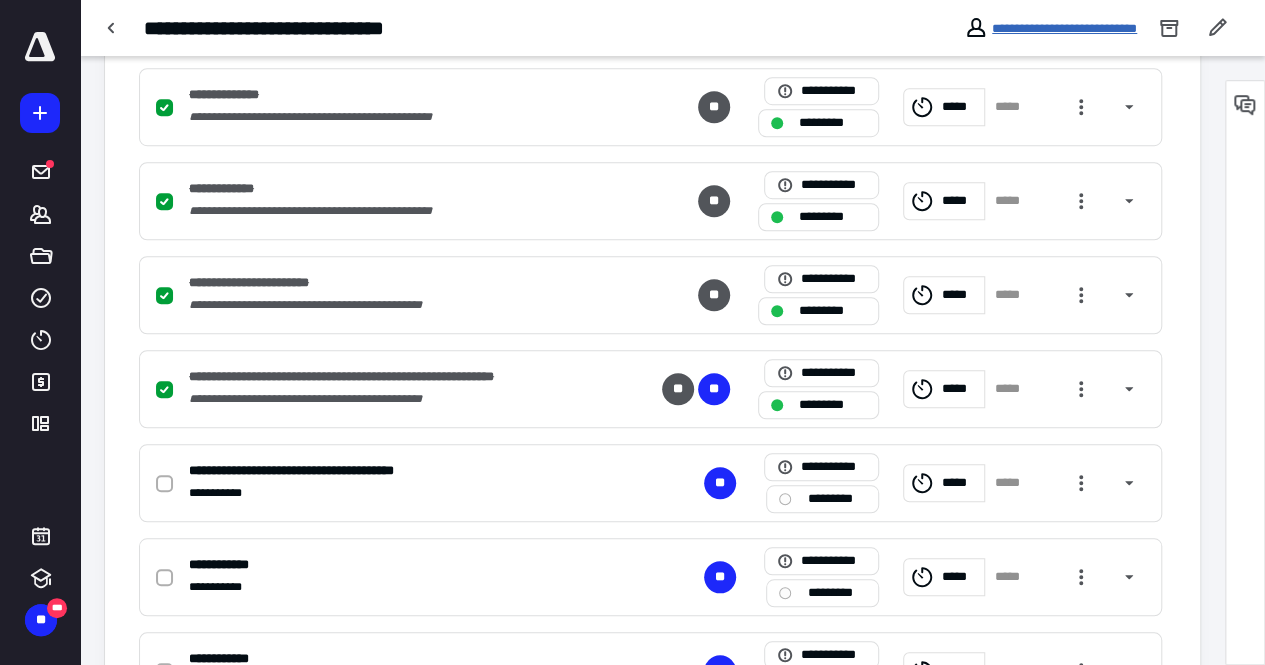 click on "**********" at bounding box center [1064, 28] 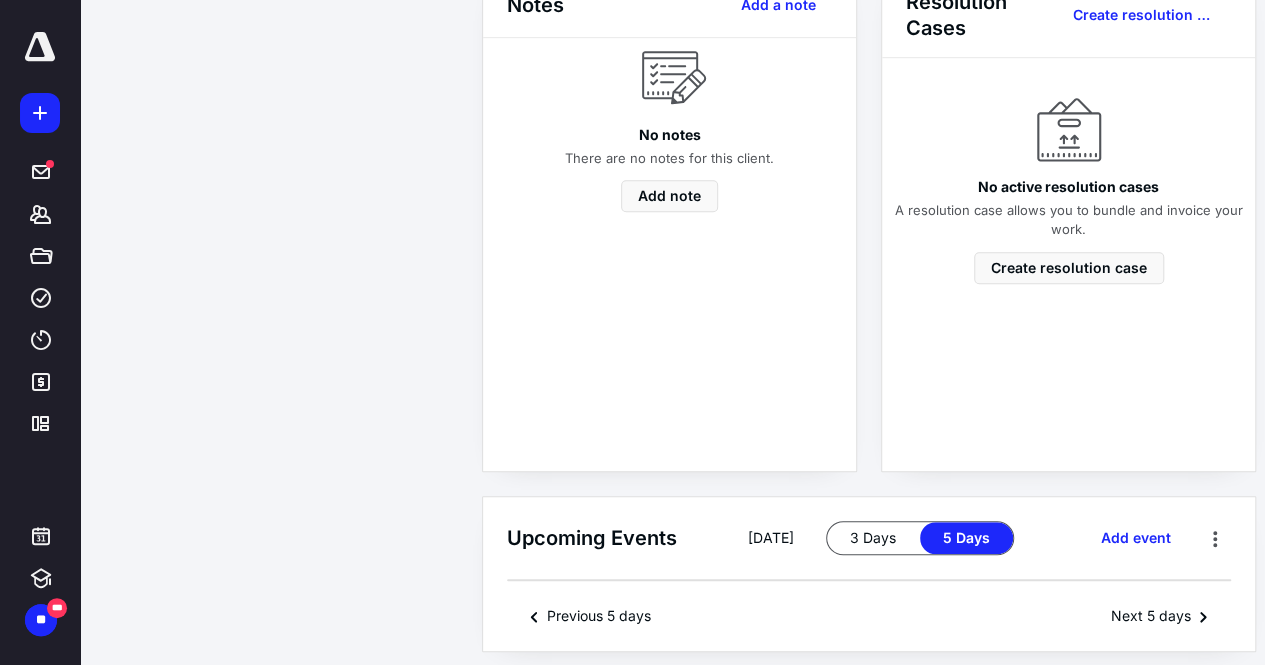 scroll, scrollTop: 0, scrollLeft: 0, axis: both 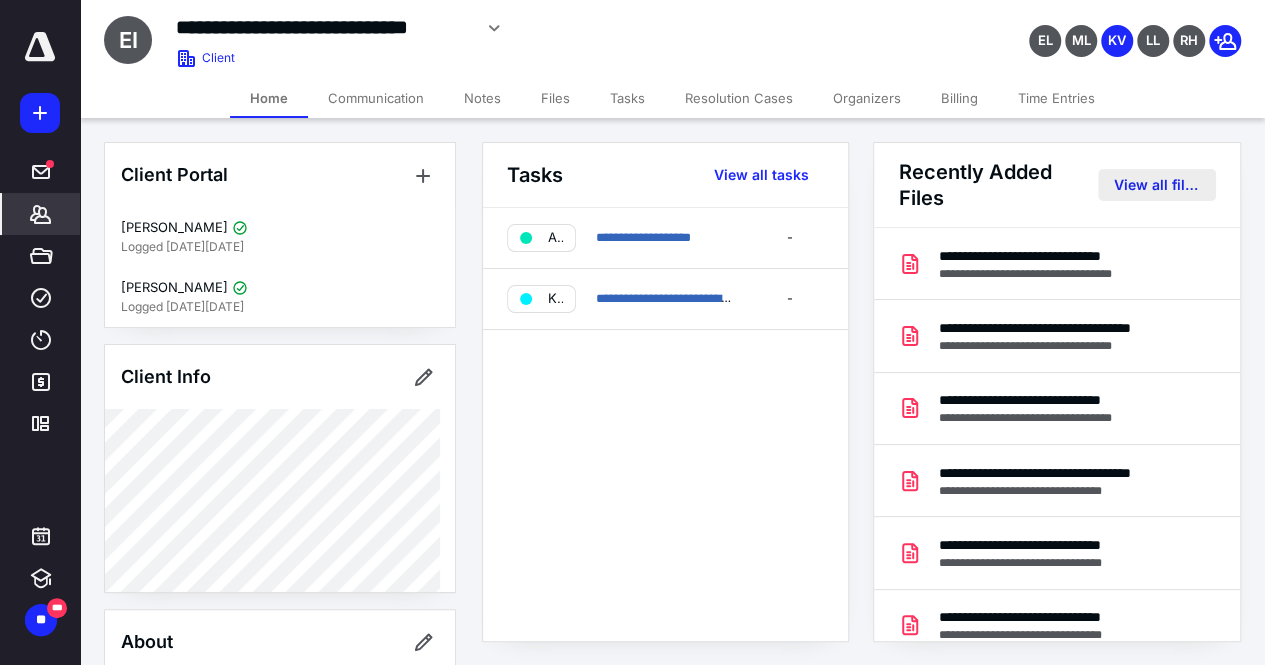 click on "View all files" at bounding box center (1157, 185) 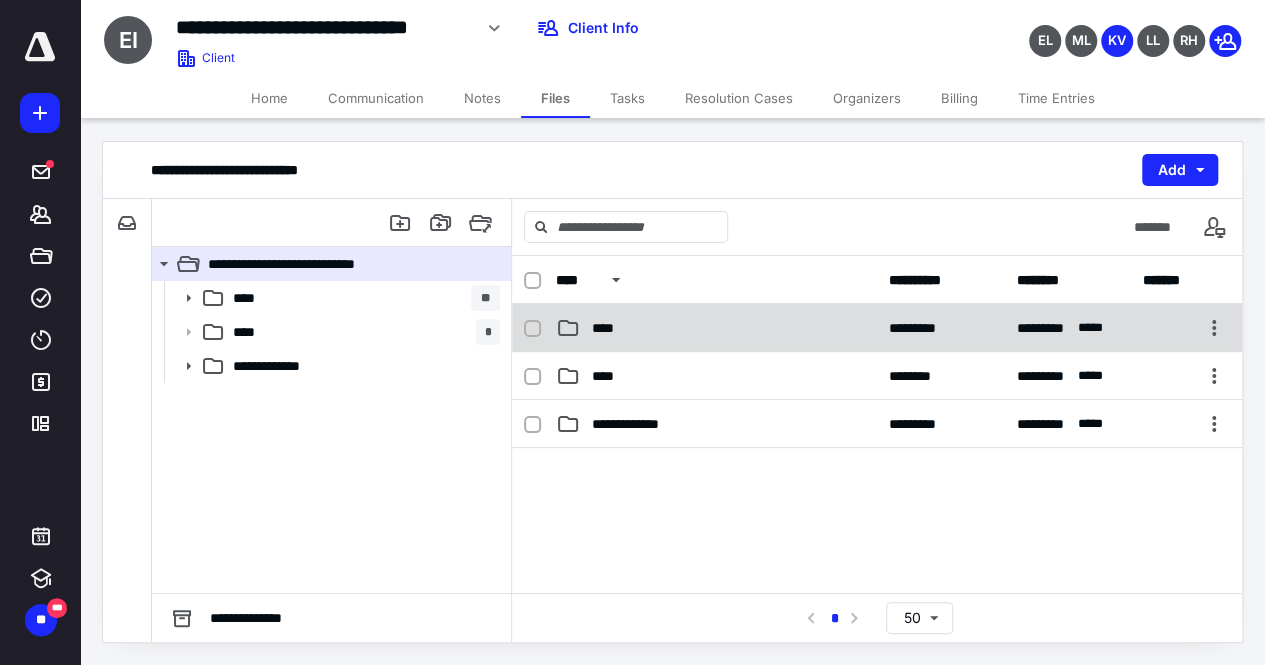 click on "**** ********* ********* ****" at bounding box center (877, 328) 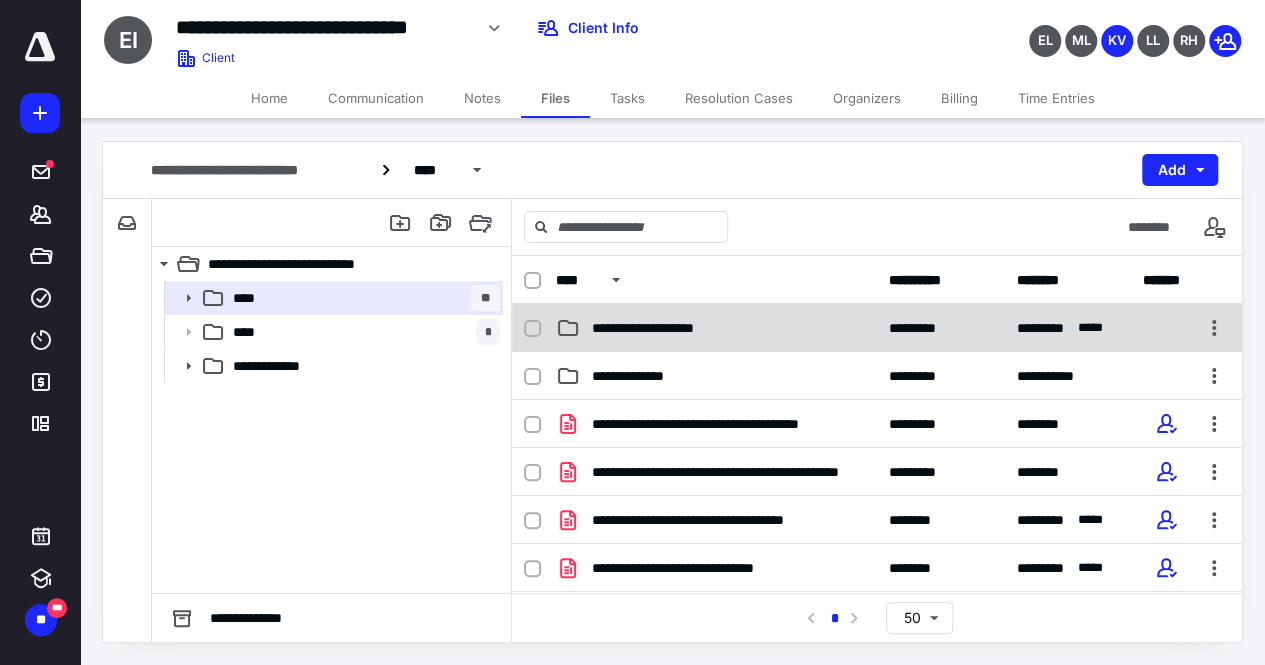 click on "**********" at bounding box center (666, 328) 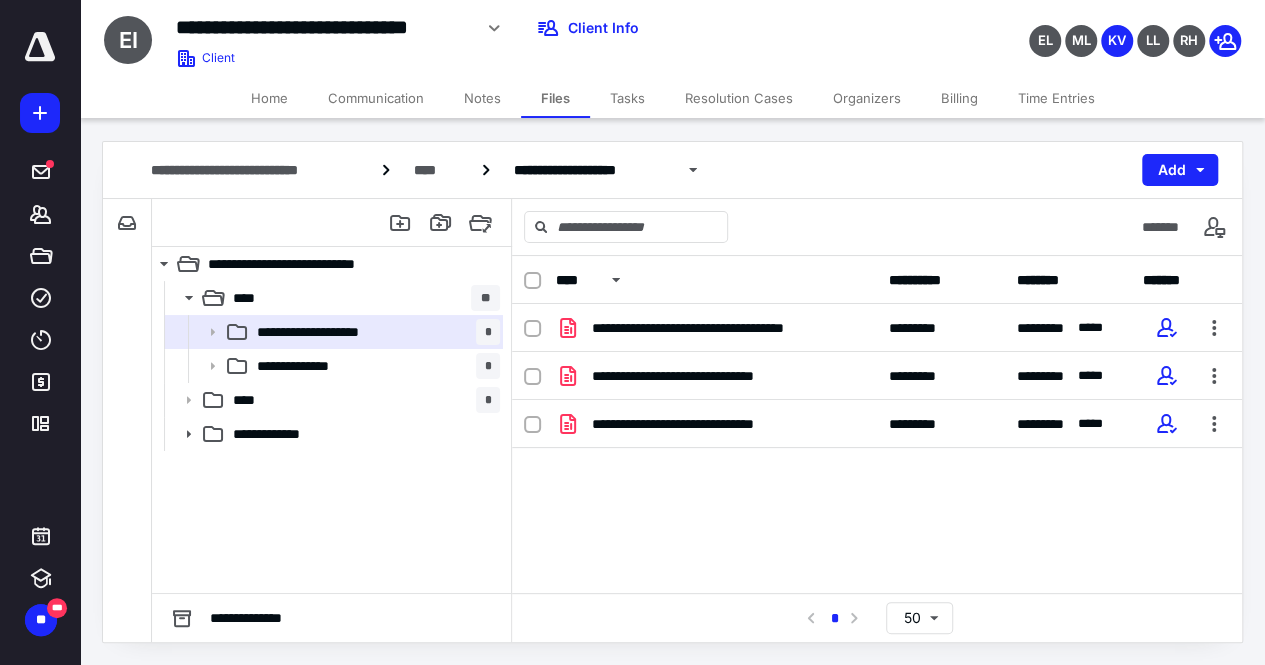 drag, startPoint x: 633, startPoint y: 527, endPoint x: 674, endPoint y: 293, distance: 237.56473 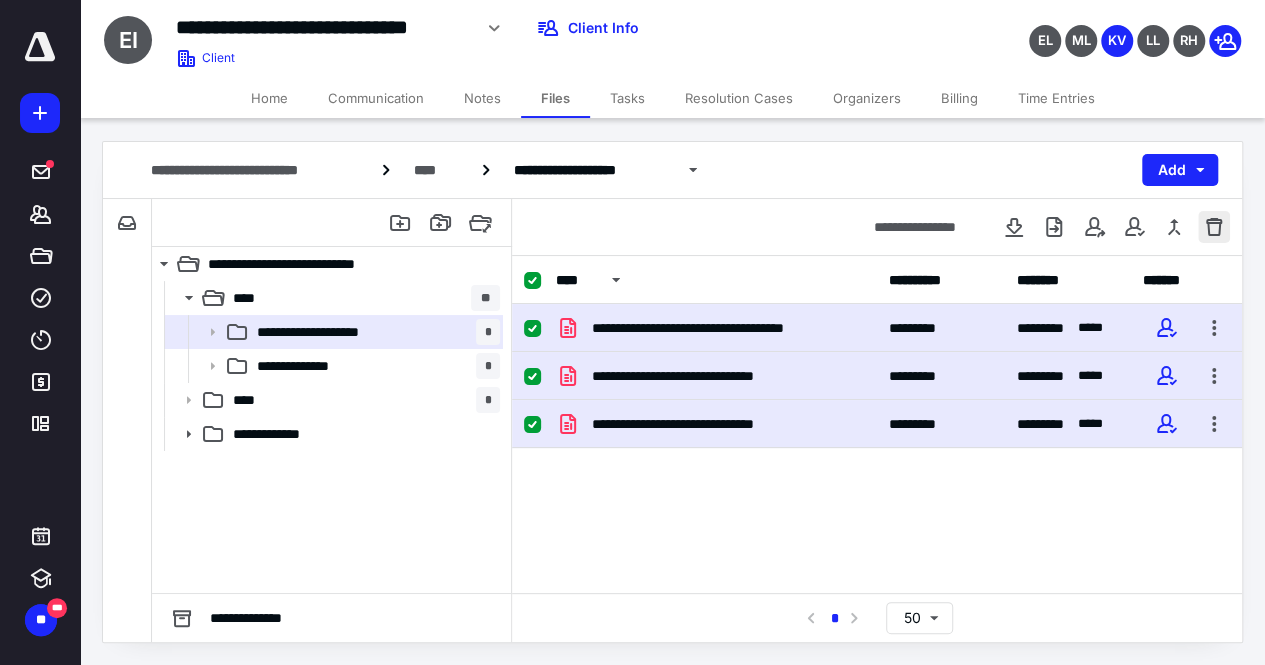 click at bounding box center [1214, 227] 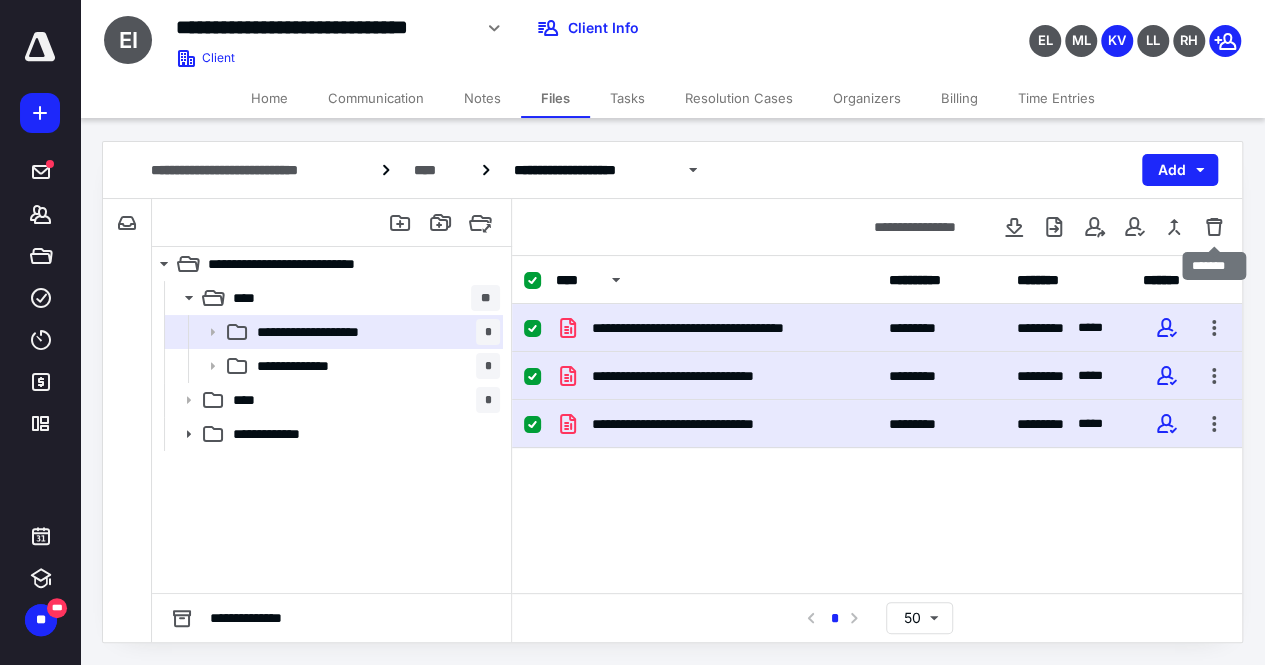 checkbox on "false" 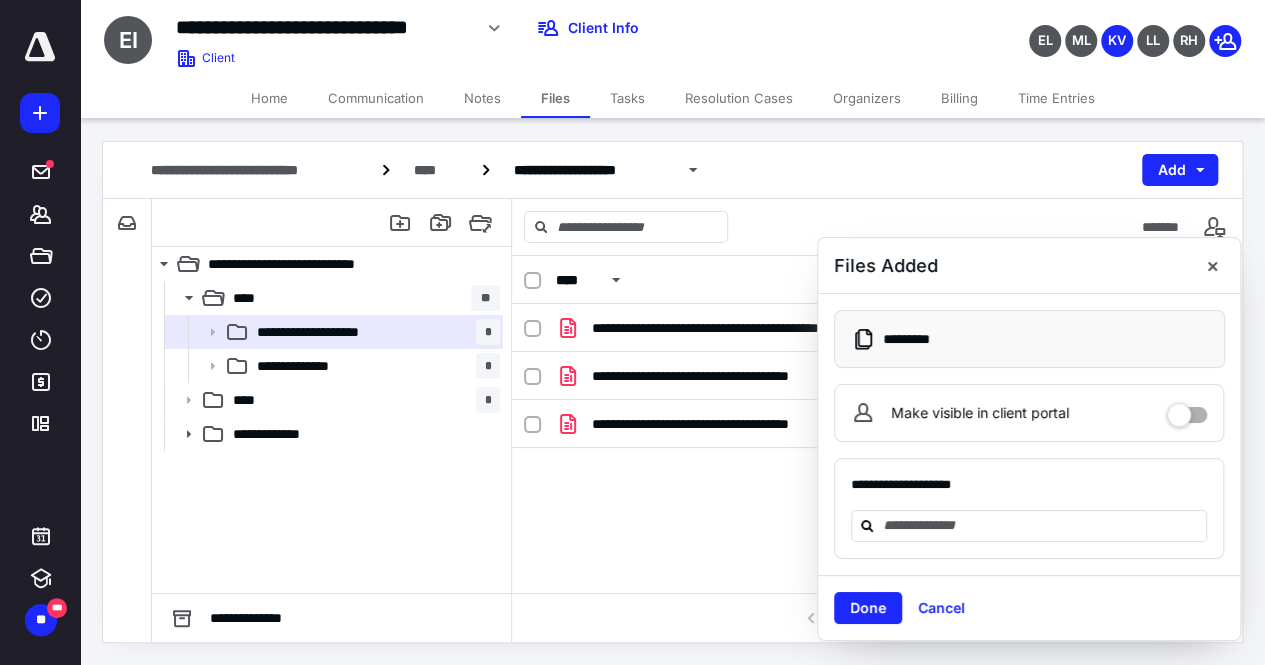 click on "**********" at bounding box center [672, 392] 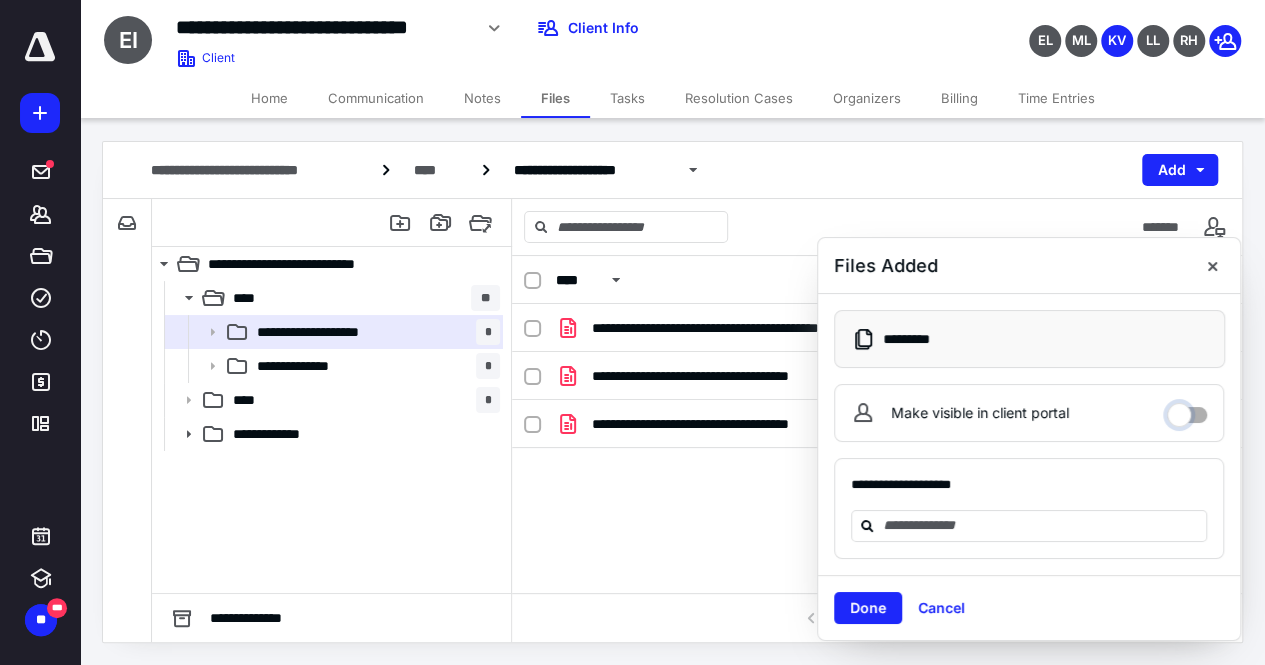click on "Make visible in client portal" at bounding box center [1187, 410] 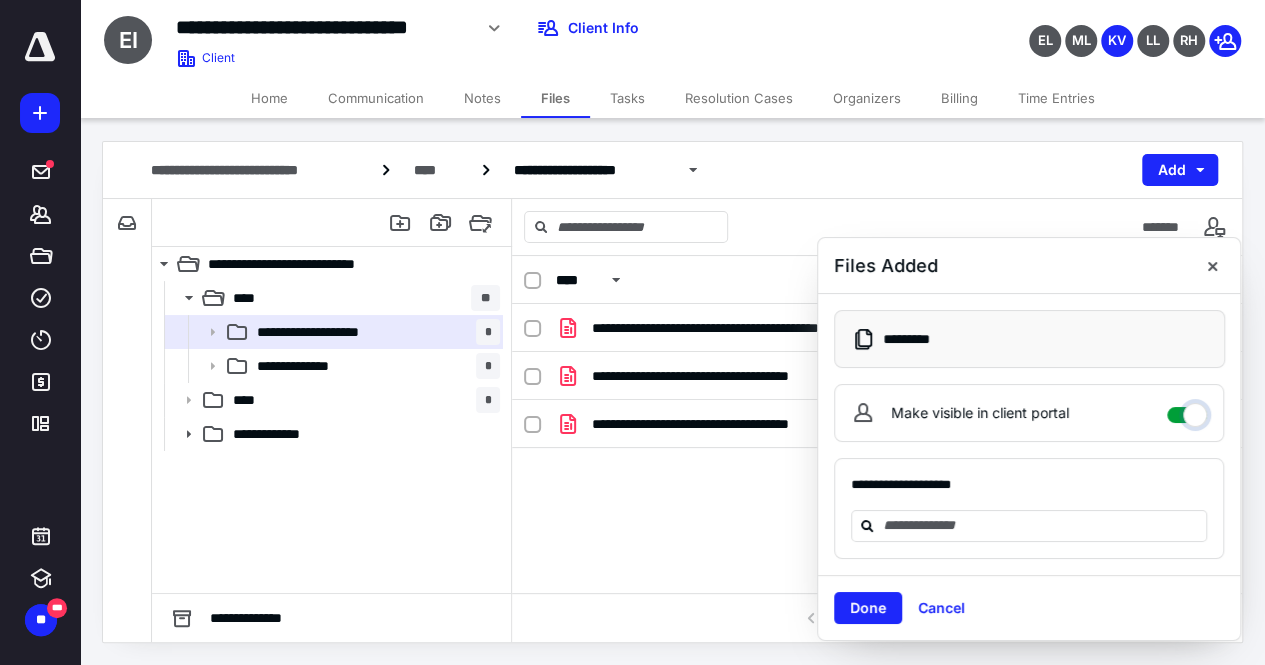 checkbox on "****" 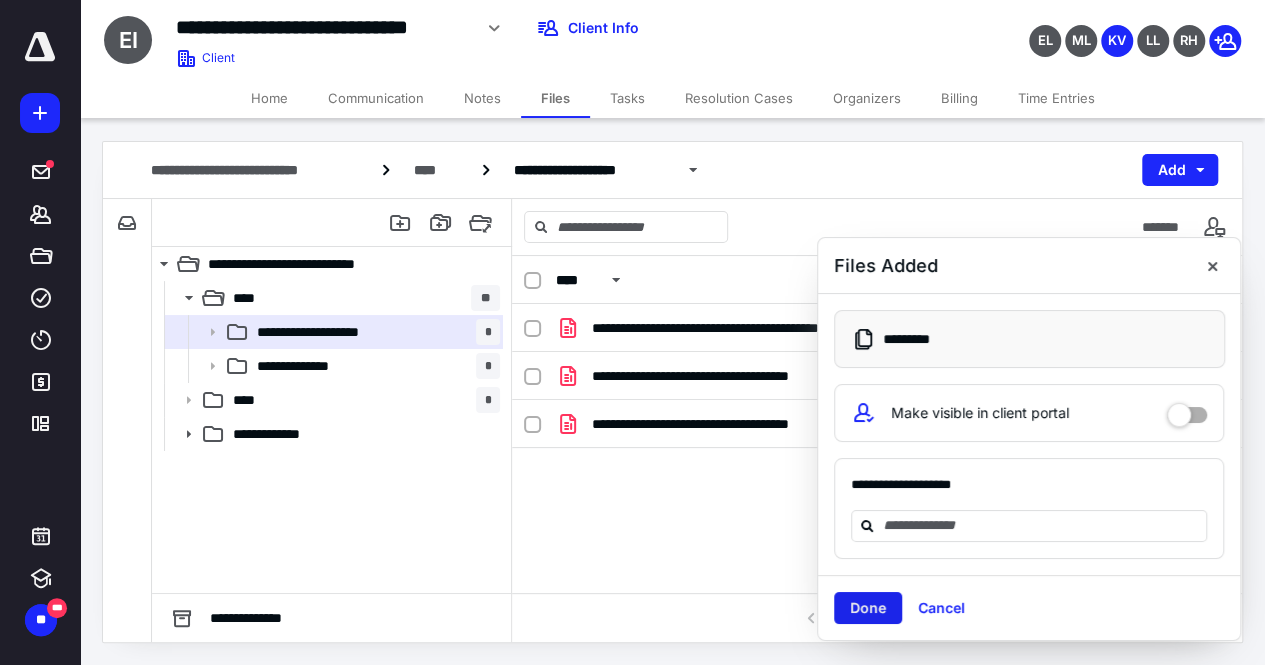 click on "Done" at bounding box center [868, 608] 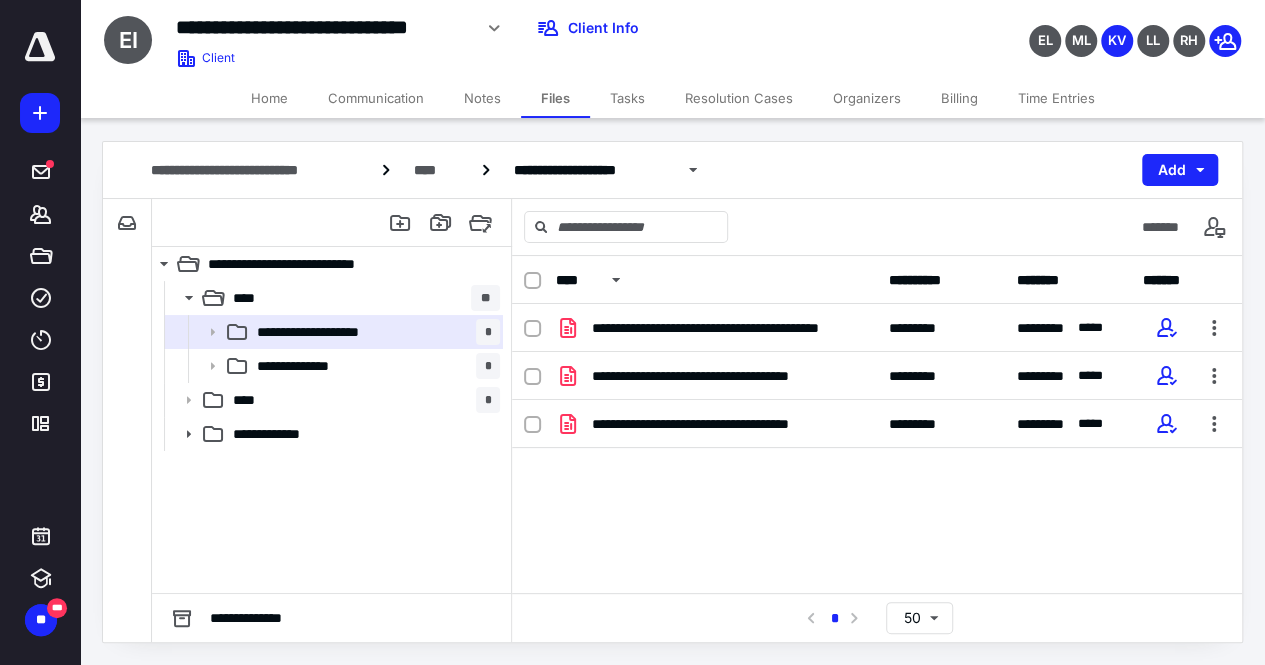 click on "Billing" at bounding box center (959, 98) 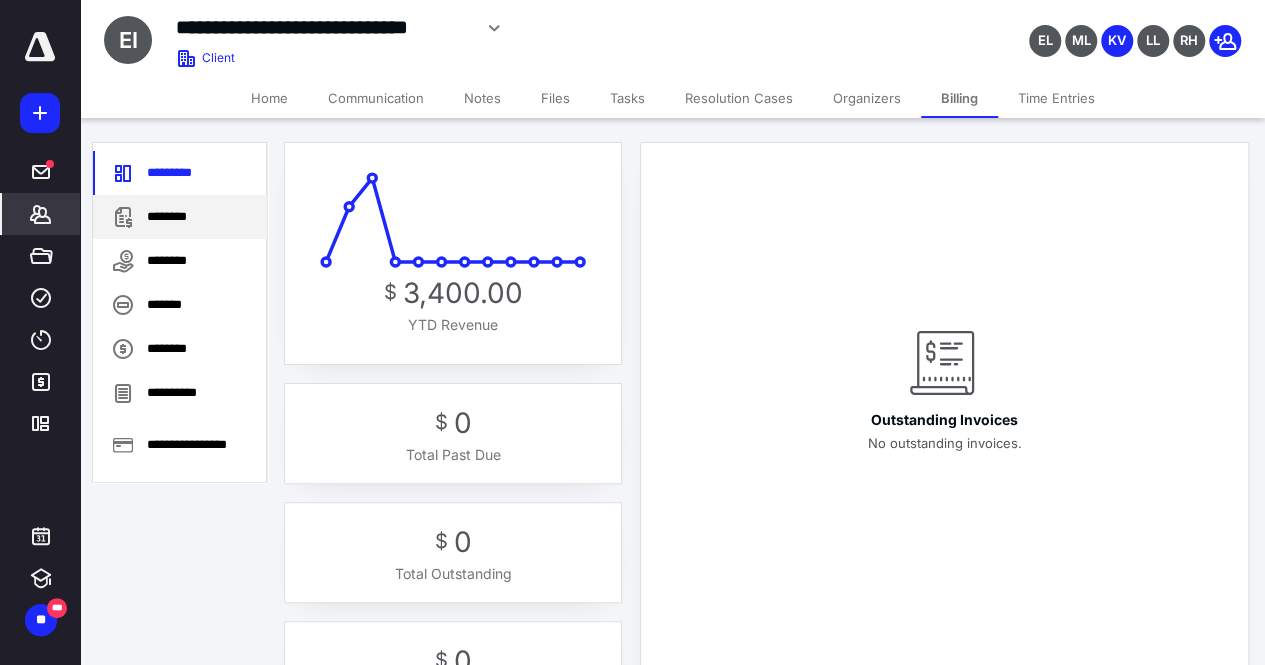 click on "********" at bounding box center [180, 217] 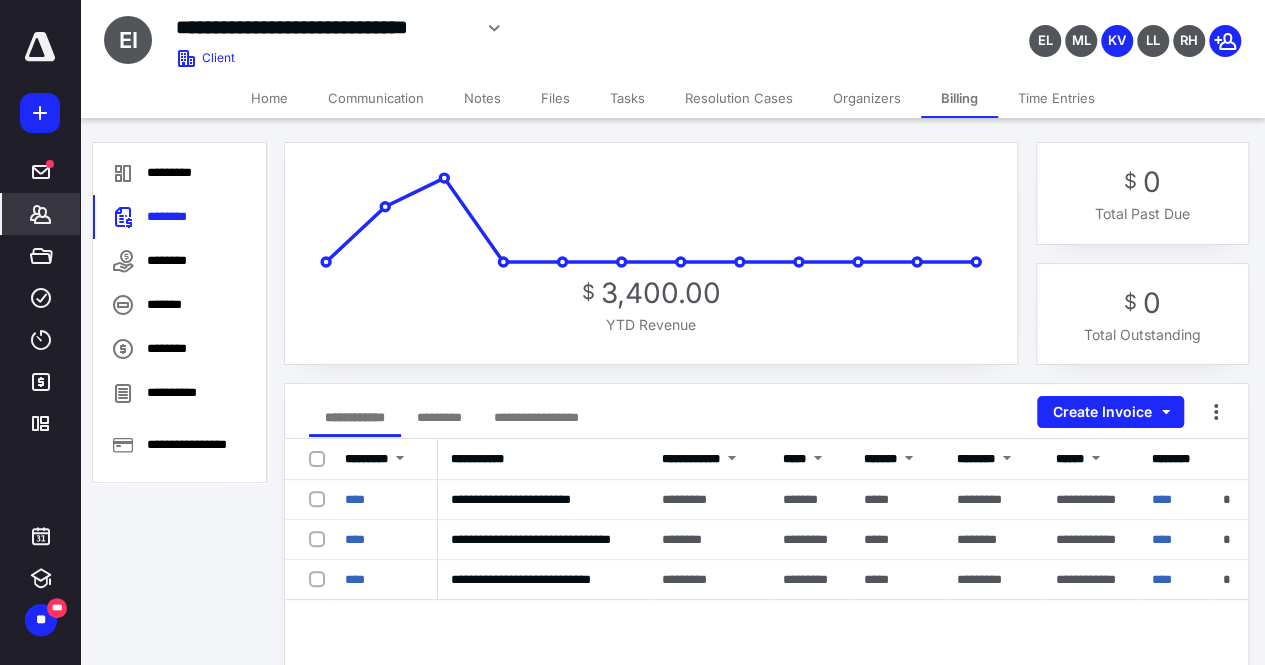 drag, startPoint x: 963, startPoint y: 40, endPoint x: 963, endPoint y: 61, distance: 21 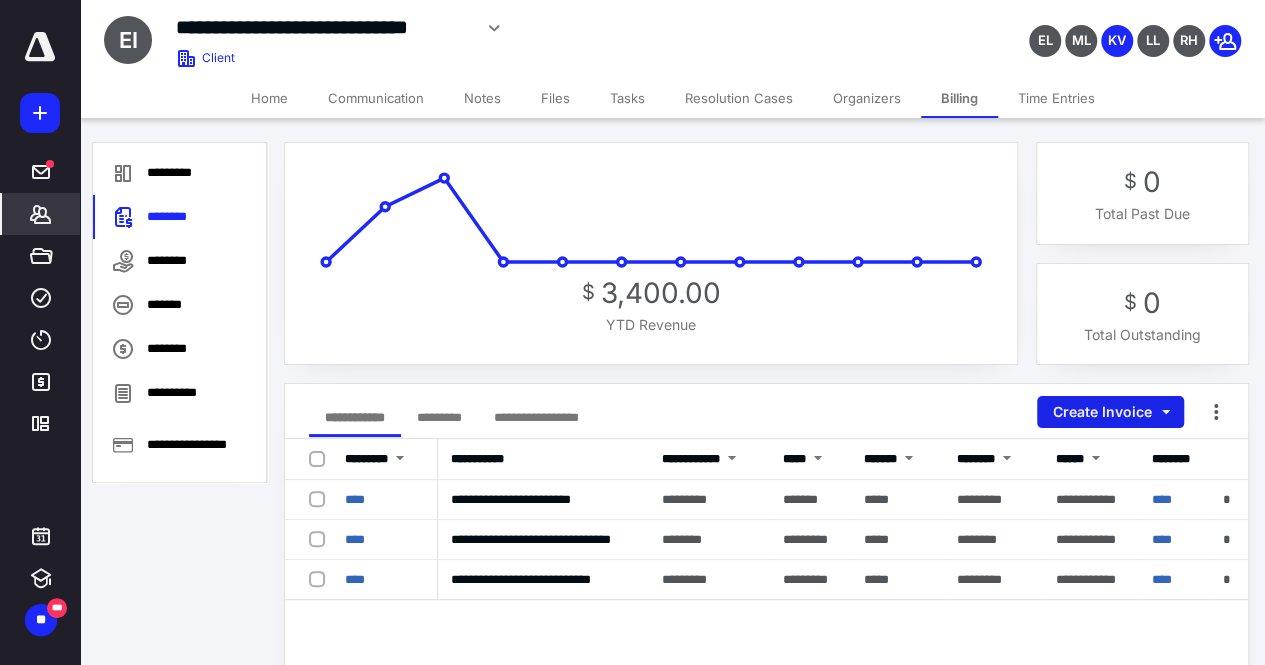 click on "Create Invoice" at bounding box center [1110, 412] 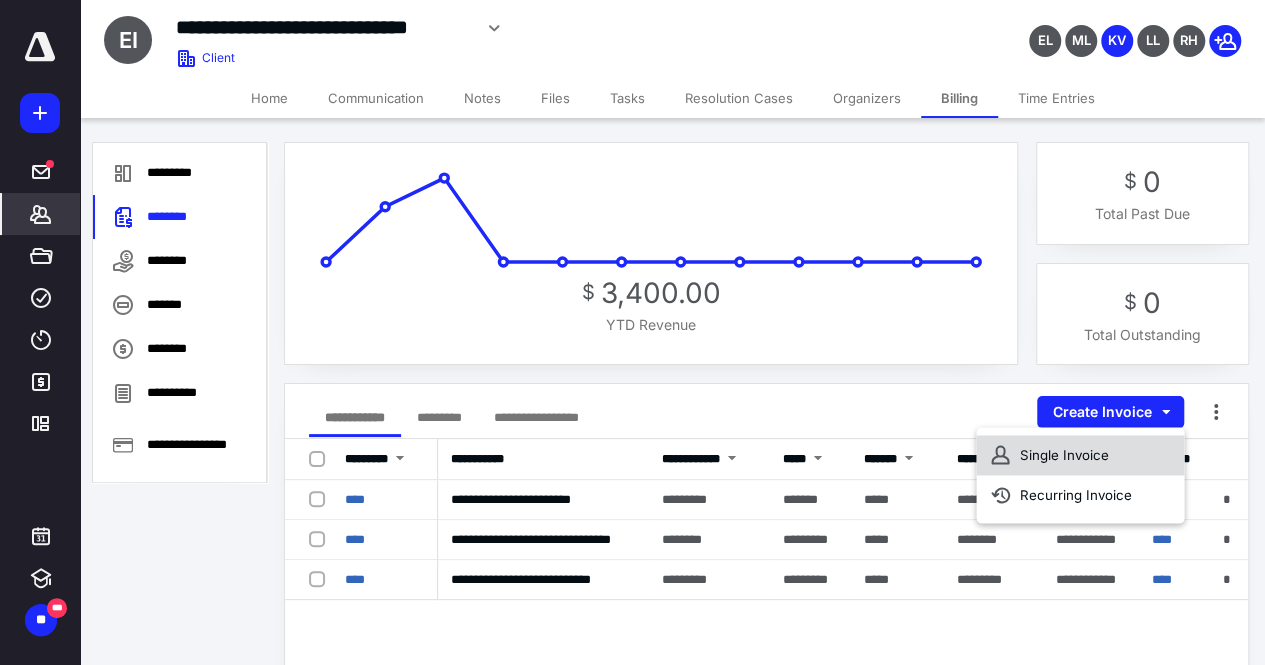 click on "Single Invoice" at bounding box center [1080, 455] 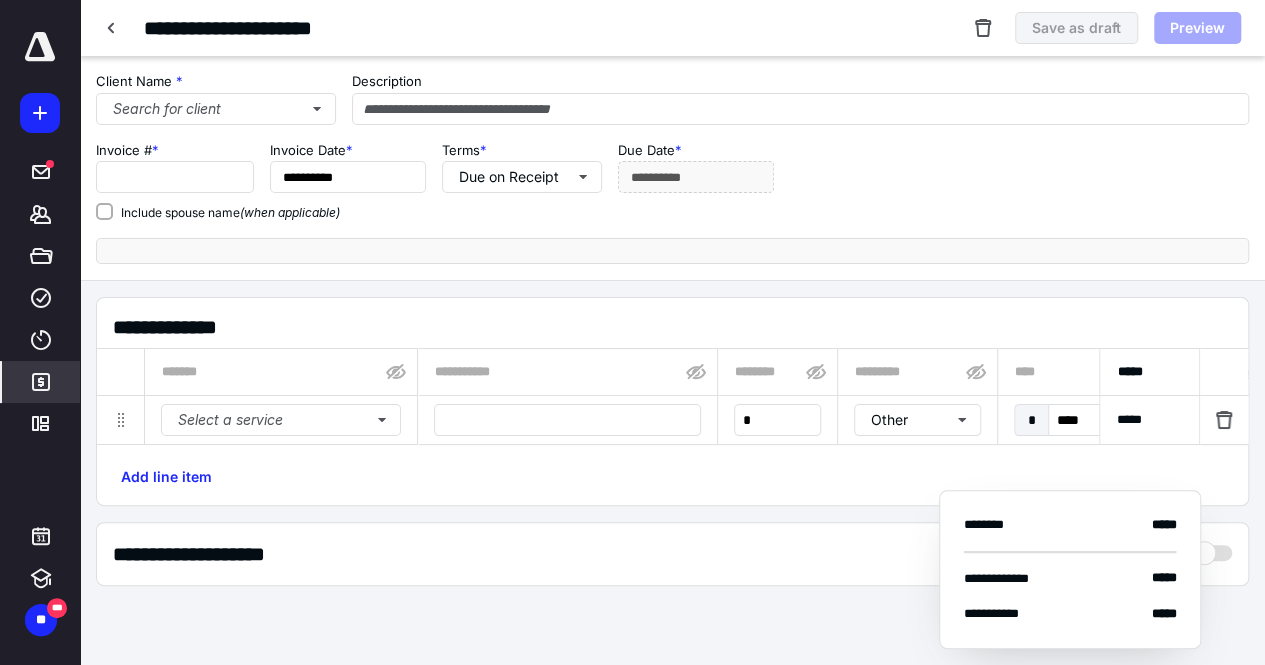 type on "****" 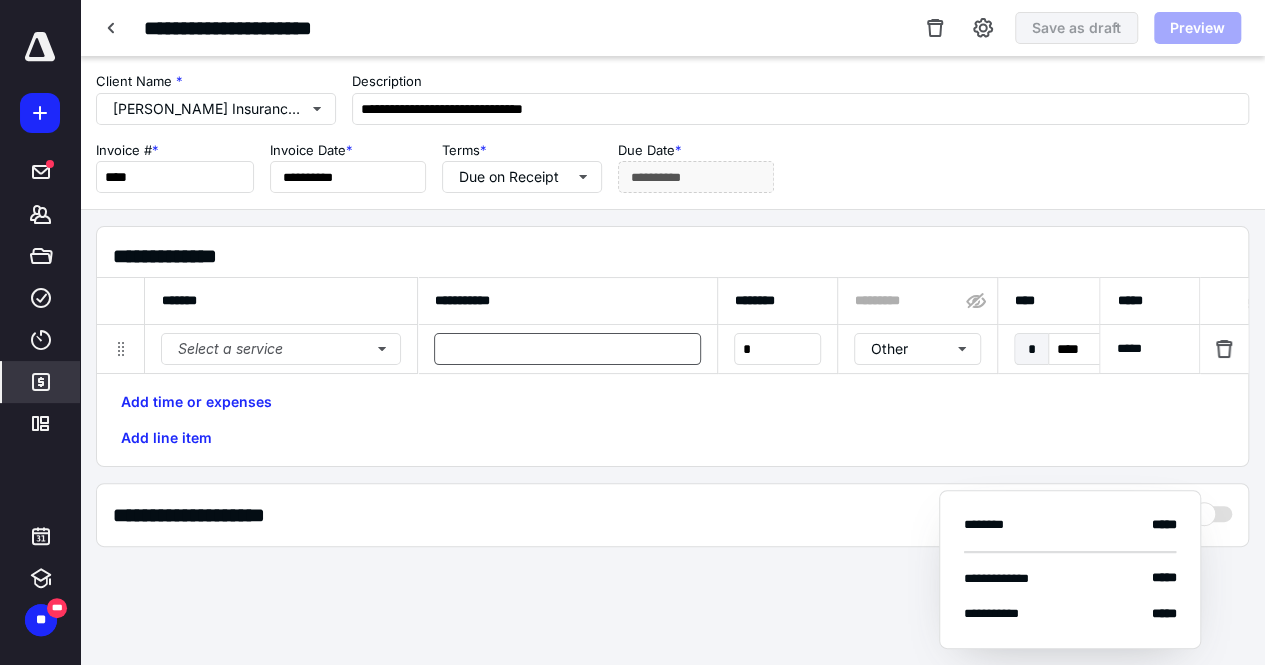 type on "**********" 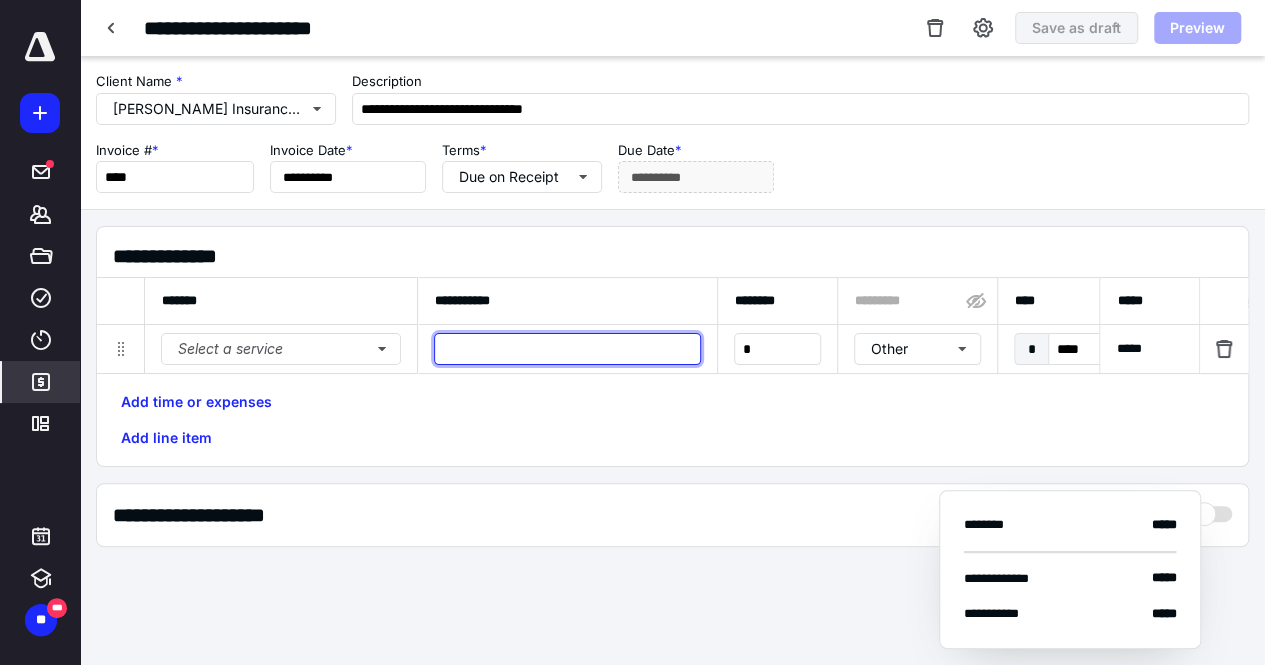 click at bounding box center (567, 349) 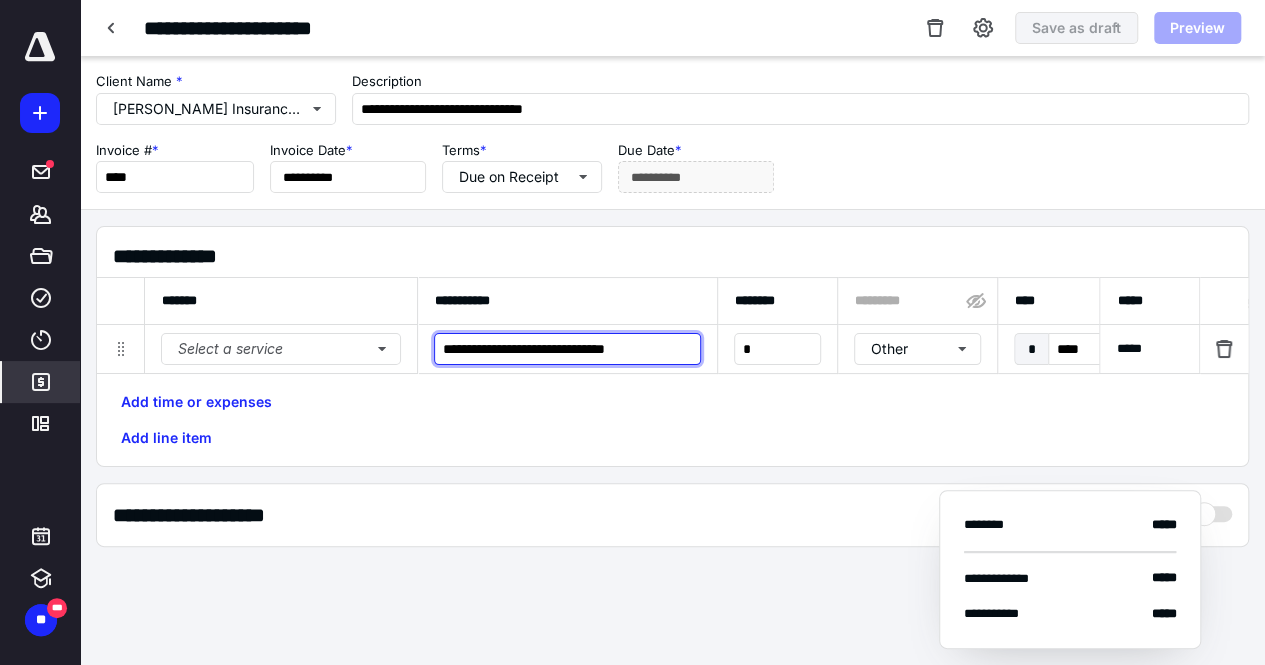 type on "**********" 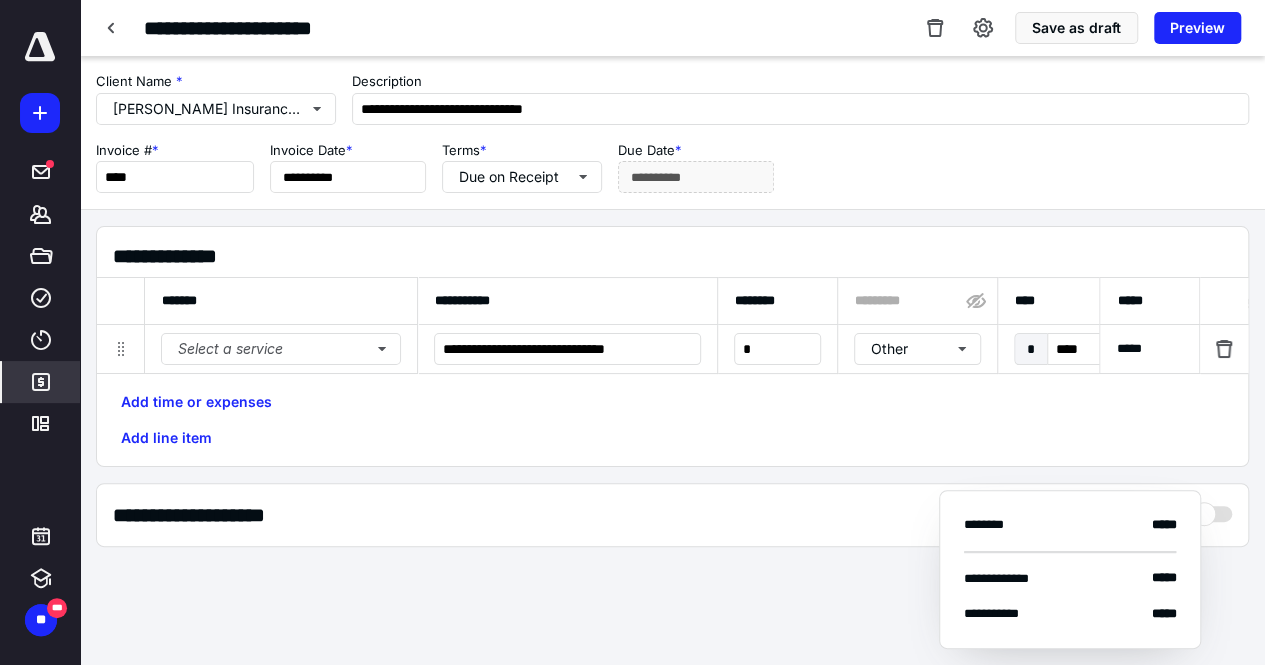 click on "Select a service" at bounding box center [281, 349] 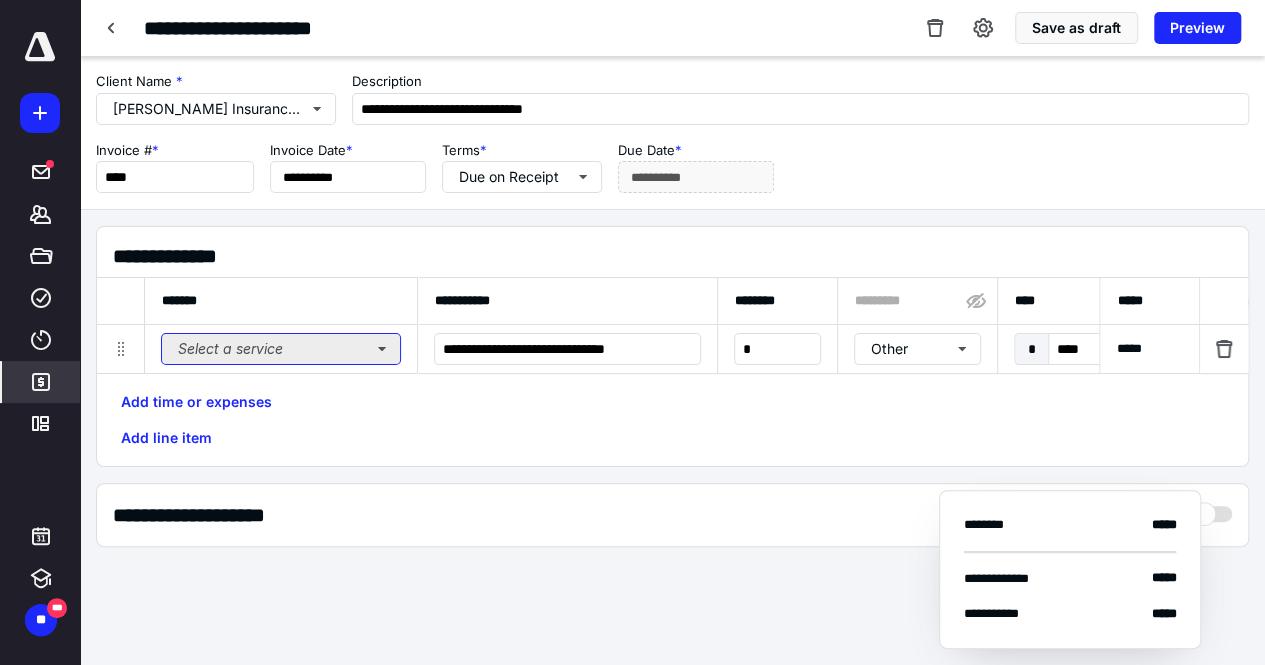 click on "Select a service" at bounding box center [281, 349] 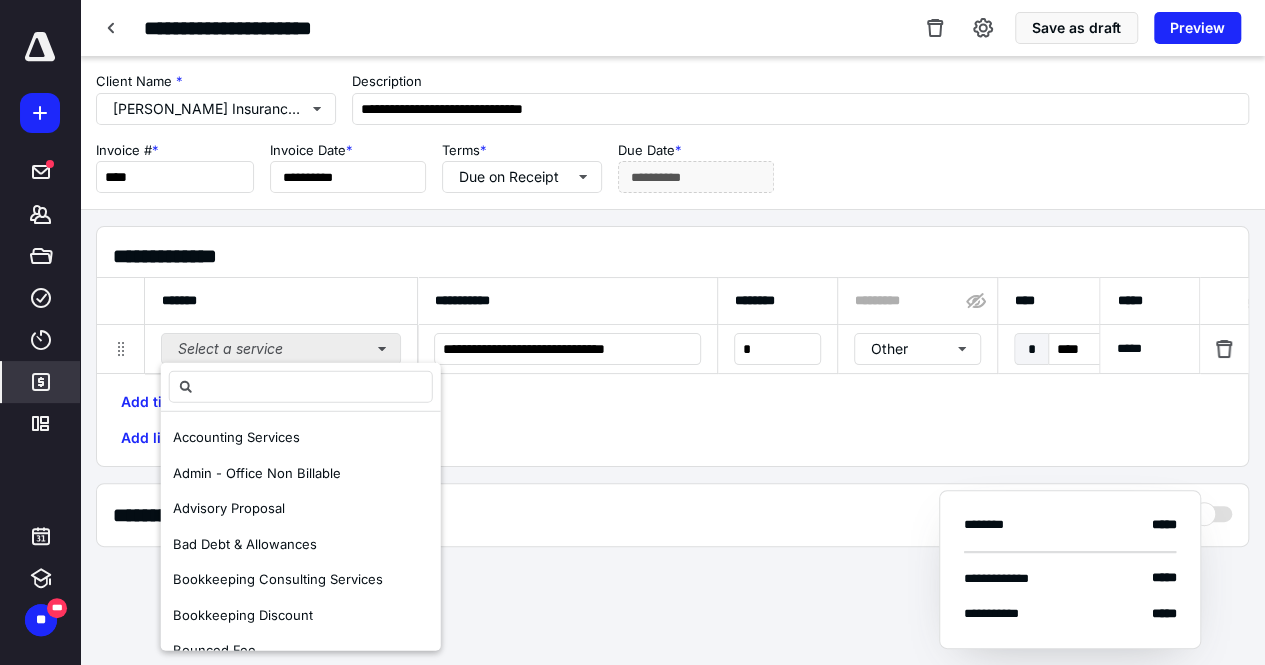 type on "*" 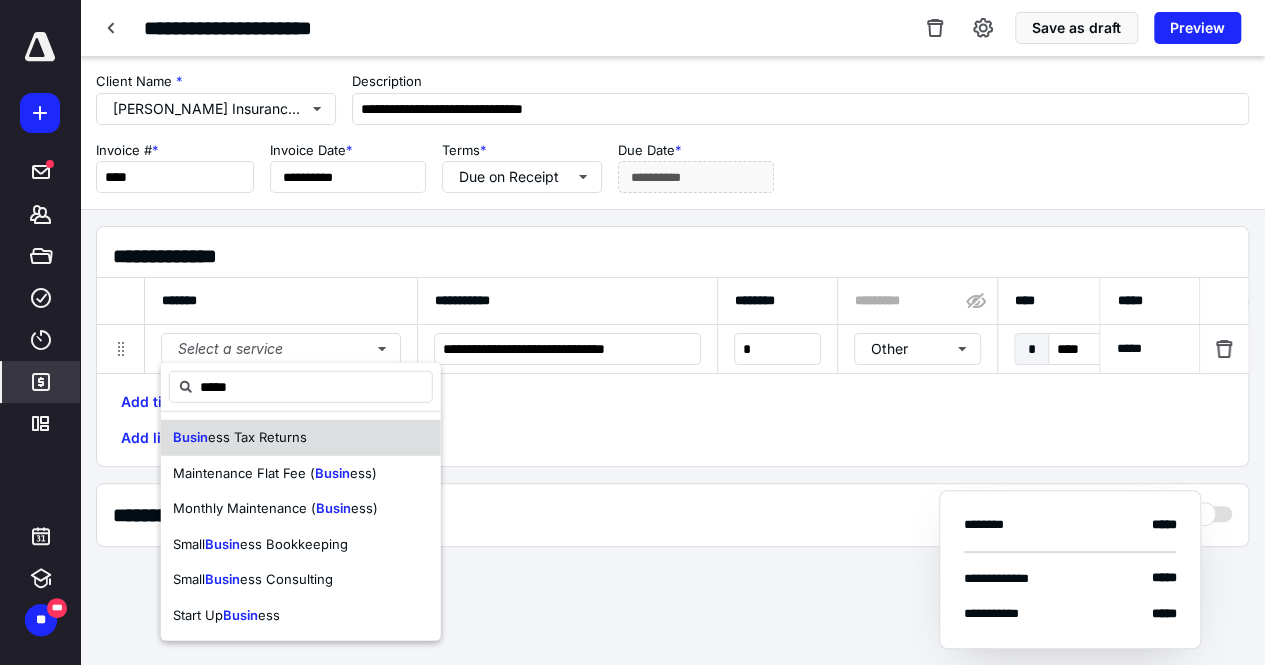 click on "Busin ess Tax Returns" at bounding box center [301, 438] 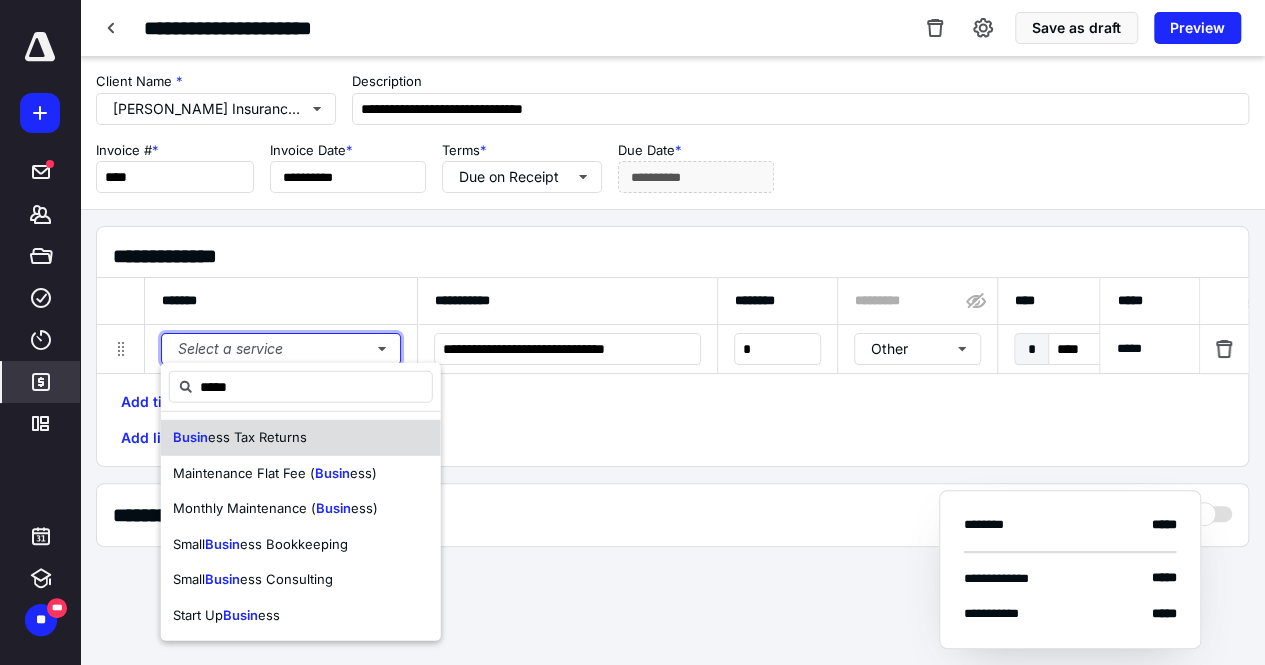 type 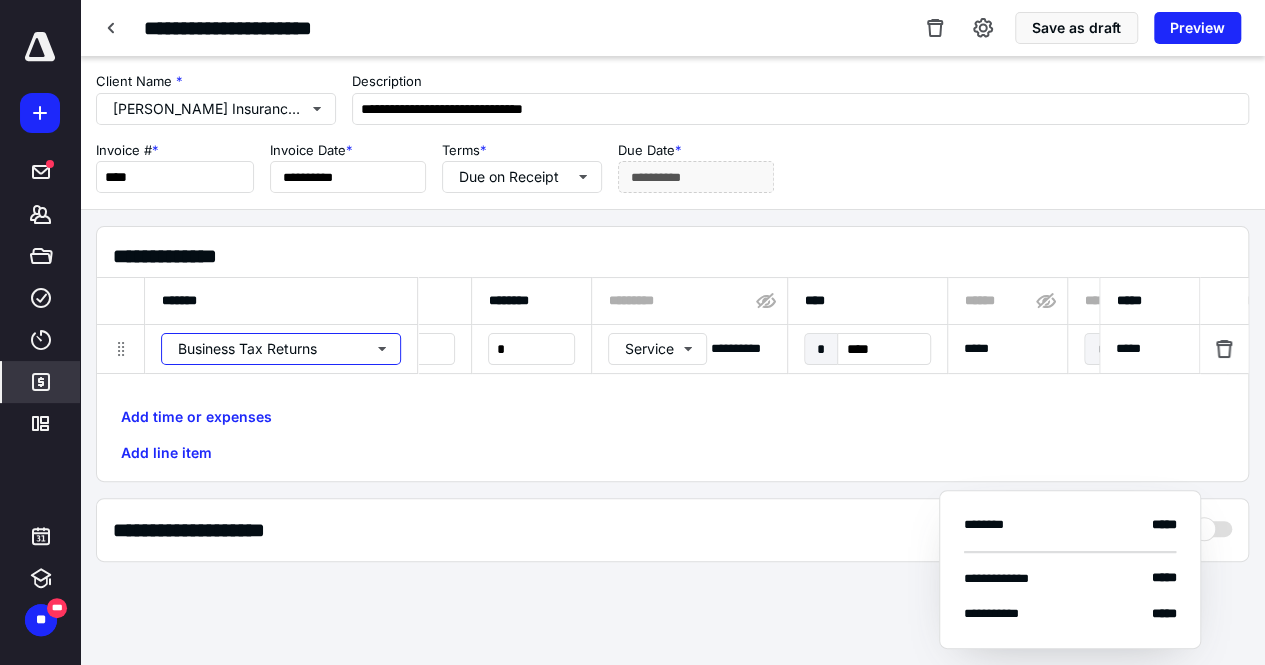 scroll, scrollTop: 0, scrollLeft: 280, axis: horizontal 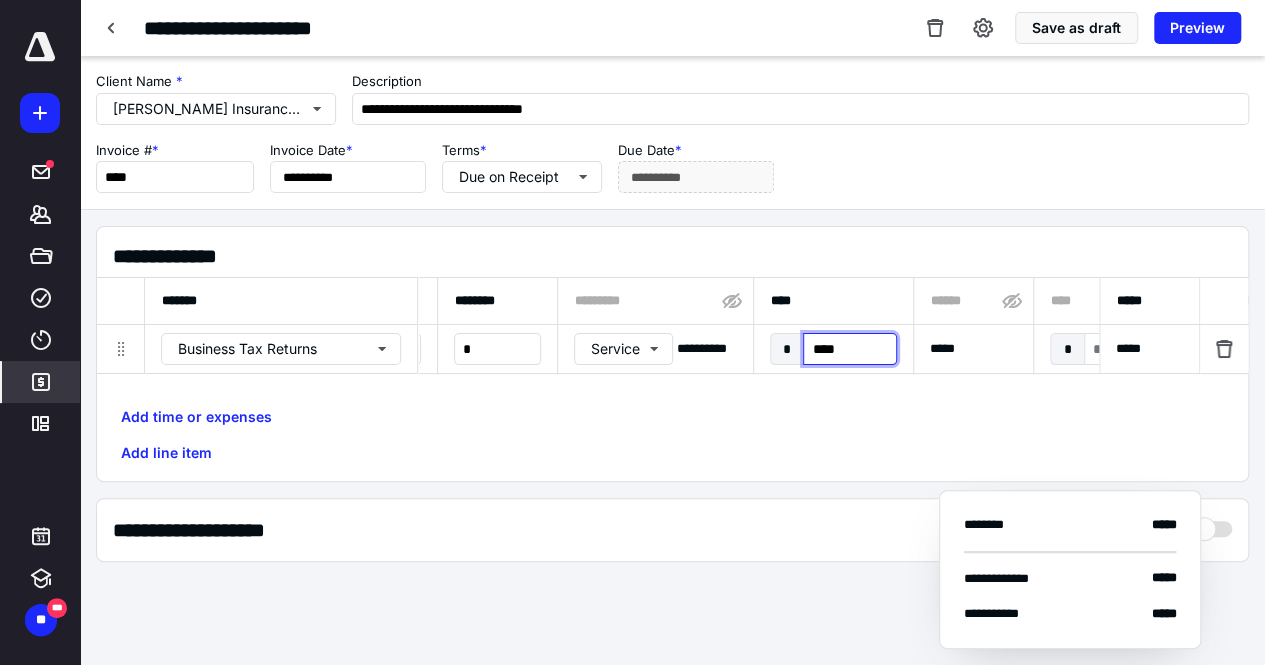 click on "****" at bounding box center (849, 349) 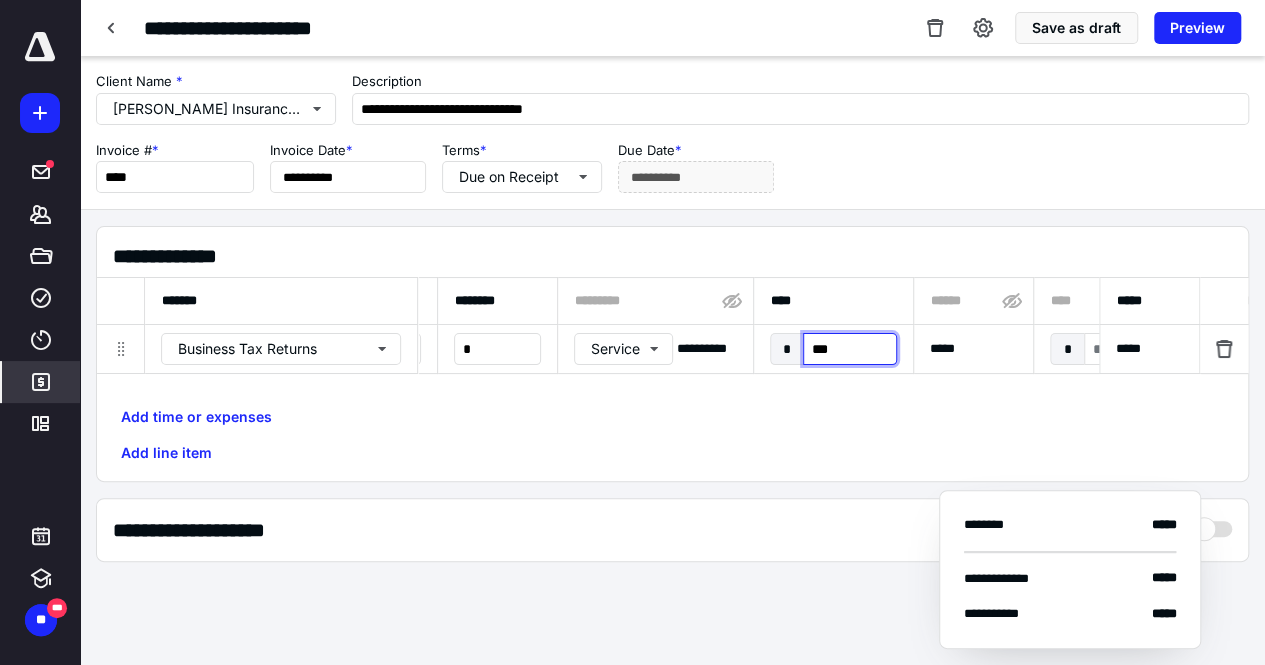 type on "****" 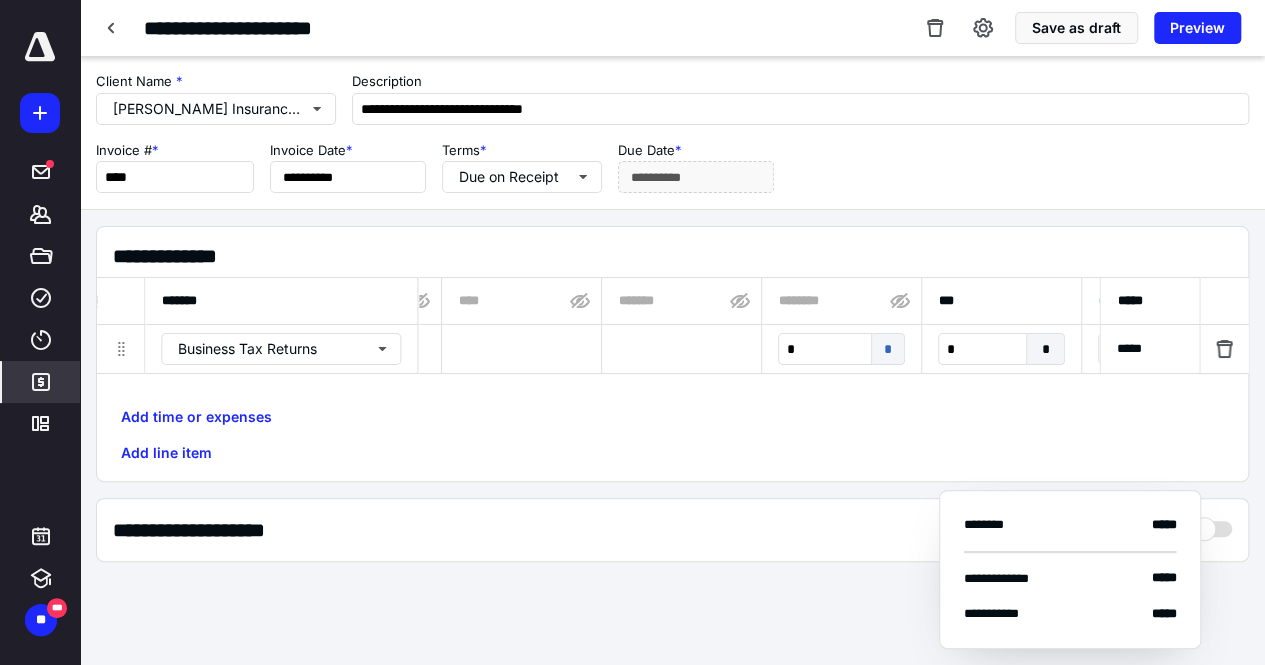 scroll, scrollTop: 0, scrollLeft: 1403, axis: horizontal 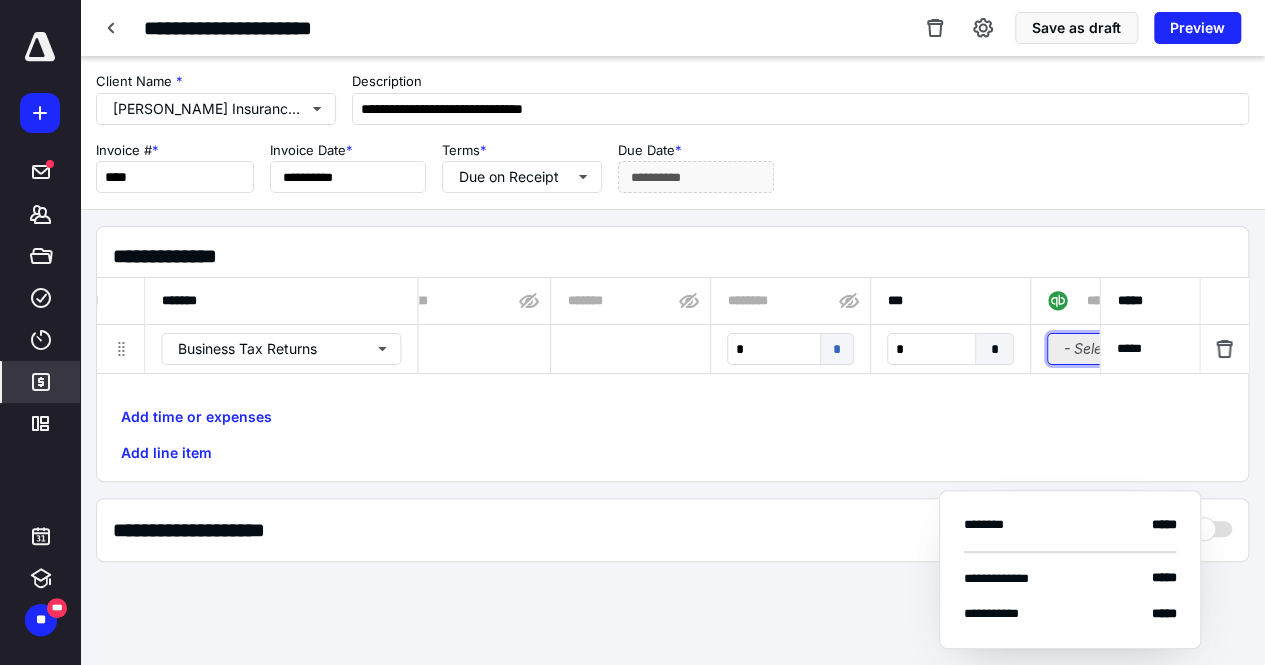 click on "- Select -" at bounding box center [1111, 349] 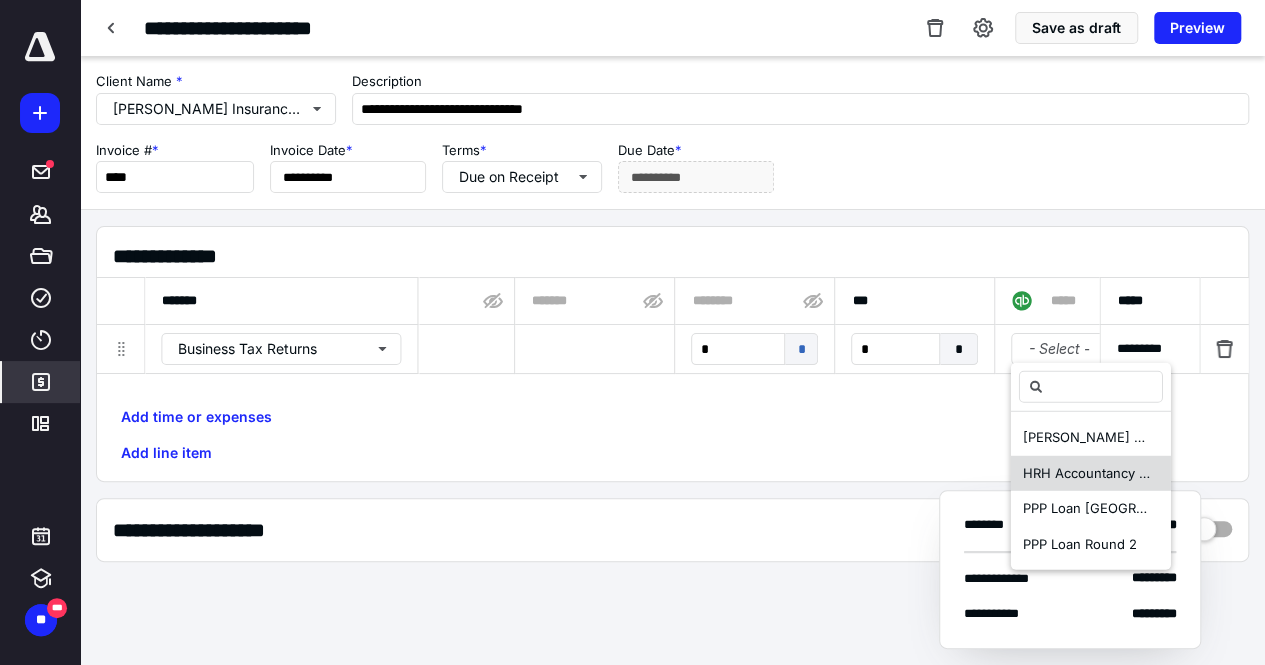 click on "HRH Accountancy Corp" at bounding box center (1096, 472) 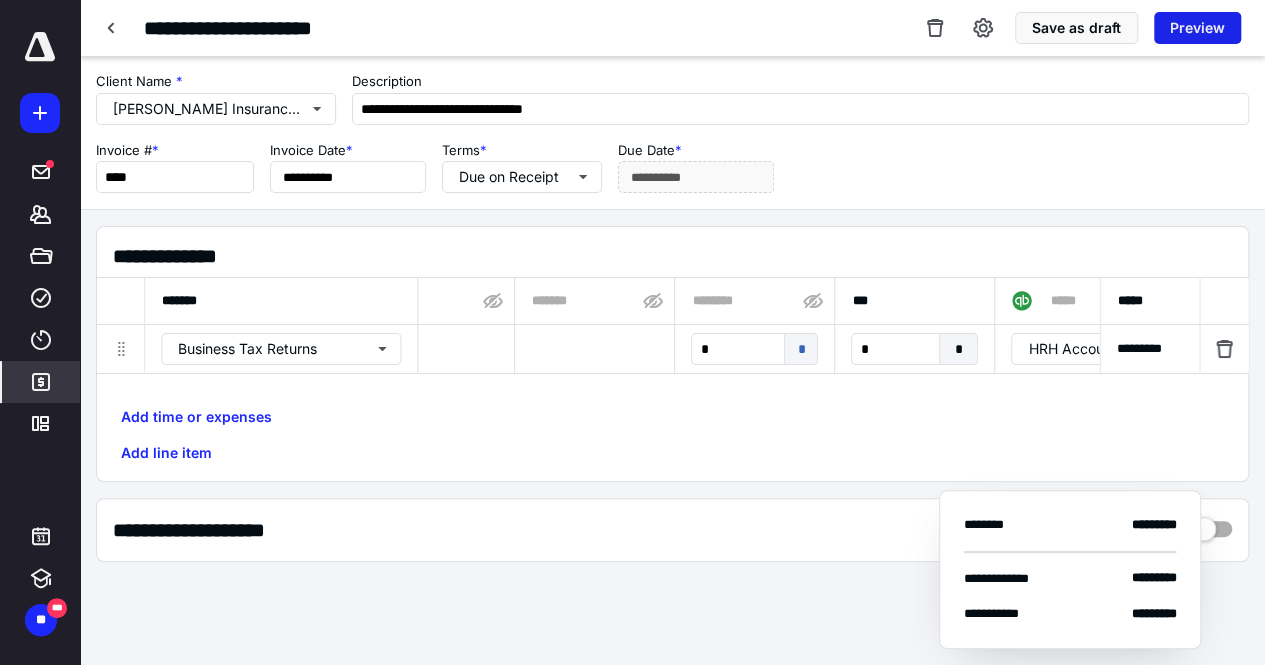 click on "Preview" at bounding box center (1197, 28) 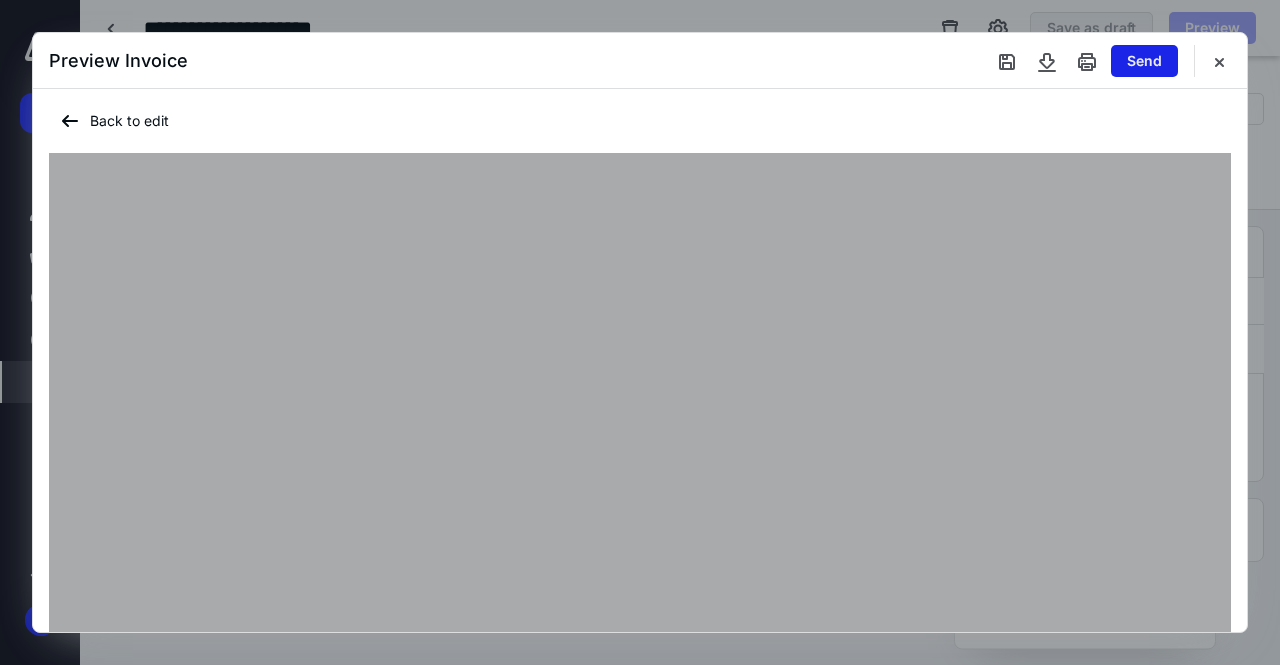 click on "Send" at bounding box center [1144, 61] 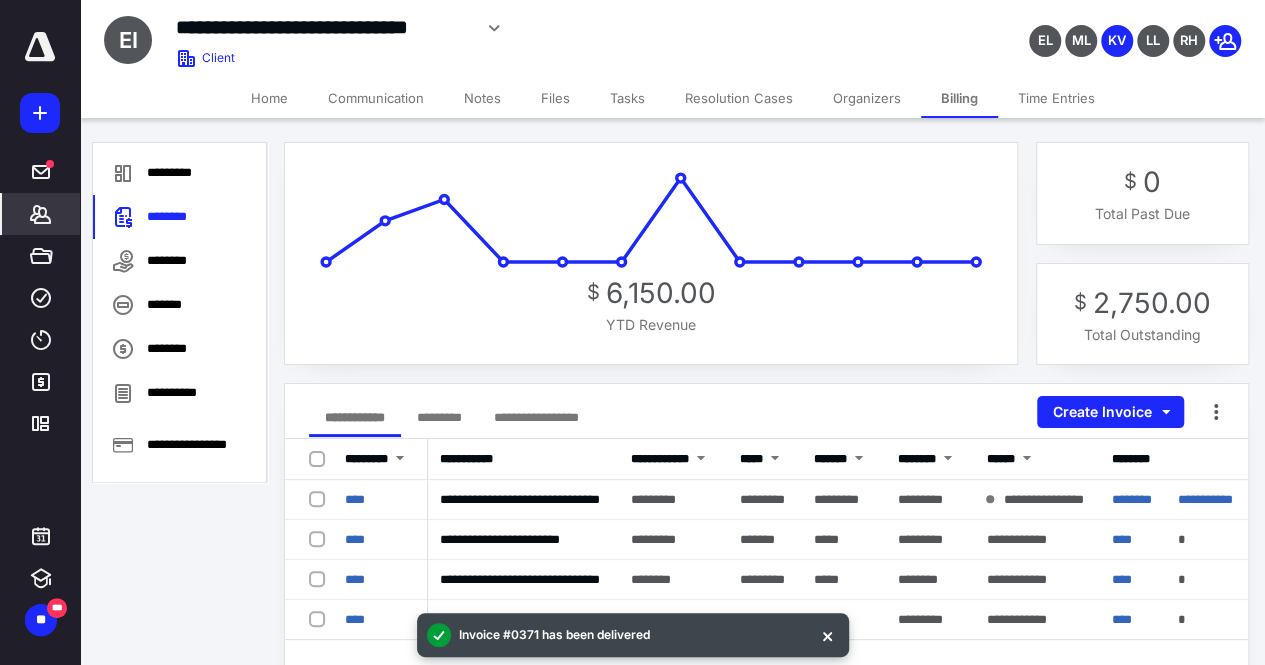 click on "Home" at bounding box center (269, 98) 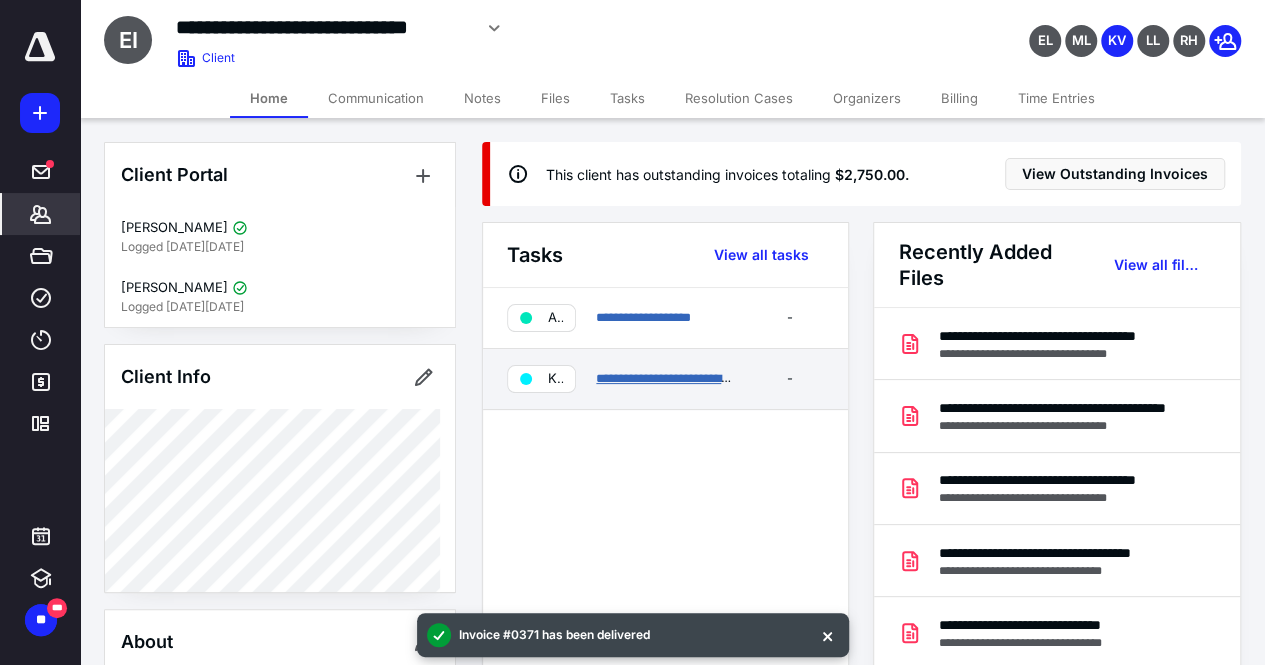 click on "**********" at bounding box center [671, 378] 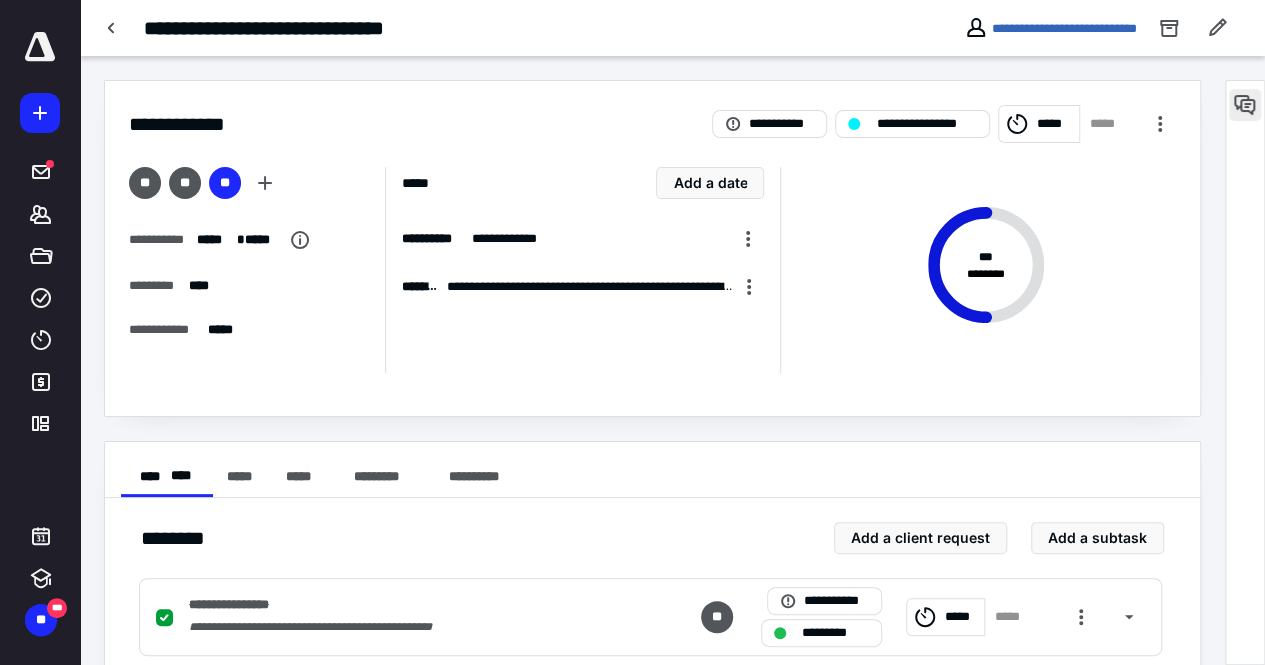 click at bounding box center [1245, 105] 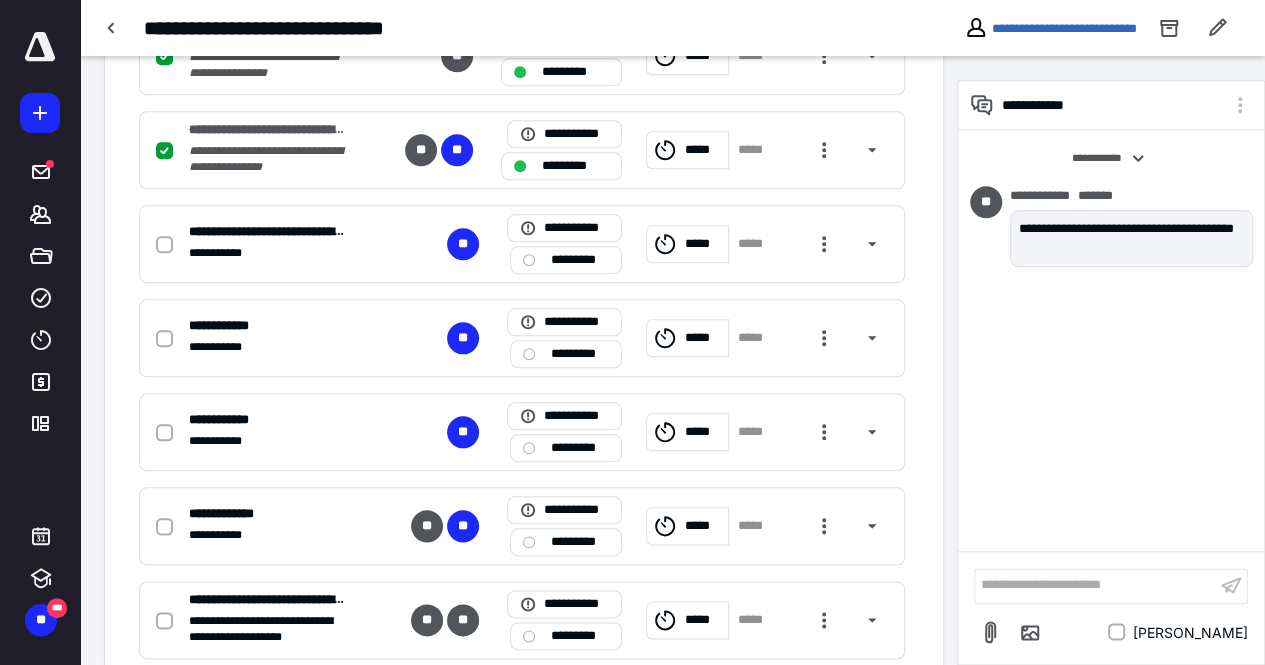 scroll, scrollTop: 949, scrollLeft: 0, axis: vertical 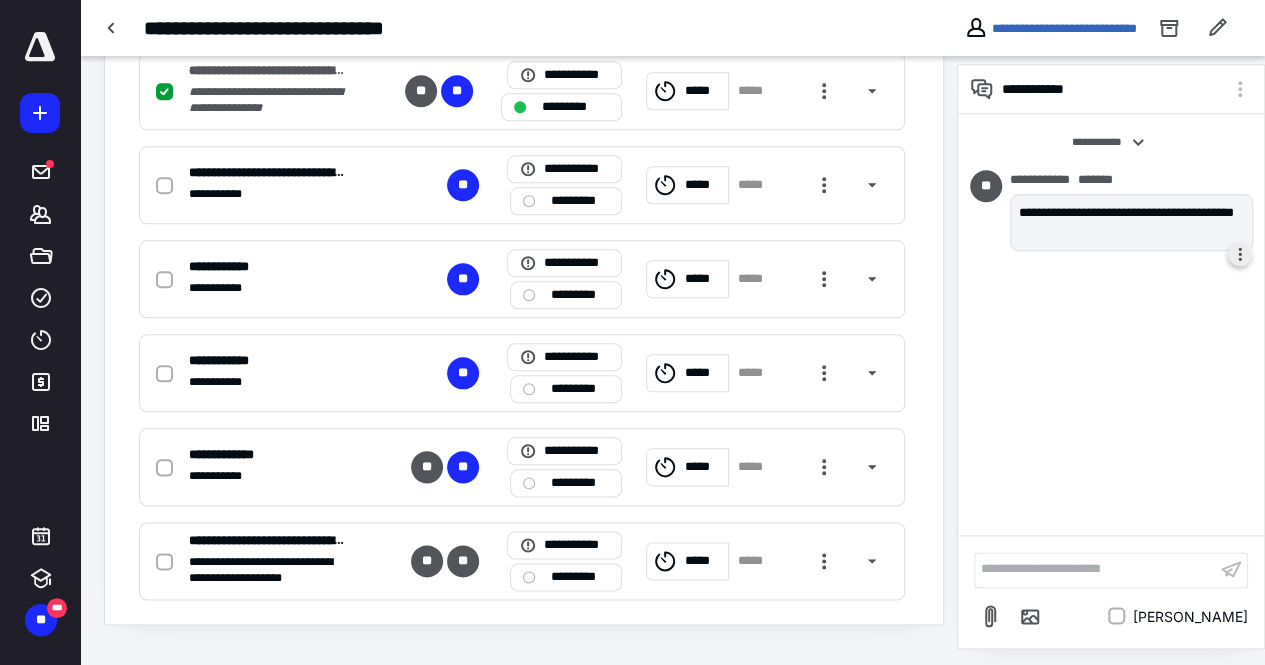 click at bounding box center (1240, 253) 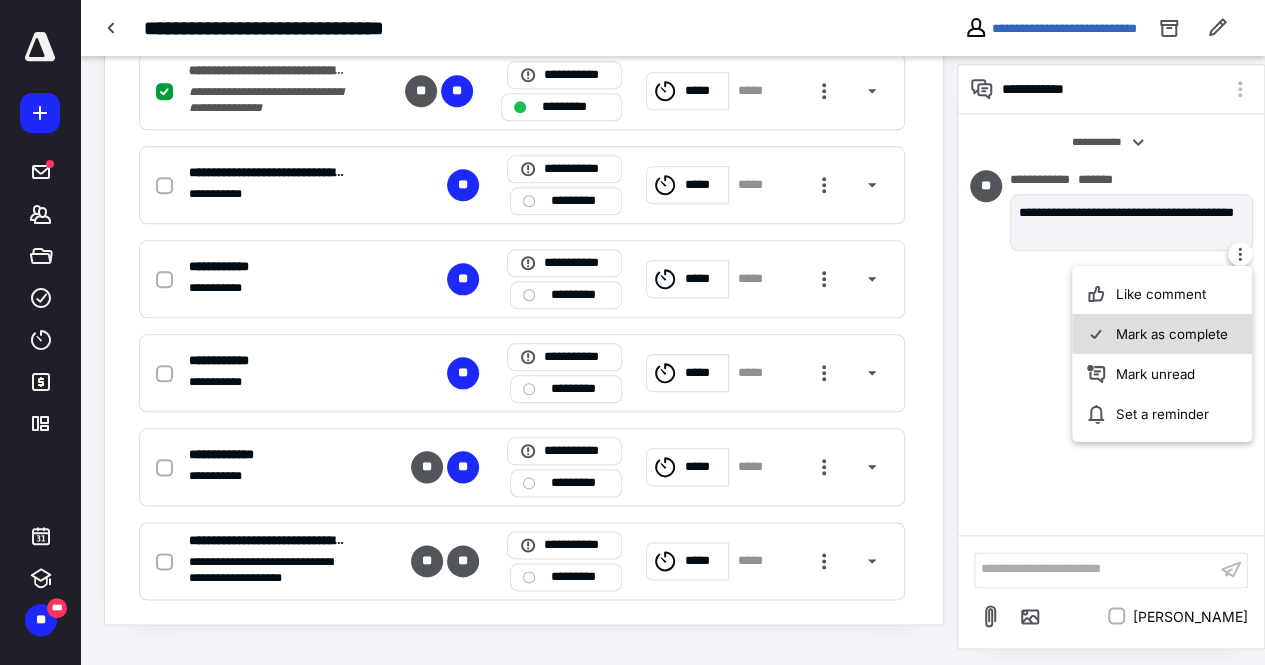 click on "Mark as complete" at bounding box center (1162, 333) 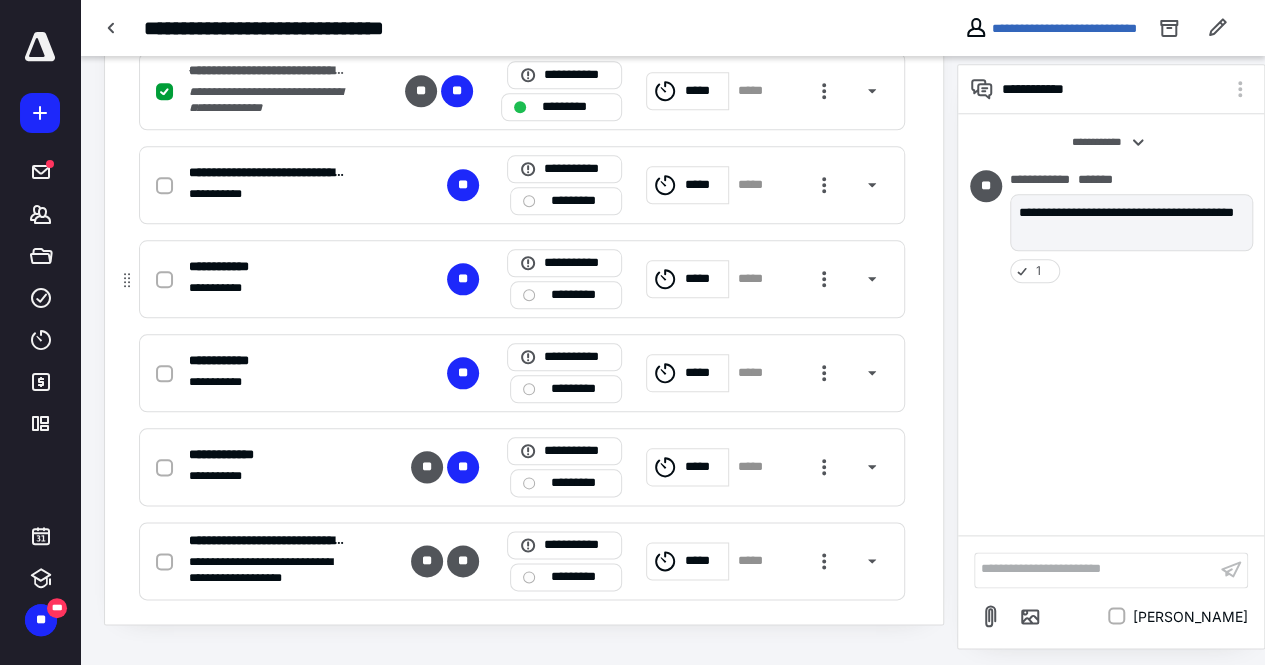 click at bounding box center (168, 278) 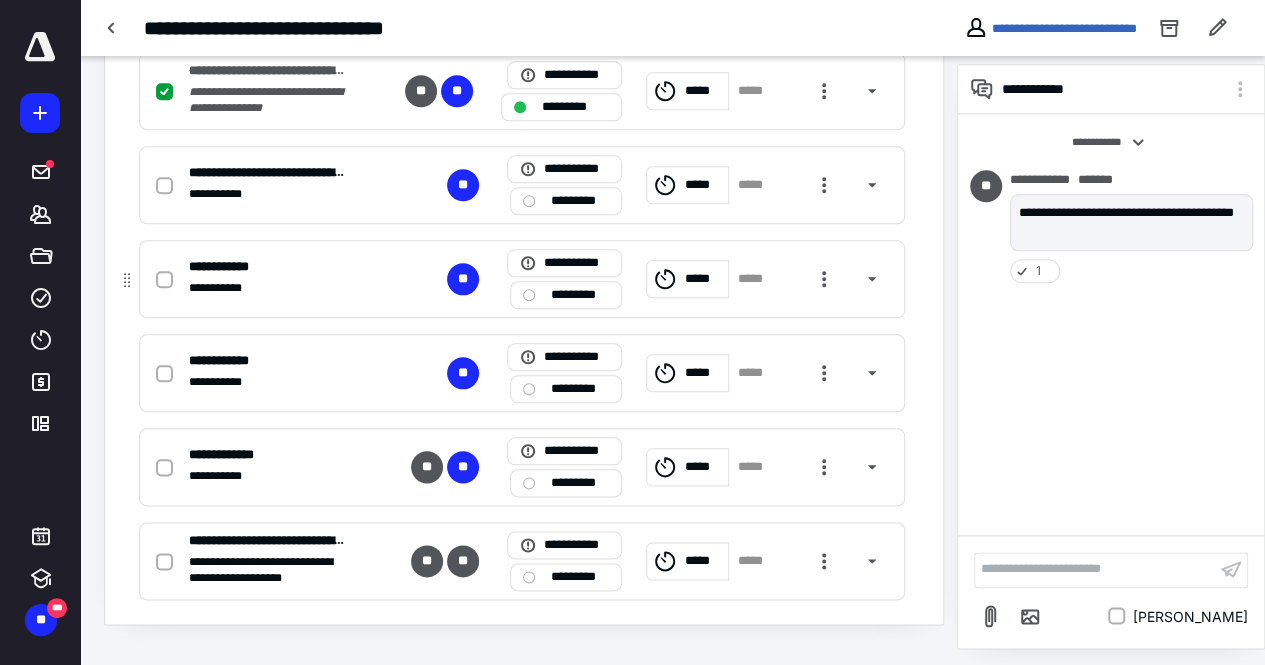click at bounding box center (164, 279) 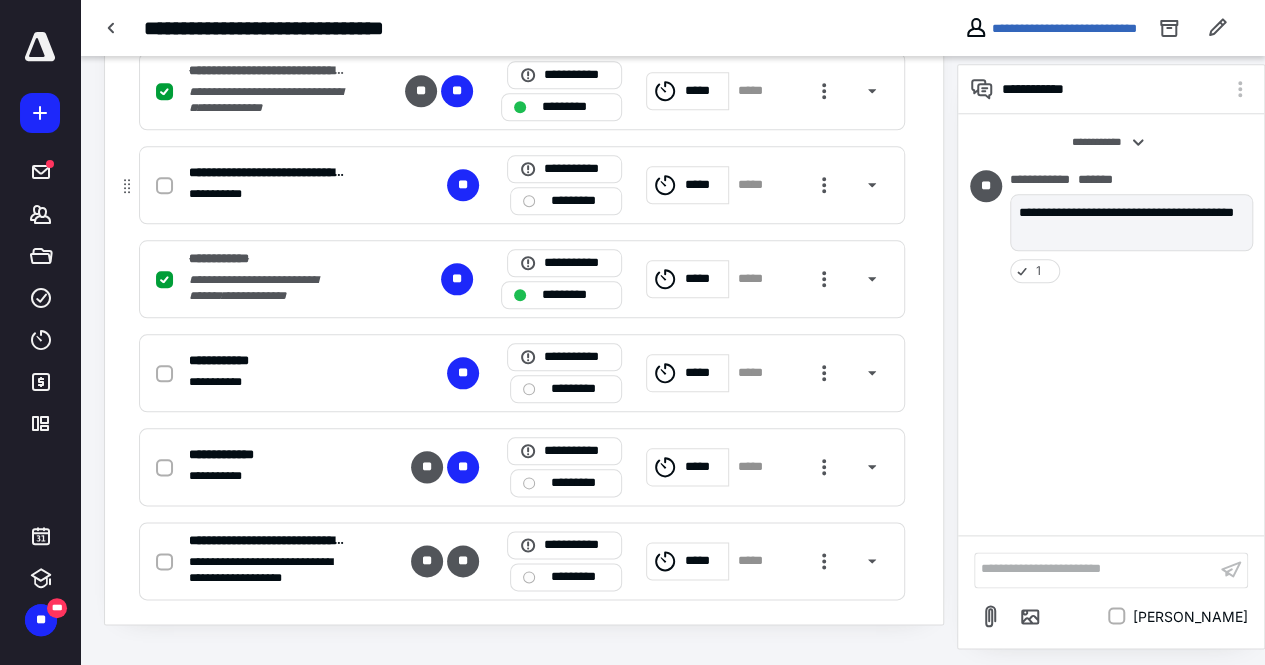 click at bounding box center (164, 185) 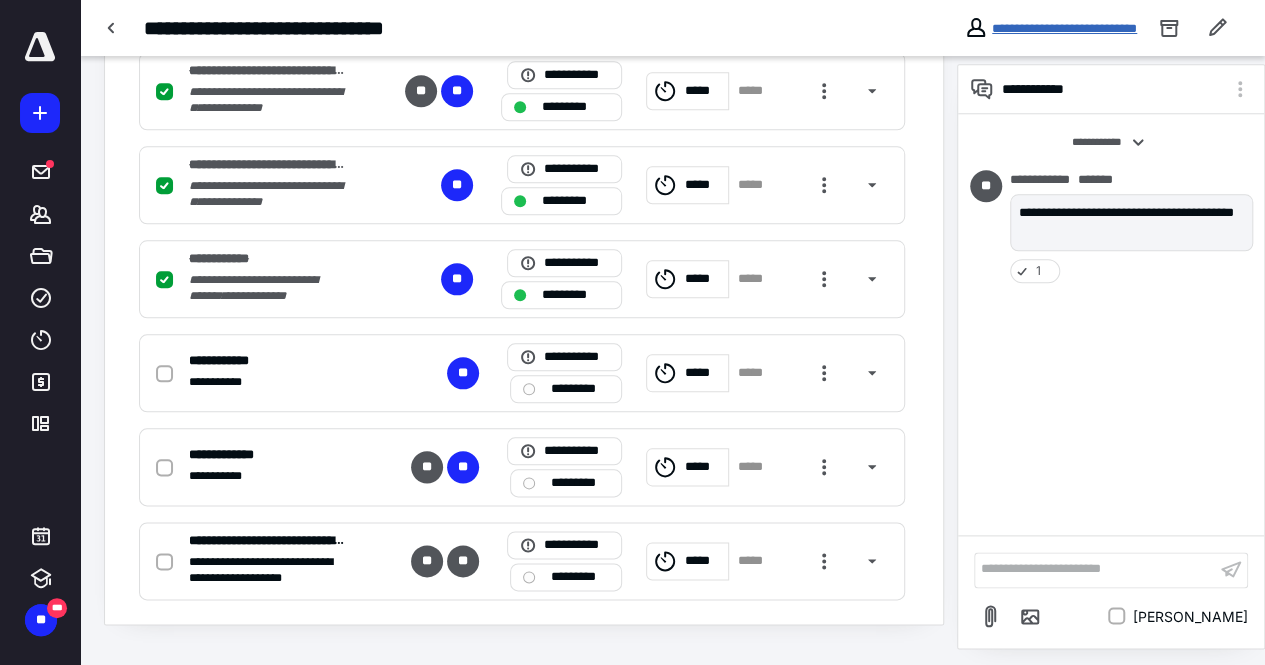 click on "**********" at bounding box center (1064, 28) 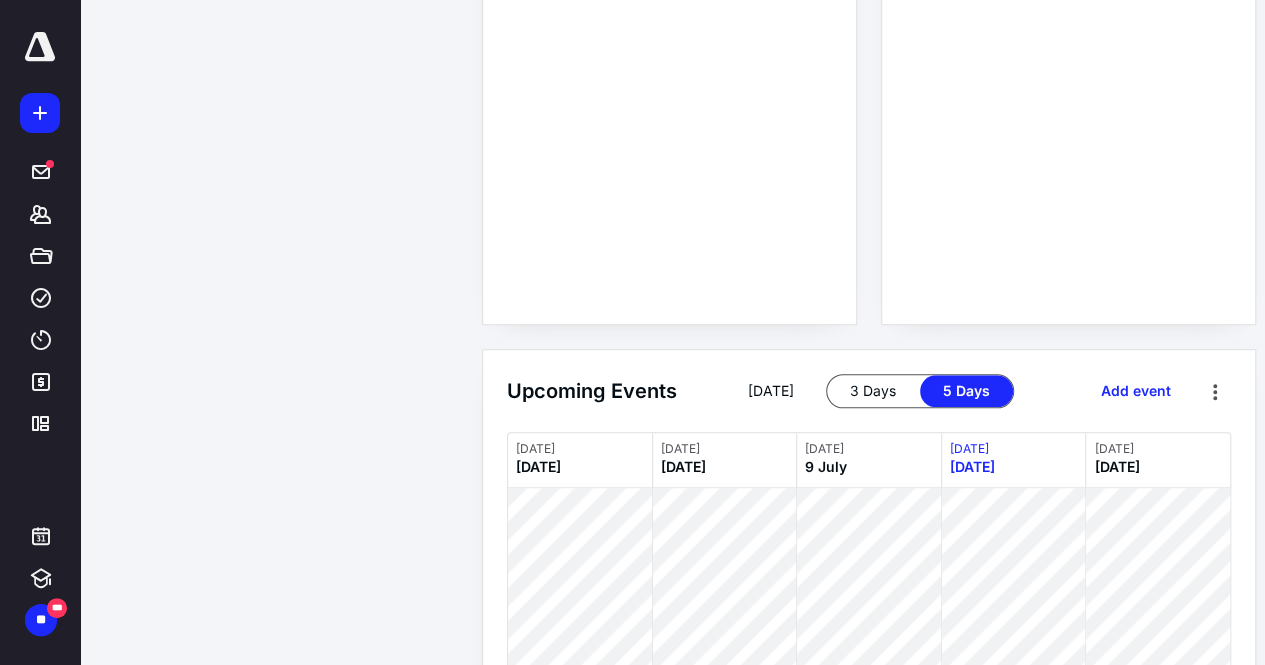 scroll, scrollTop: 0, scrollLeft: 0, axis: both 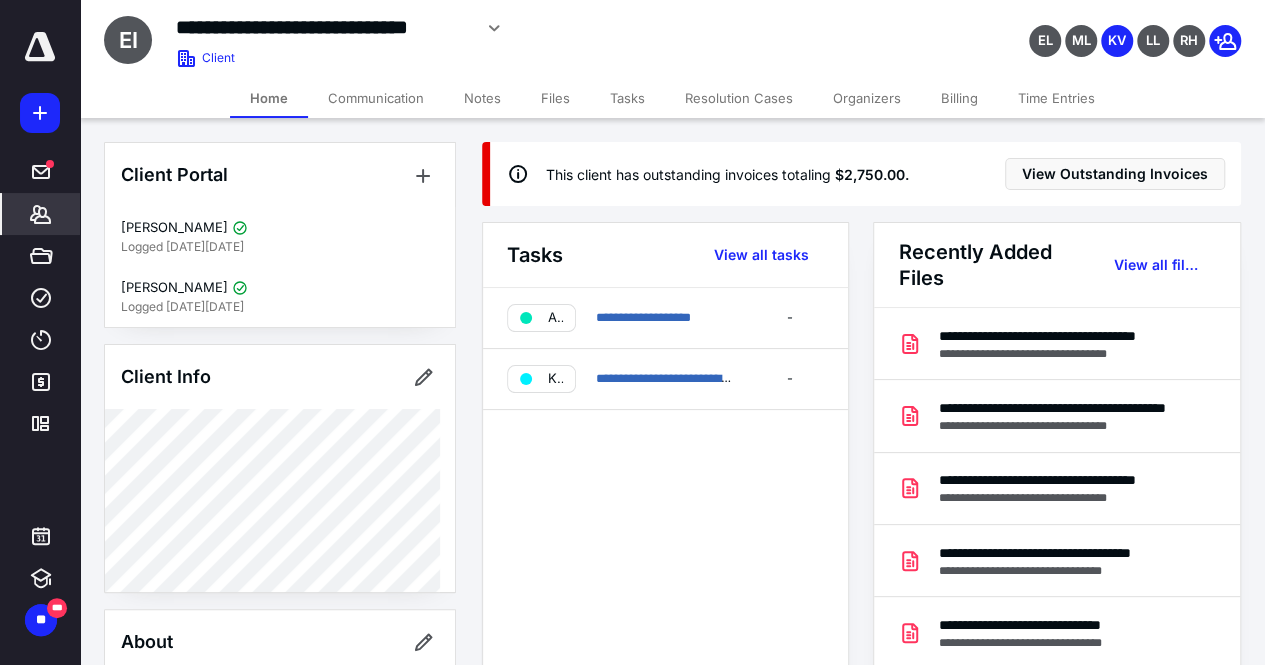 click on "Billing" at bounding box center [959, 98] 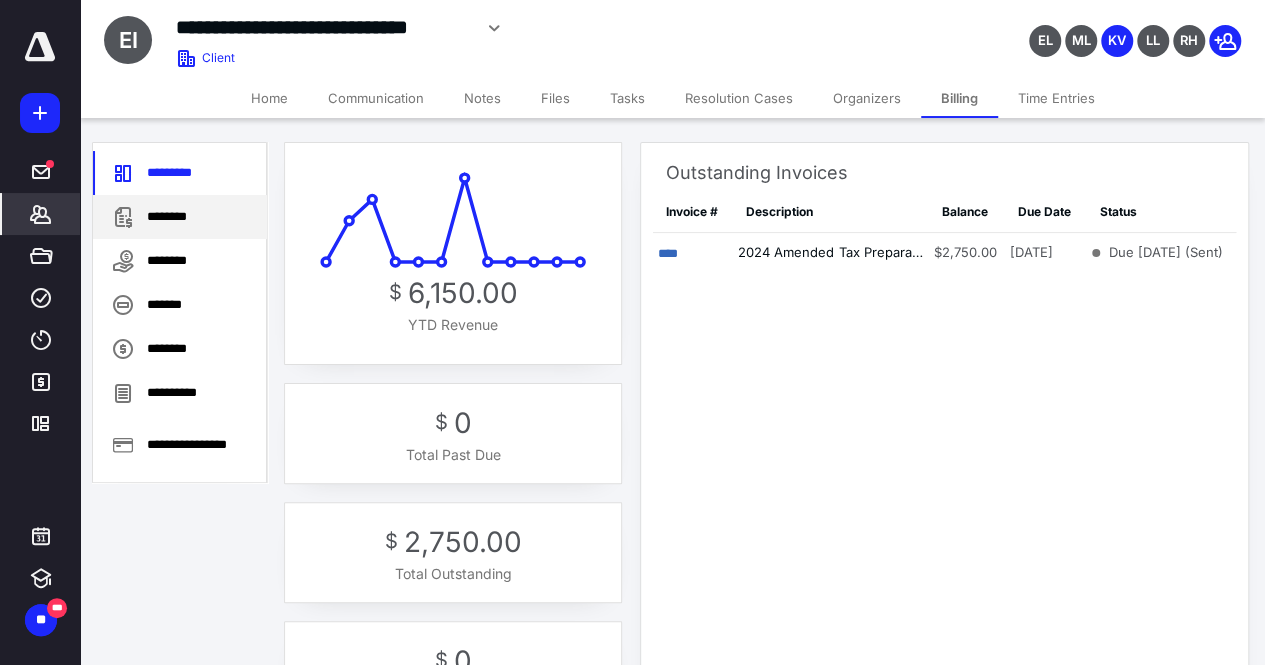 click on "********" at bounding box center [180, 217] 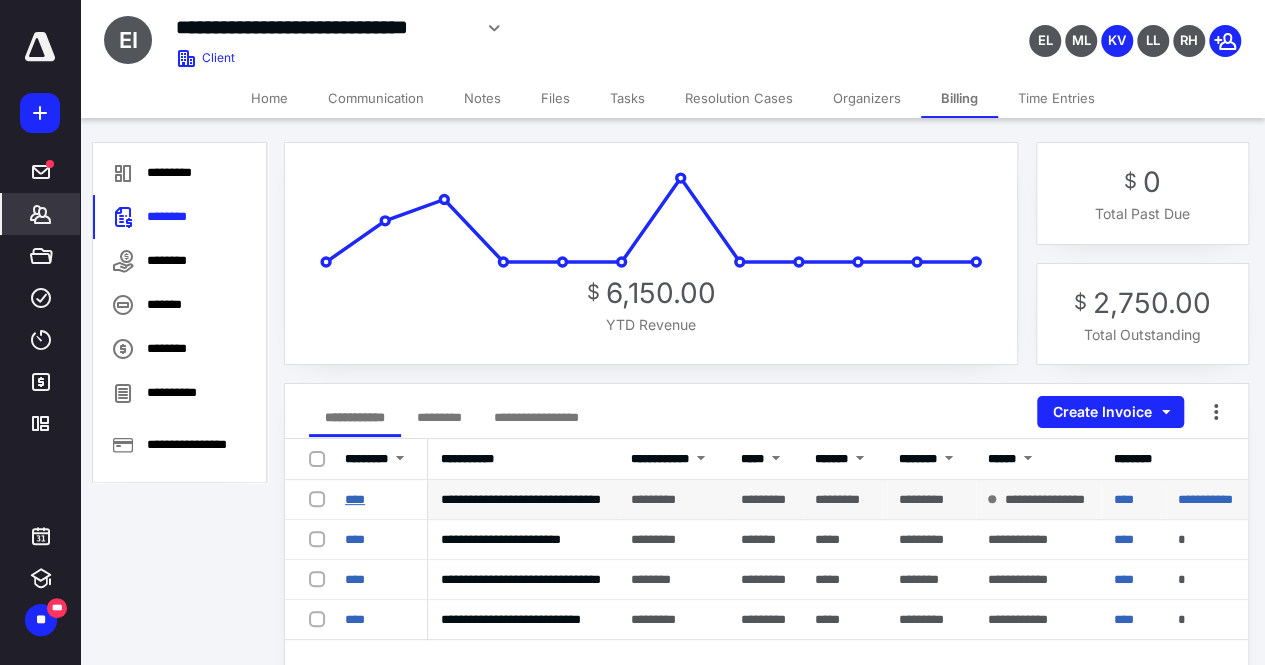 click on "****" at bounding box center (355, 499) 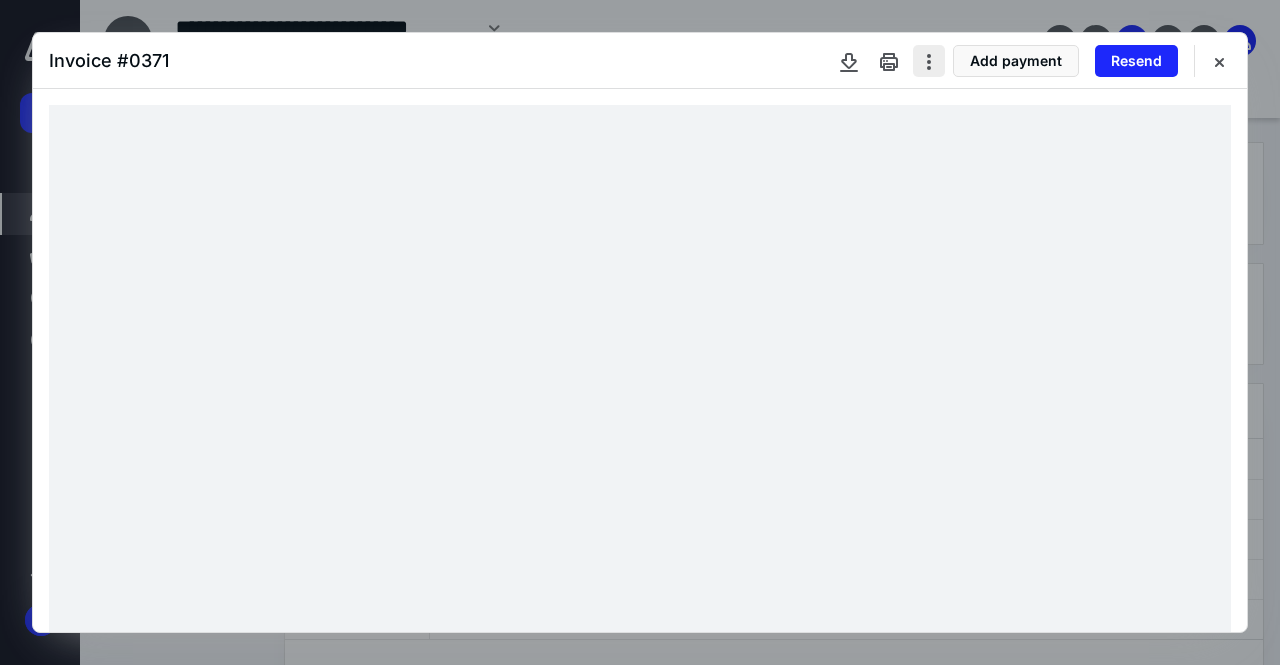 click at bounding box center [929, 61] 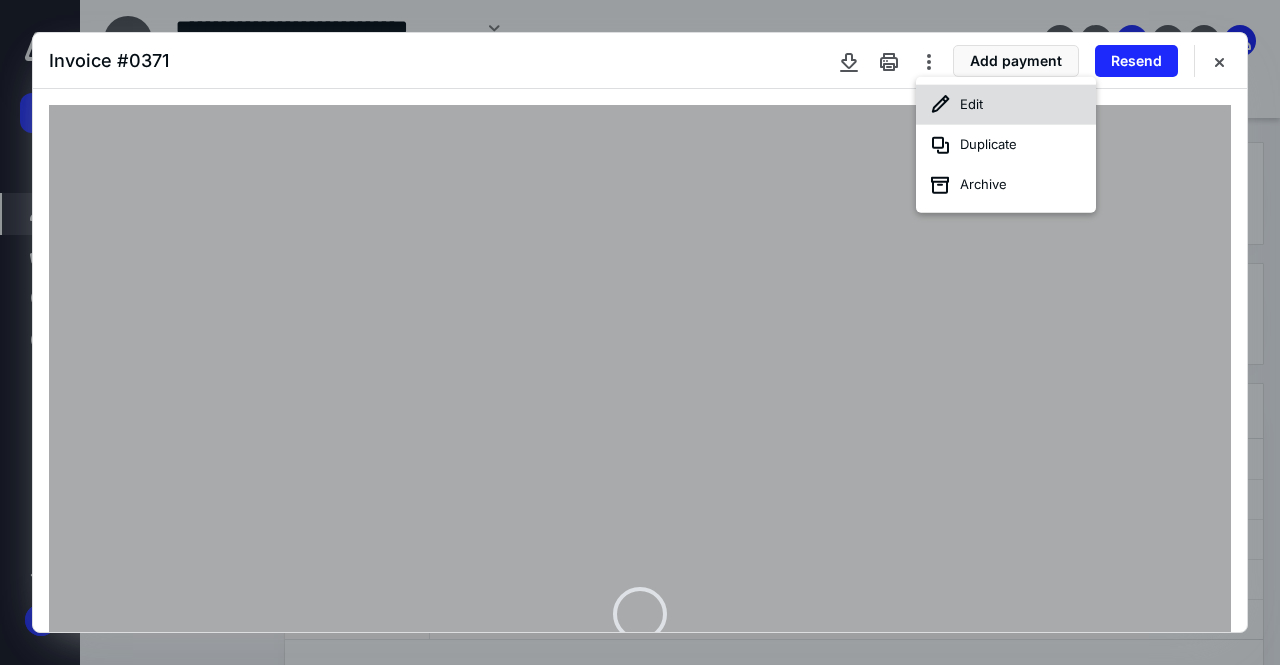 click 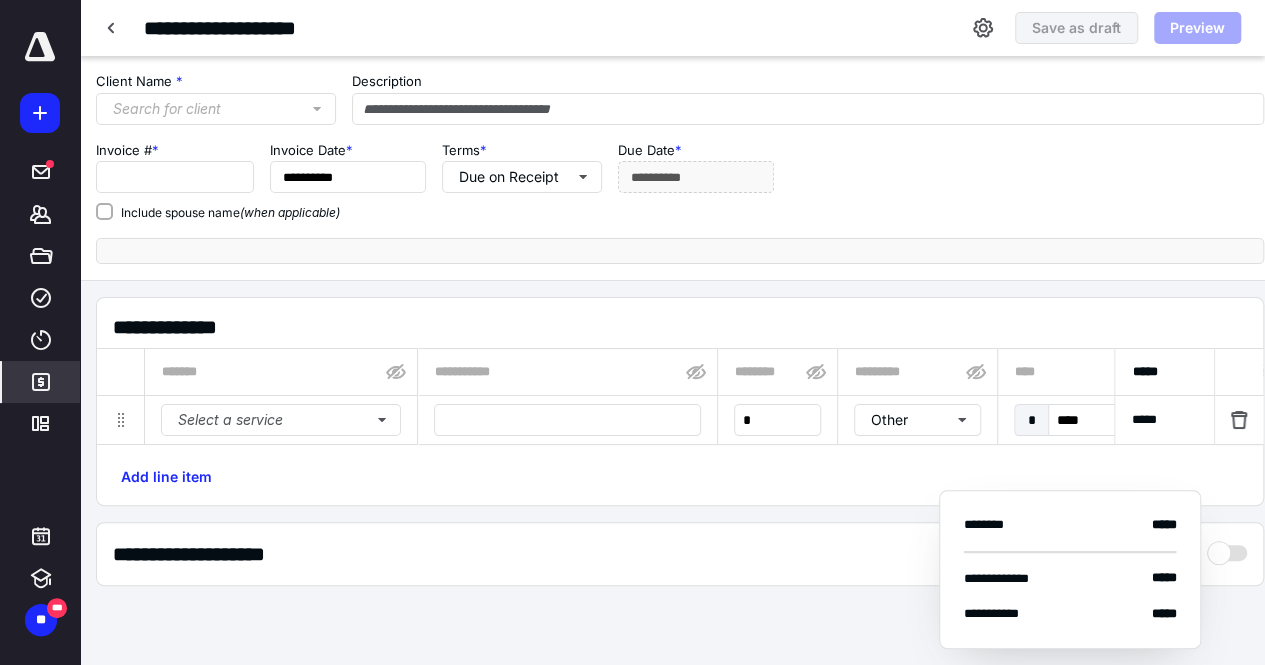 type on "**********" 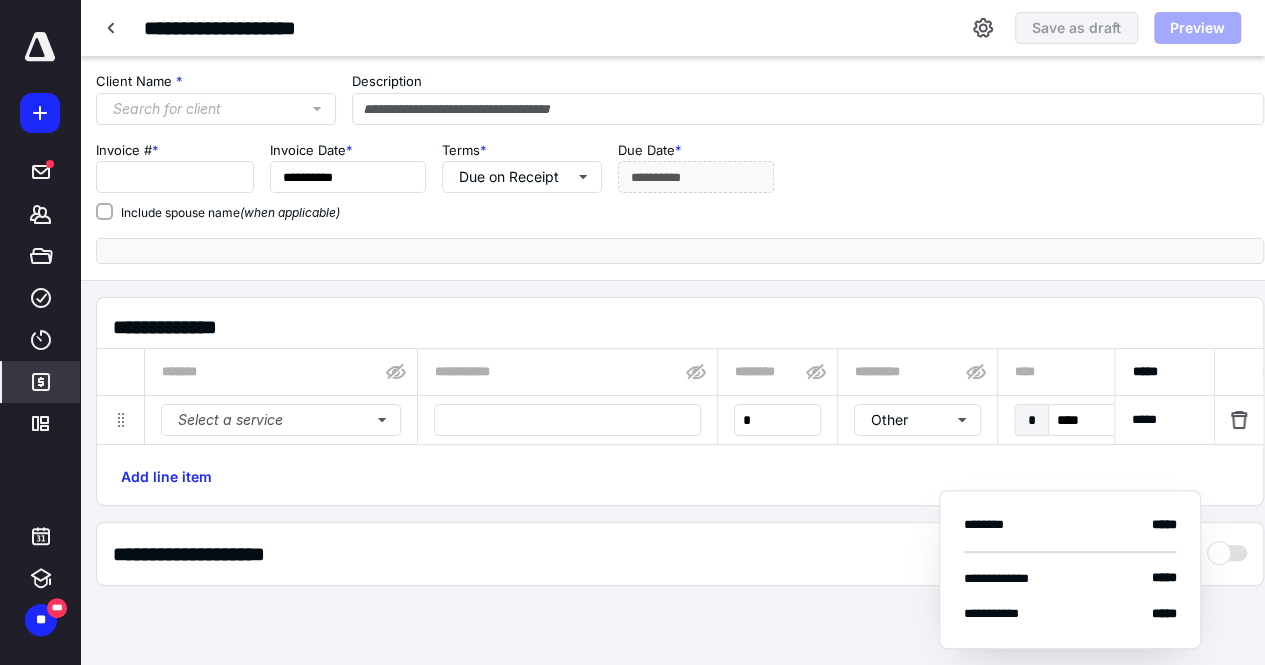 type on "****" 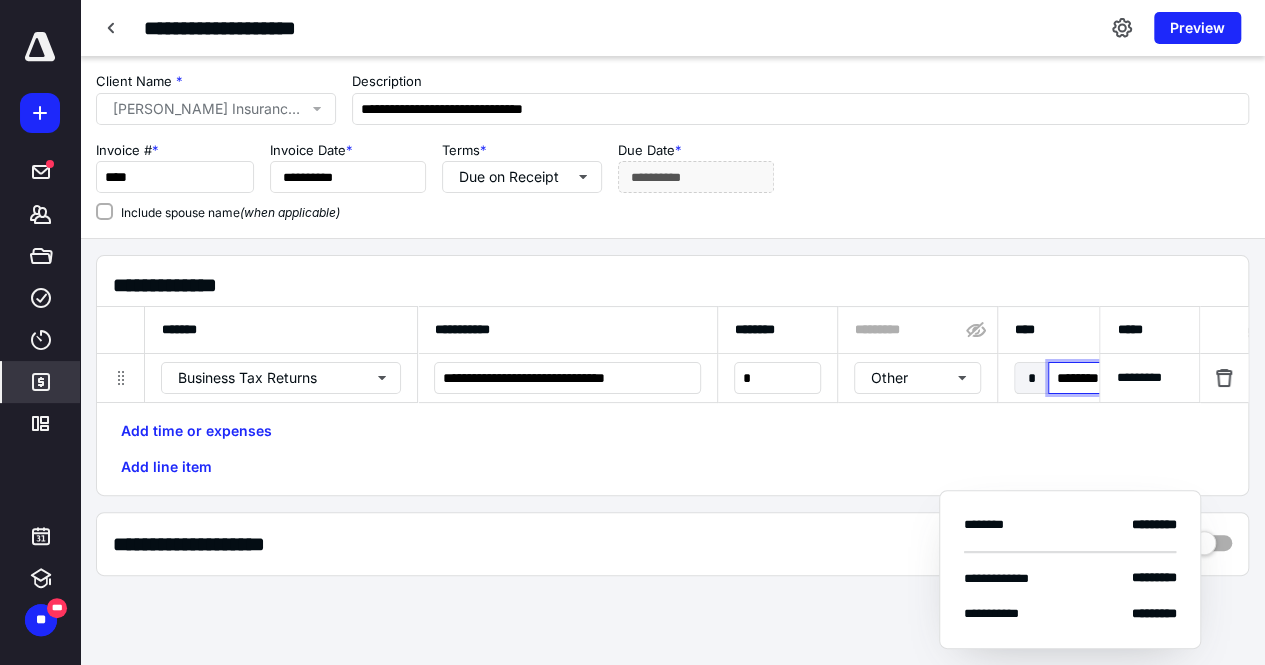 click on "********" at bounding box center [1094, 378] 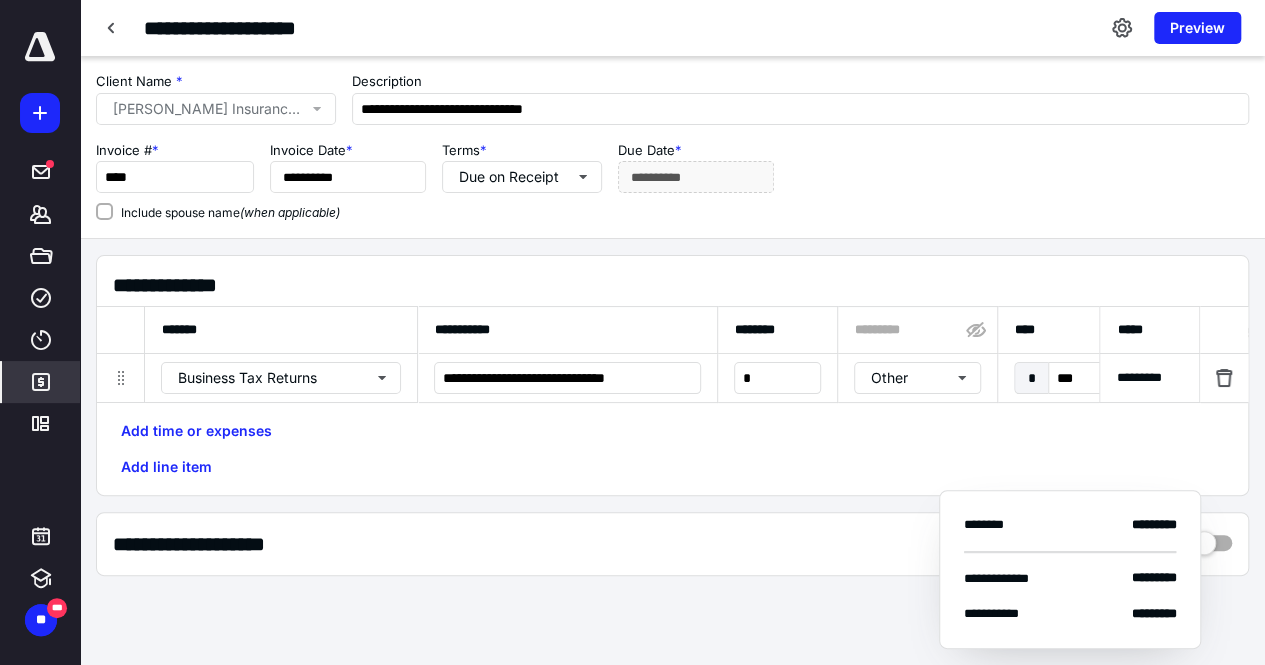 type on "******" 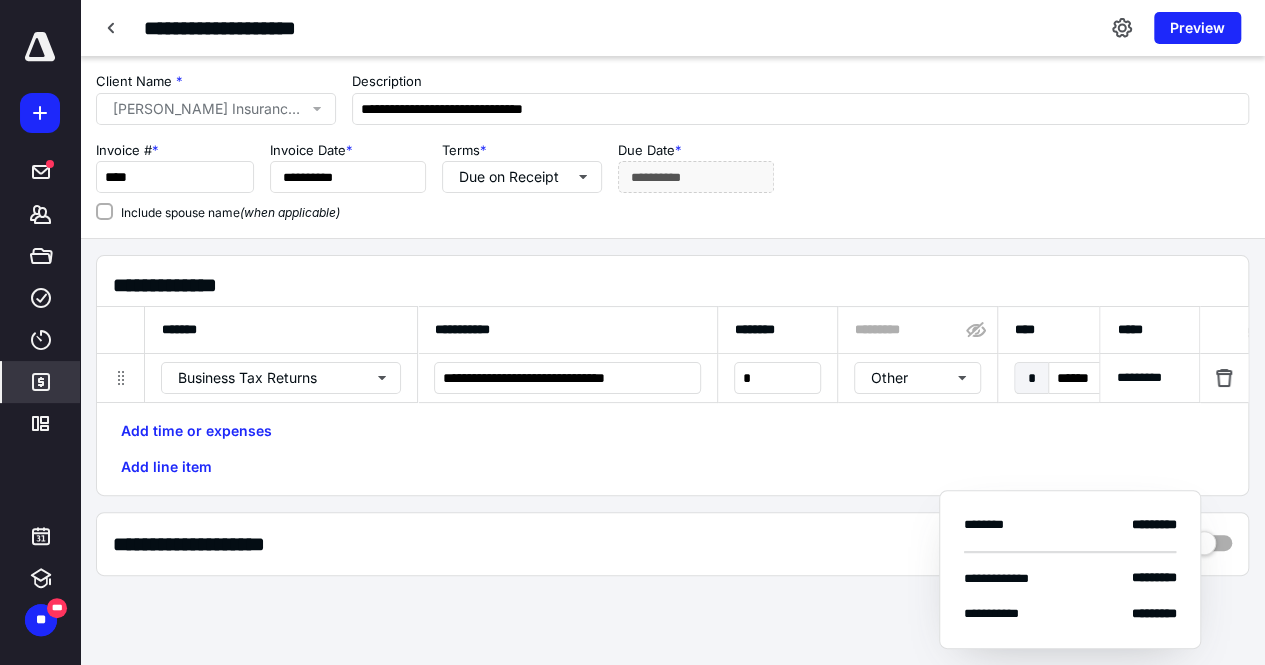 click on "Add time or expenses Add line item" at bounding box center [672, 449] 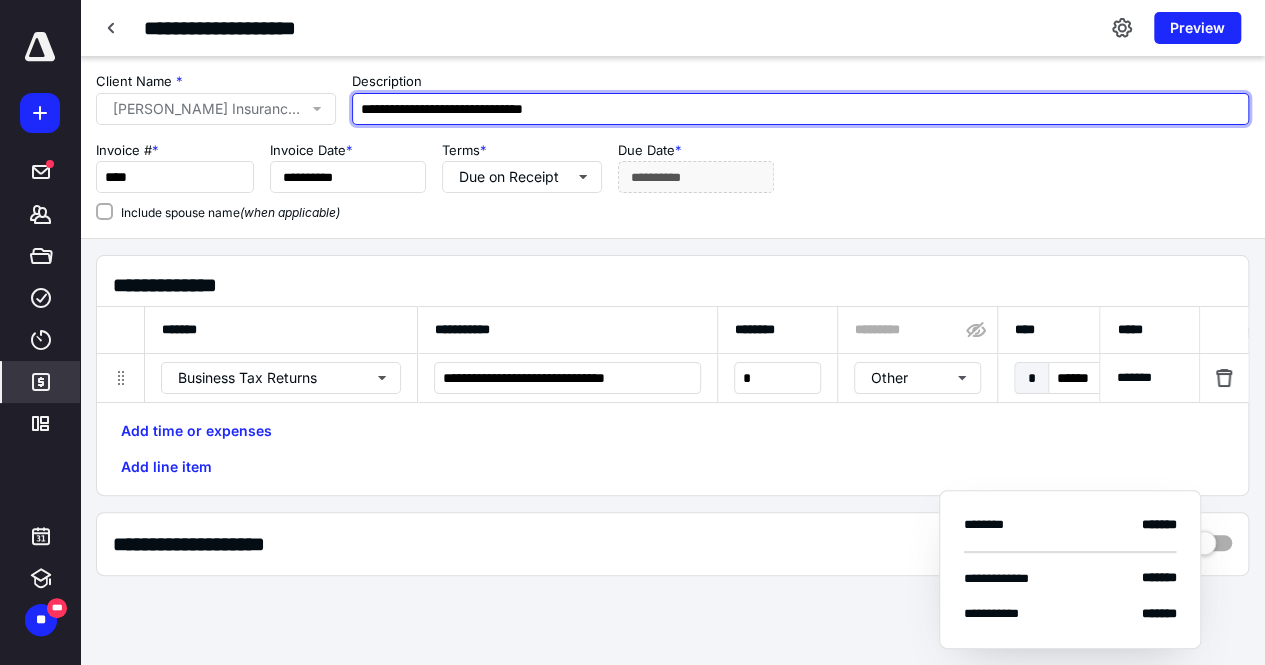 click on "**********" at bounding box center (800, 109) 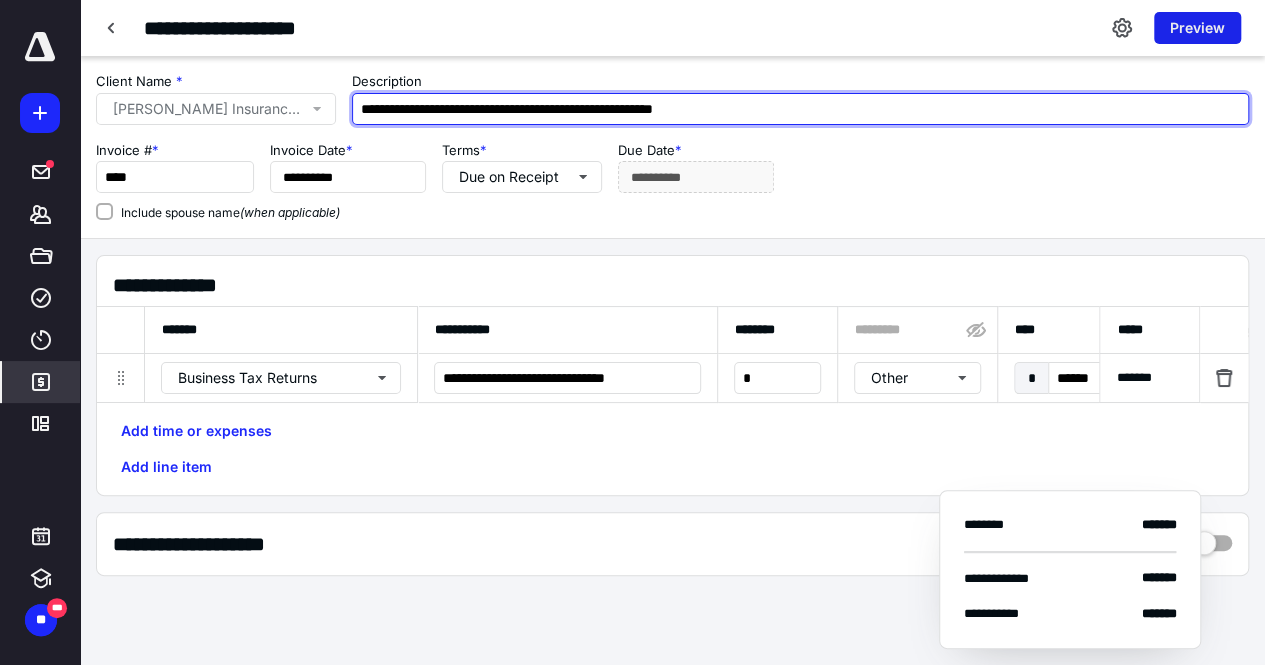 type on "**********" 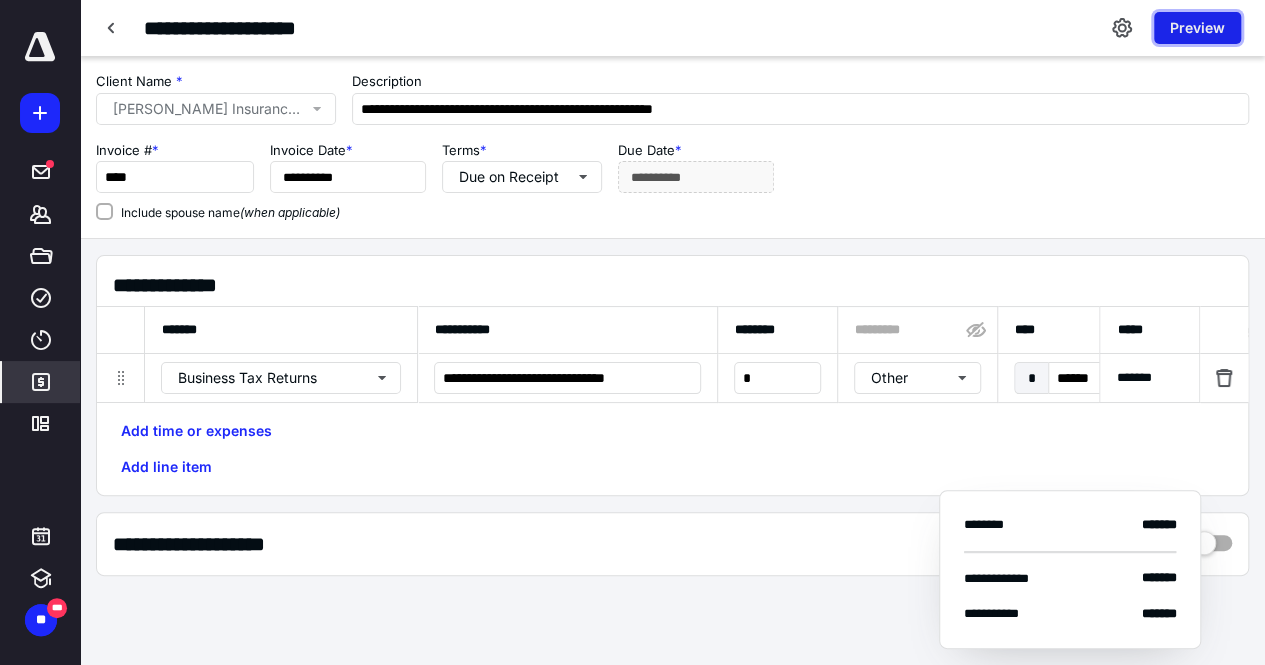 click on "Preview" at bounding box center (1197, 28) 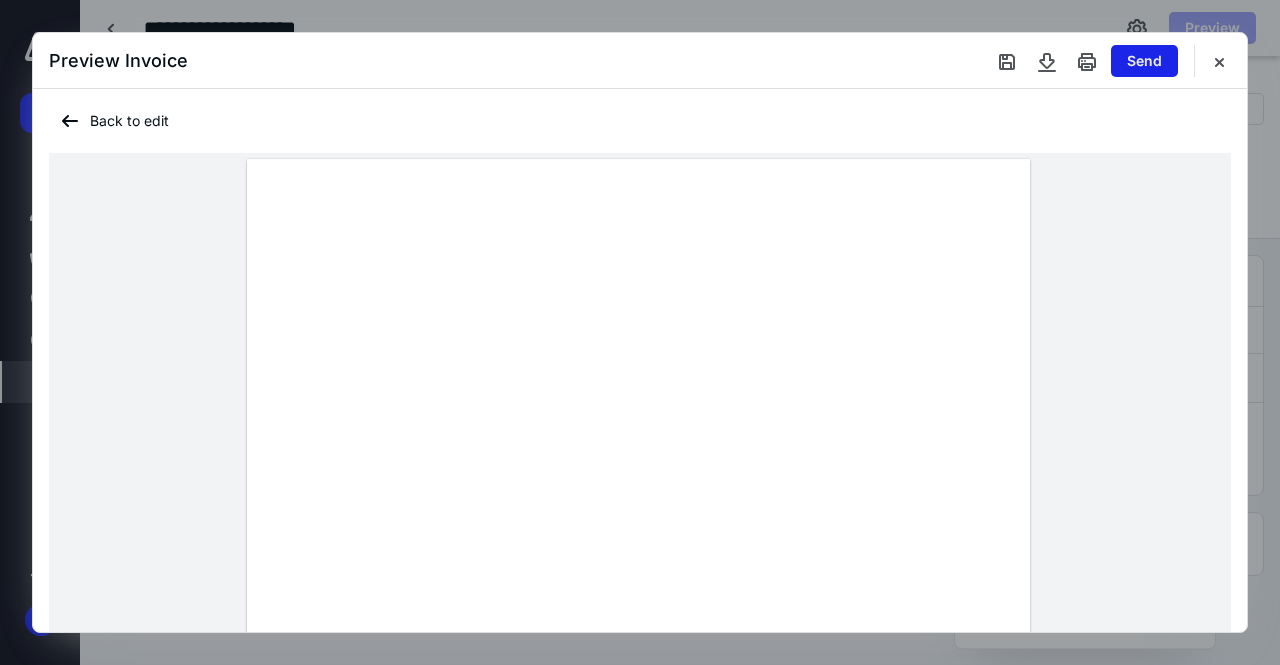 click on "Send" at bounding box center (1144, 61) 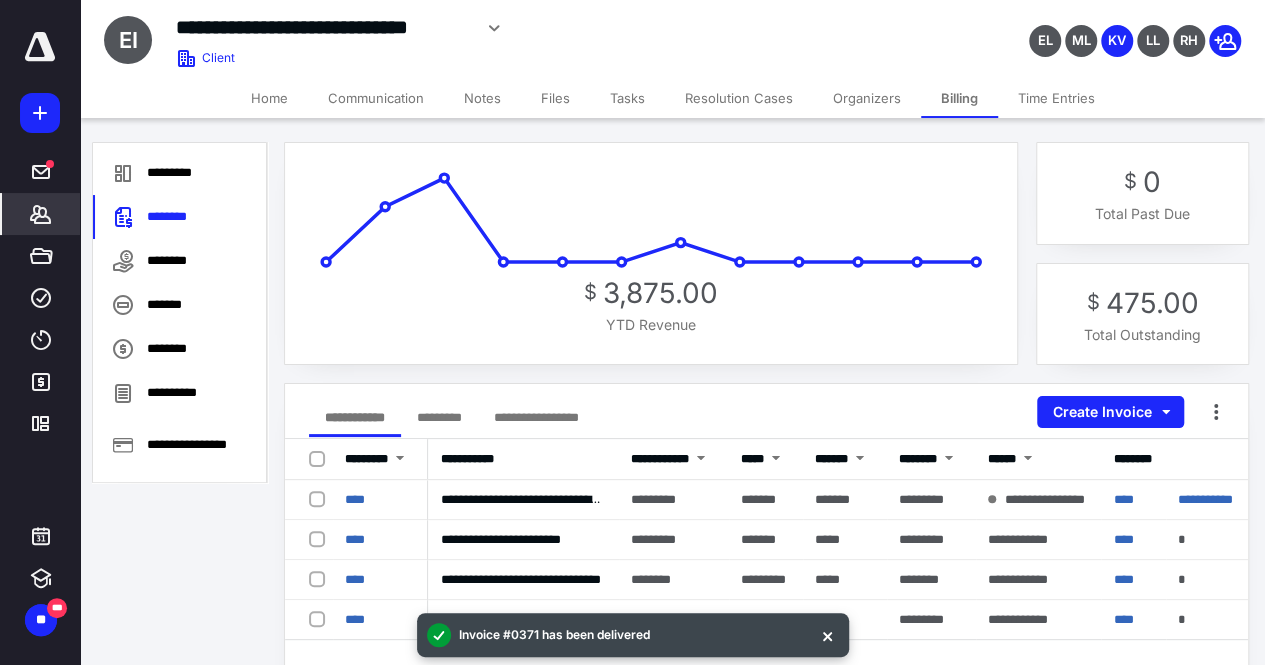 click on "Home" at bounding box center (269, 98) 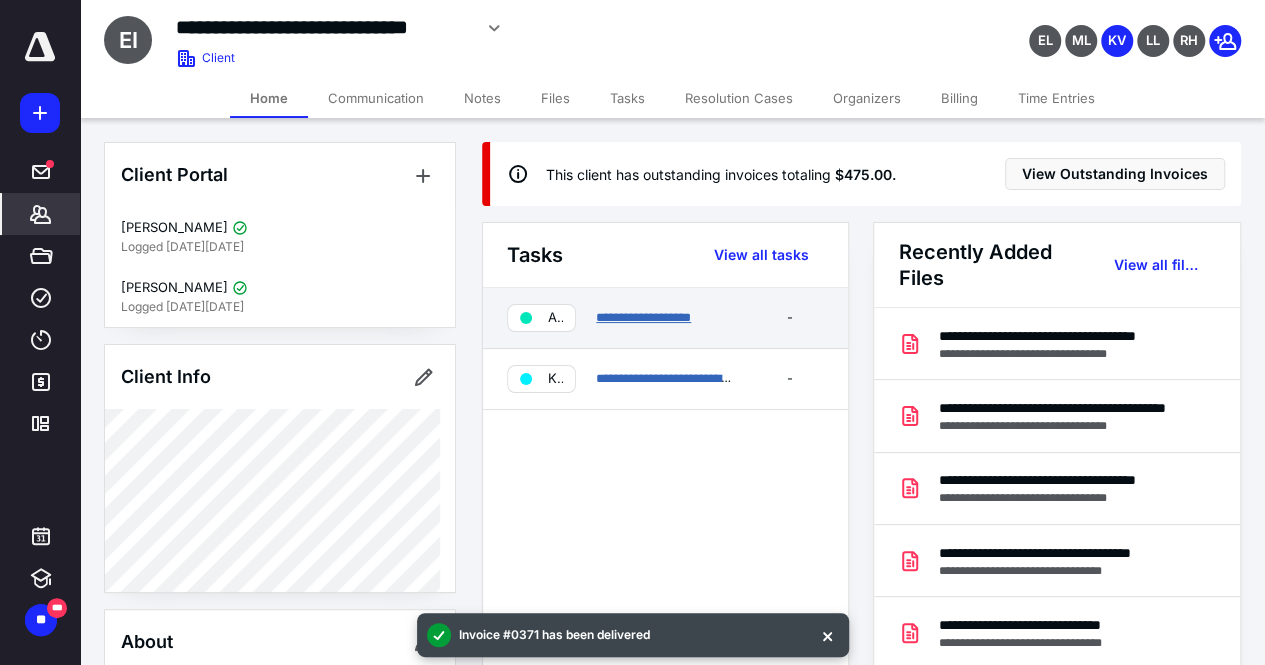 click on "**********" at bounding box center (643, 317) 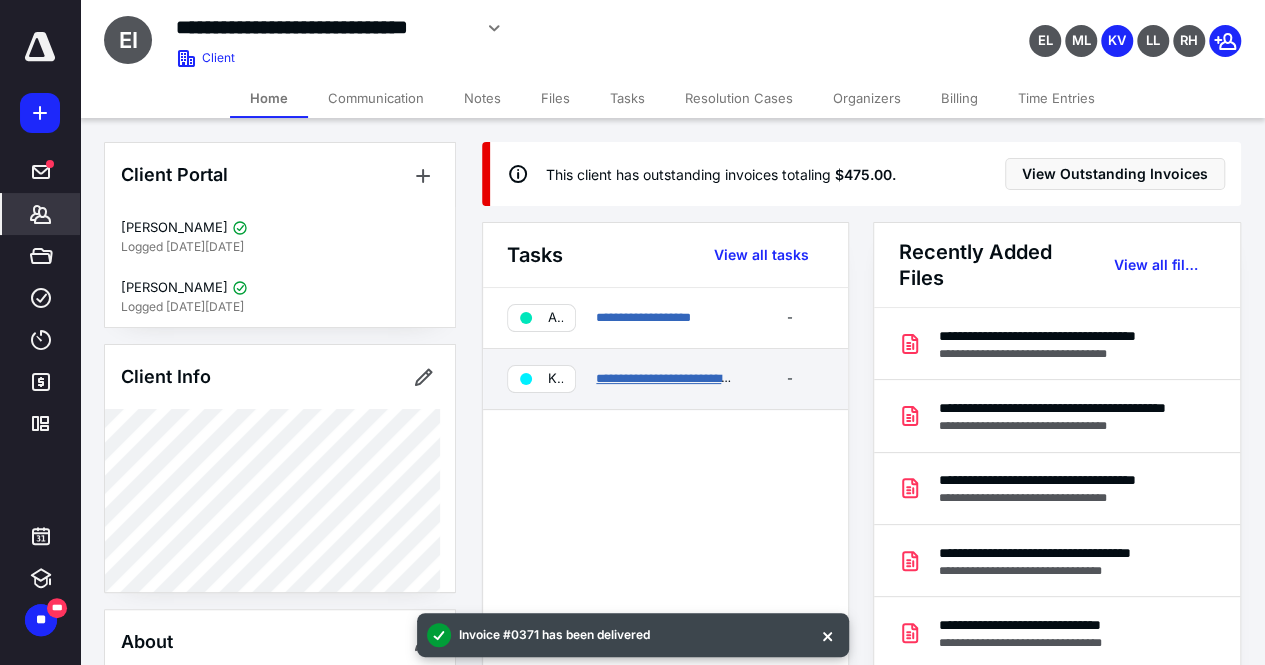 click on "**********" at bounding box center [671, 378] 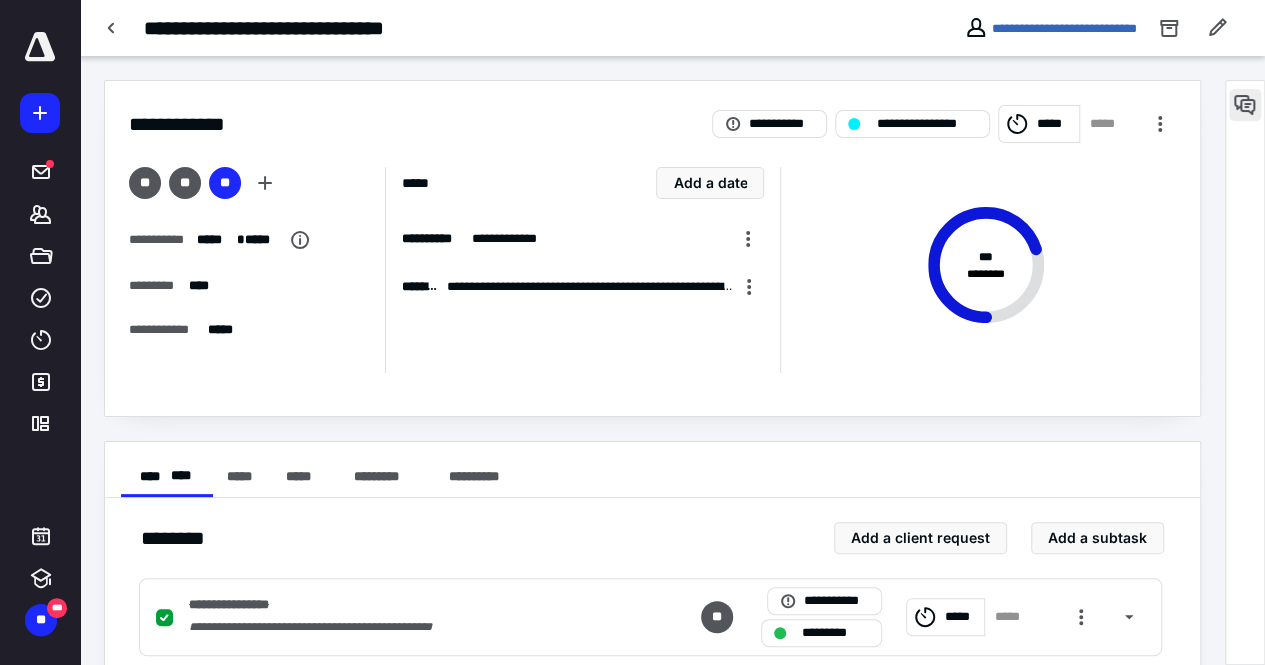 click at bounding box center (1245, 105) 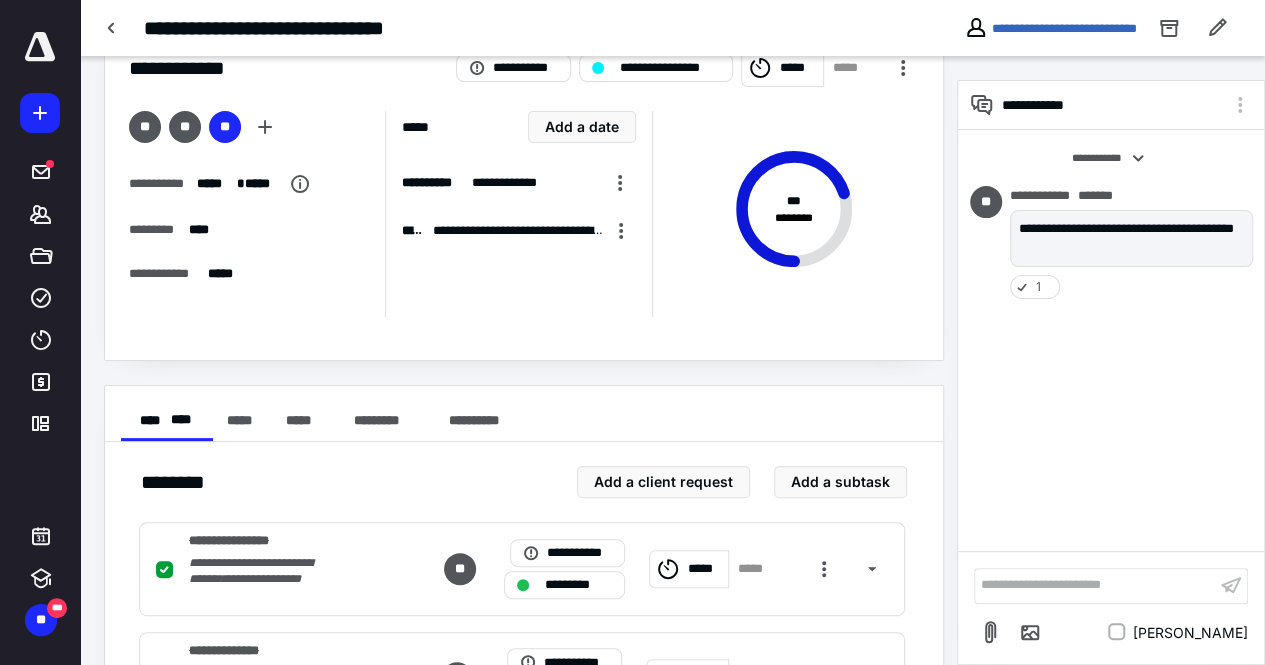 scroll, scrollTop: 0, scrollLeft: 0, axis: both 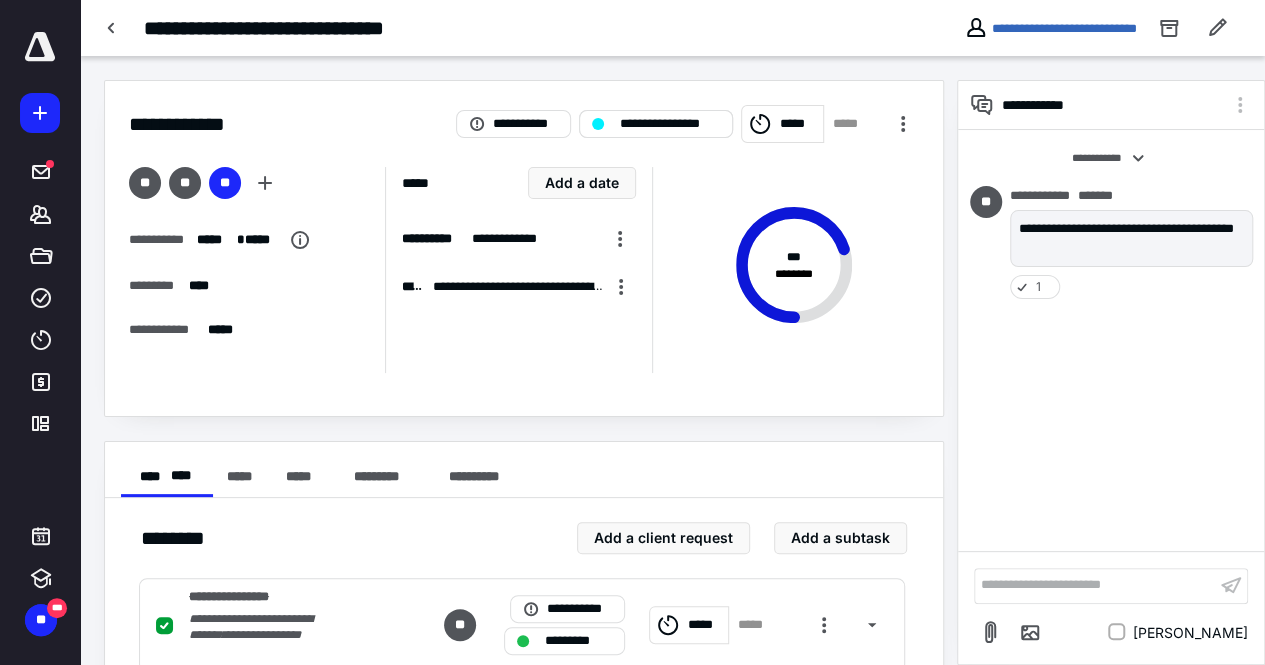 click on "**********" at bounding box center (670, 124) 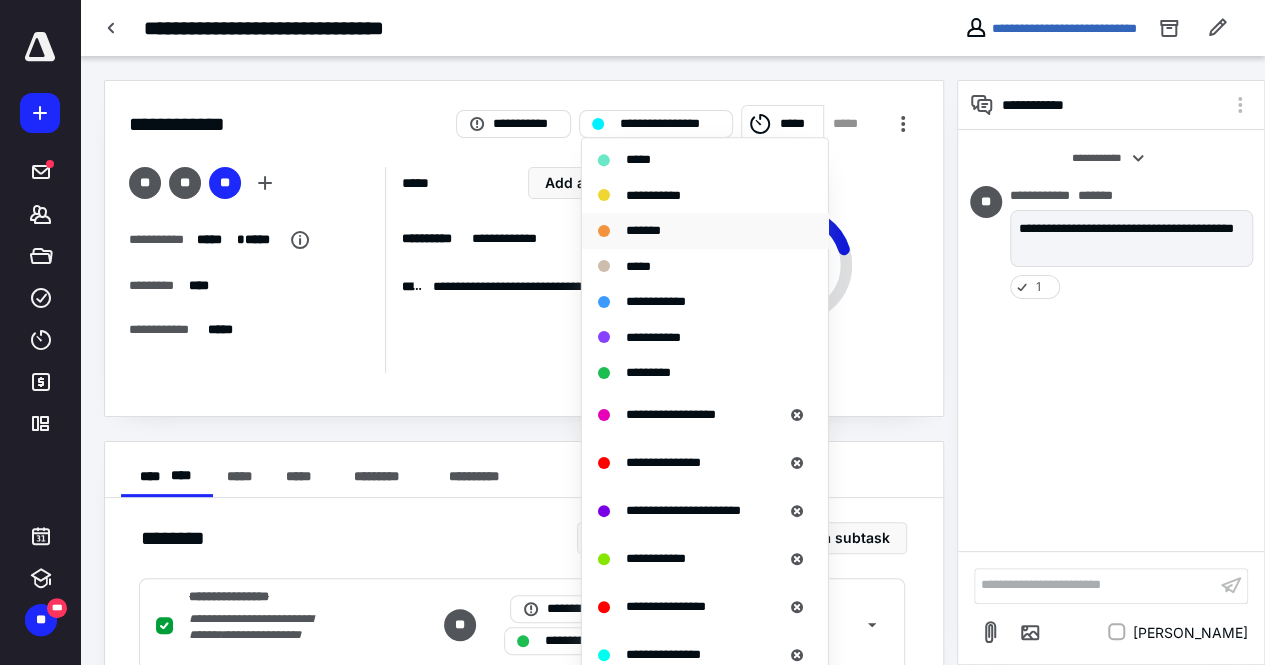 scroll, scrollTop: 400, scrollLeft: 0, axis: vertical 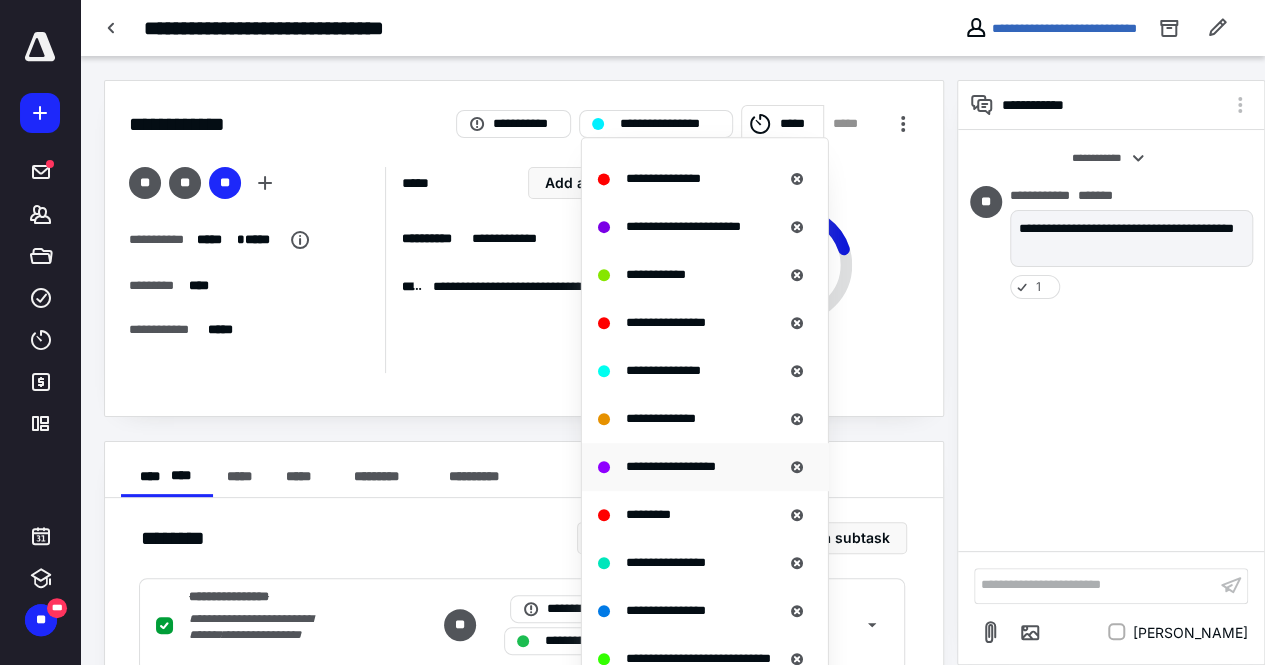 click on "**********" at bounding box center (705, 467) 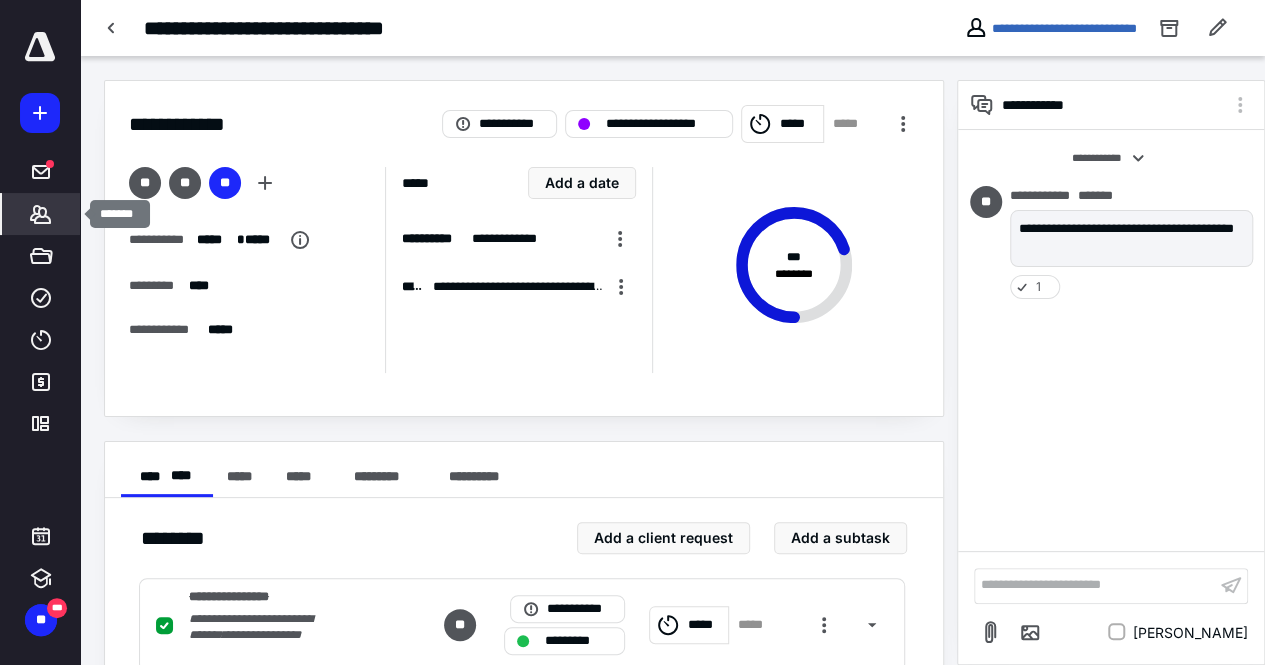 click on "*******" at bounding box center [41, 214] 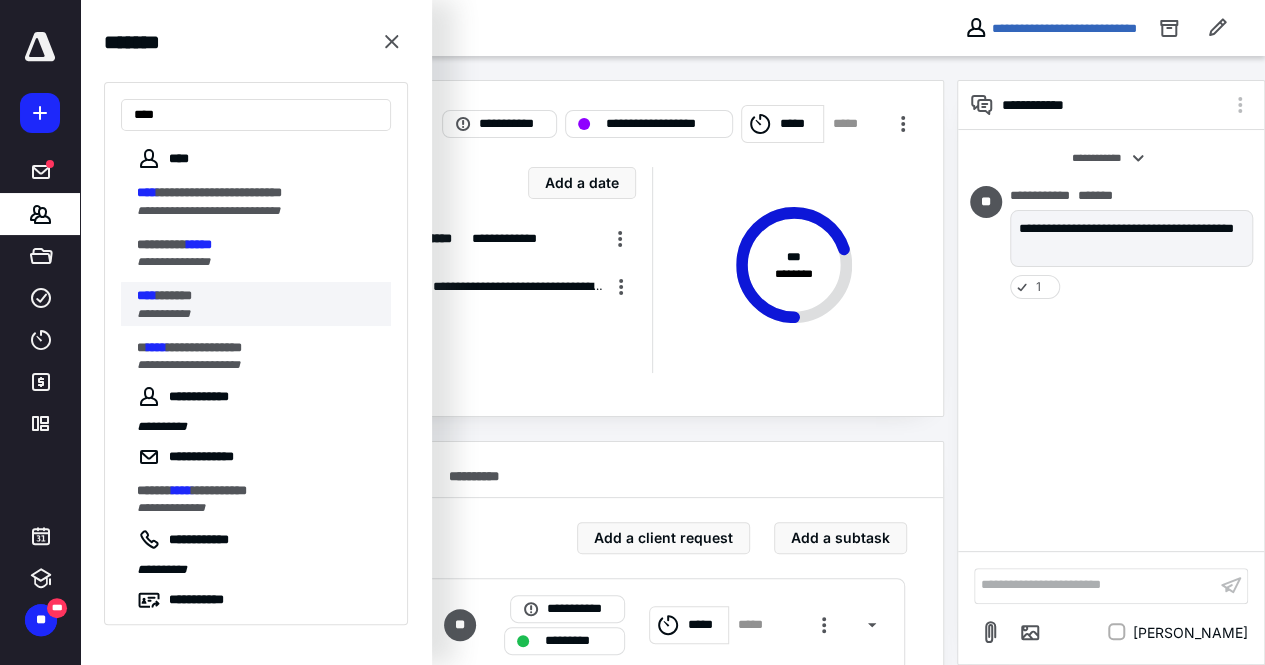 type on "****" 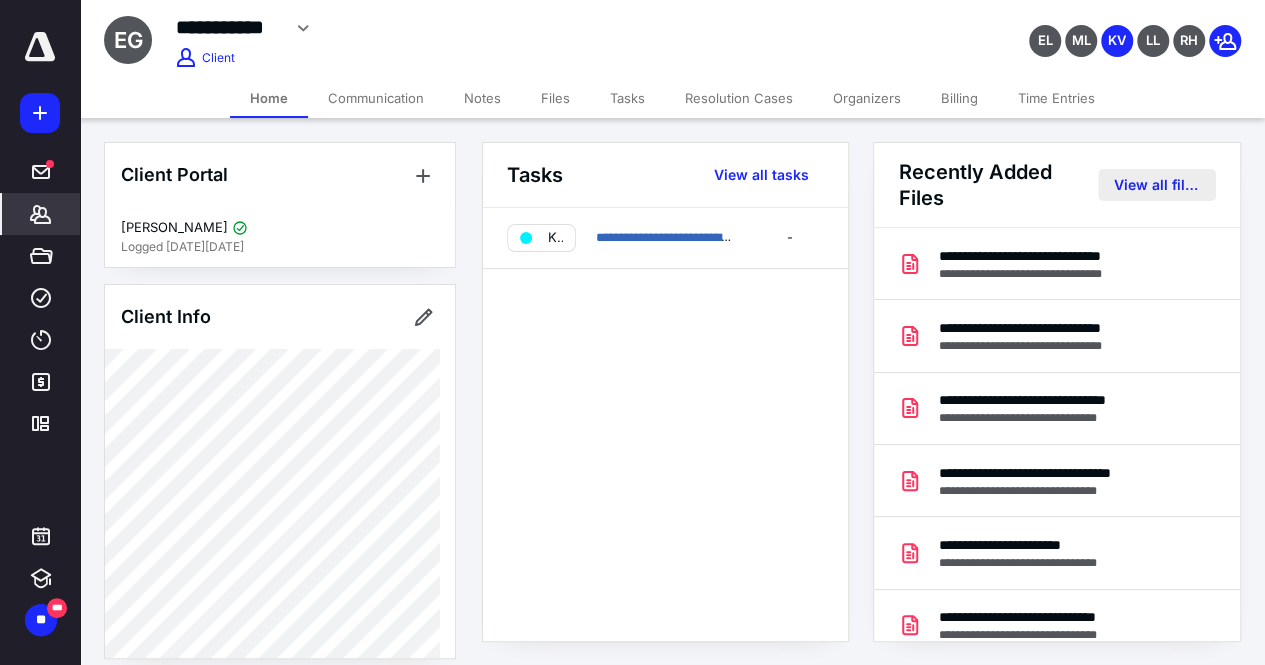 click on "View all files" at bounding box center [1157, 185] 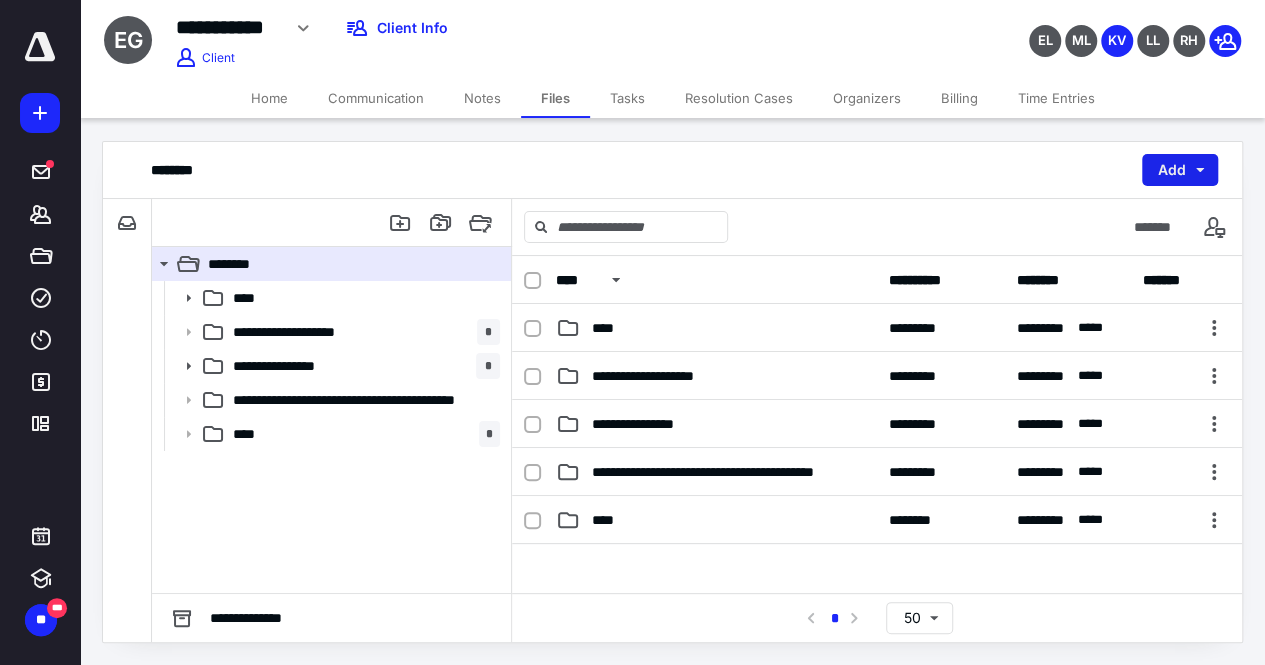 click on "Add" at bounding box center (1180, 170) 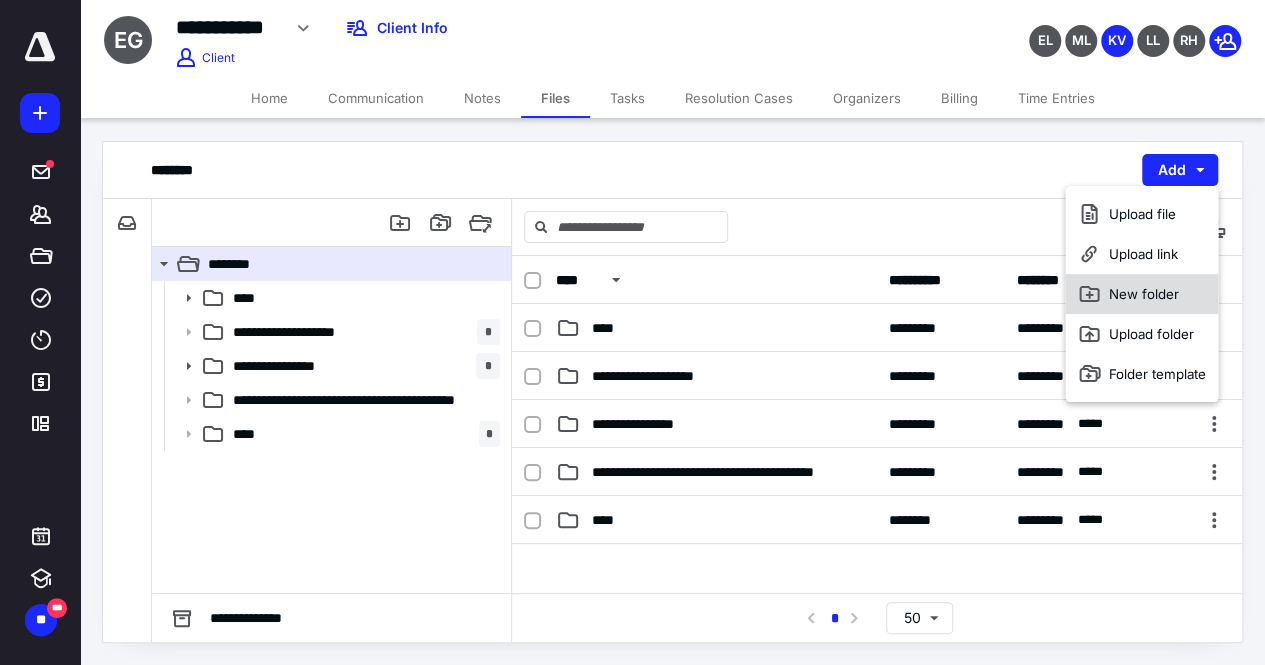 click on "New folder" at bounding box center [1141, 294] 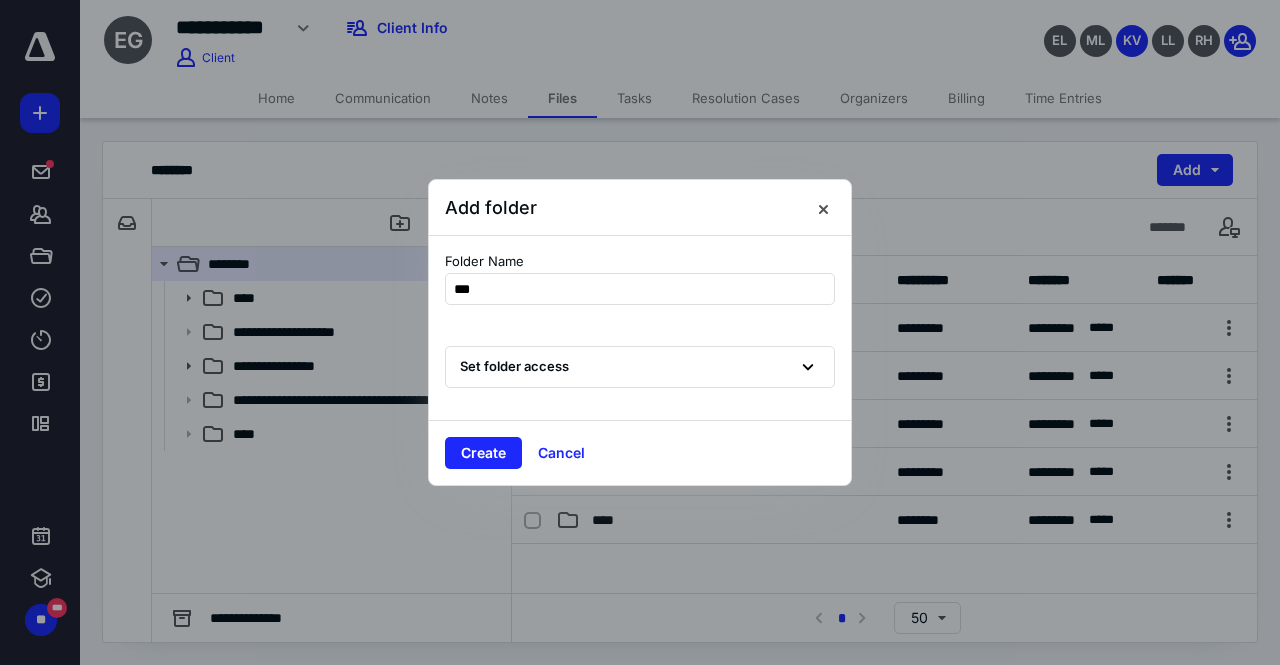 type on "****" 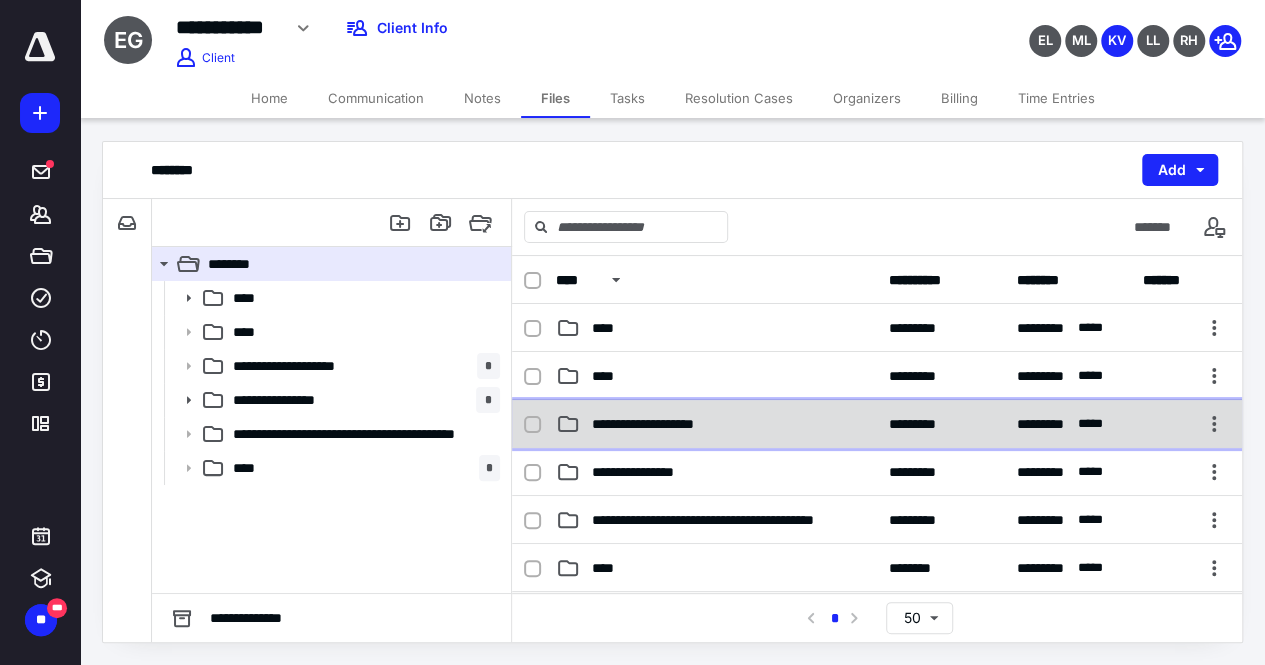 click on "**********" at bounding box center [716, 424] 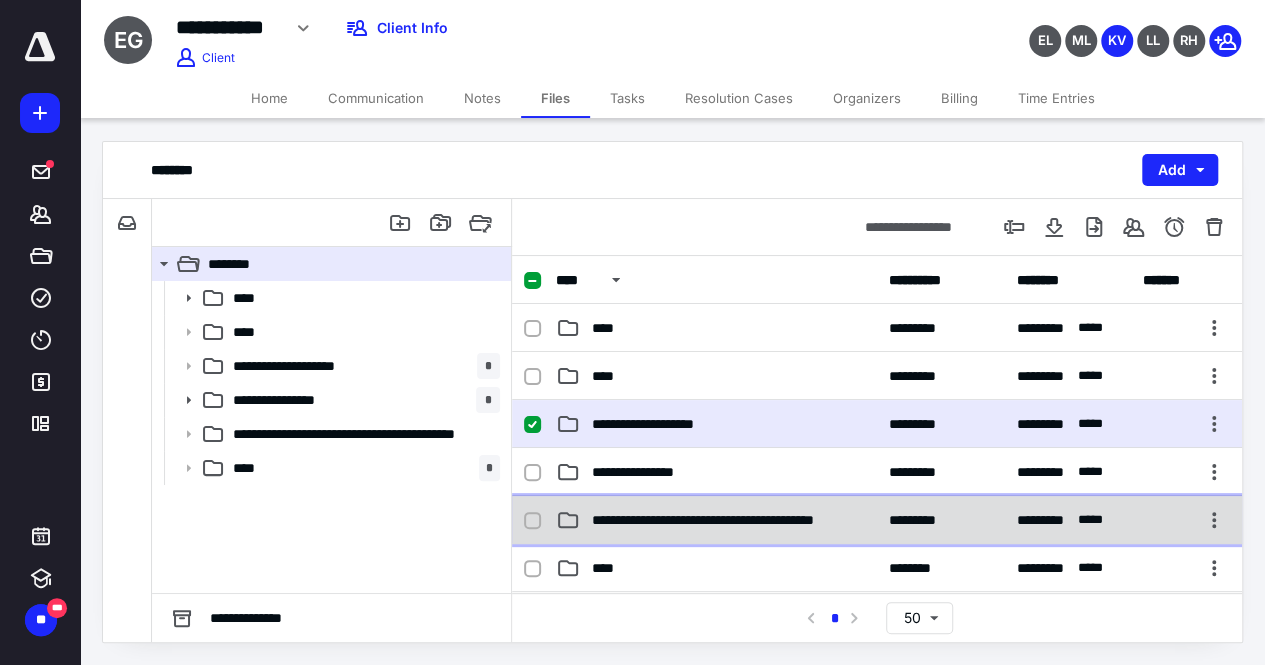 click on "**********" at bounding box center [877, 520] 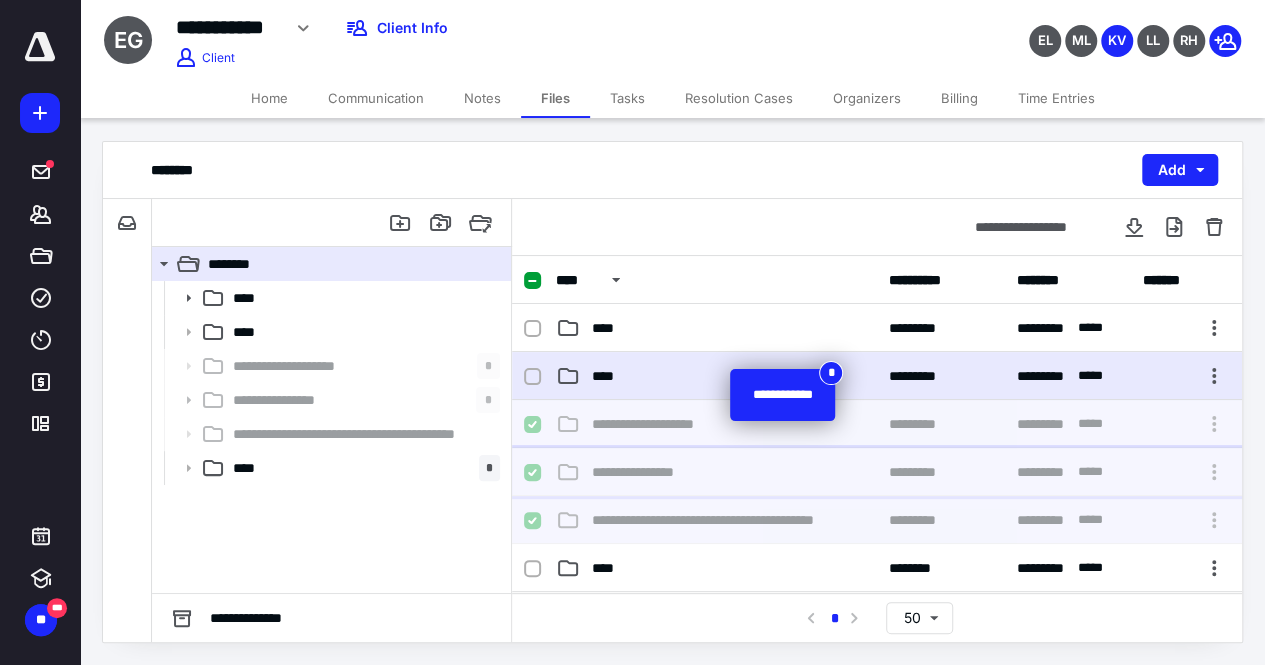 checkbox on "false" 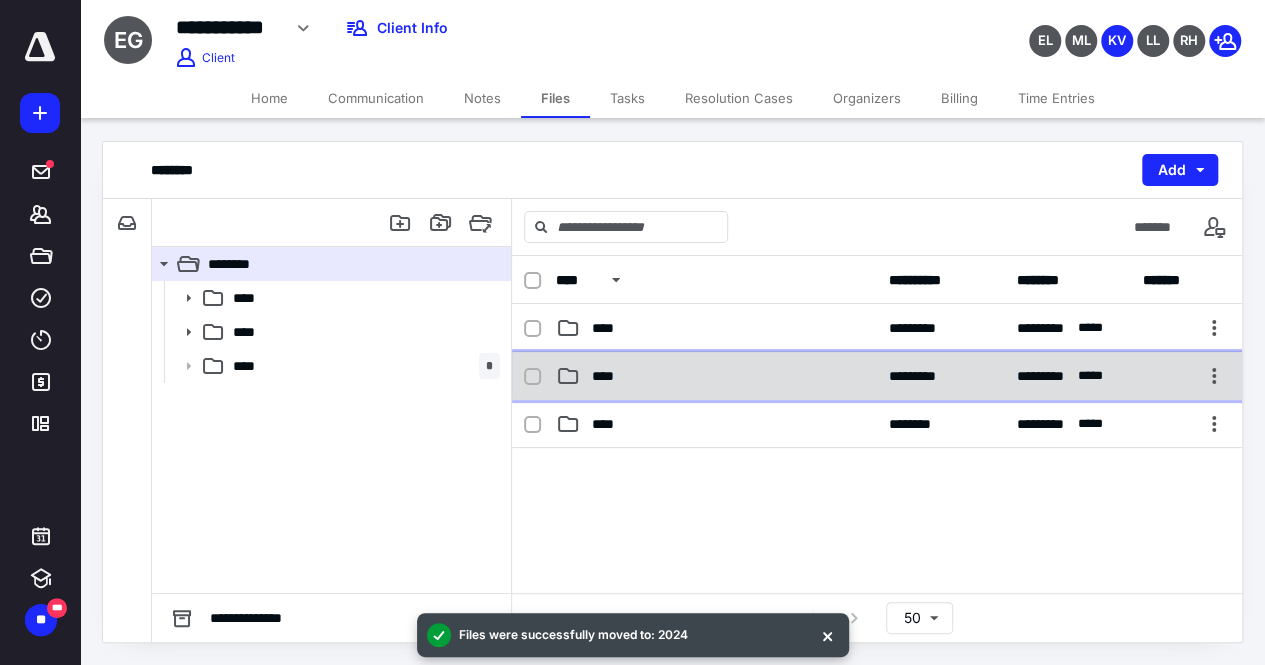 click on "****" at bounding box center (716, 376) 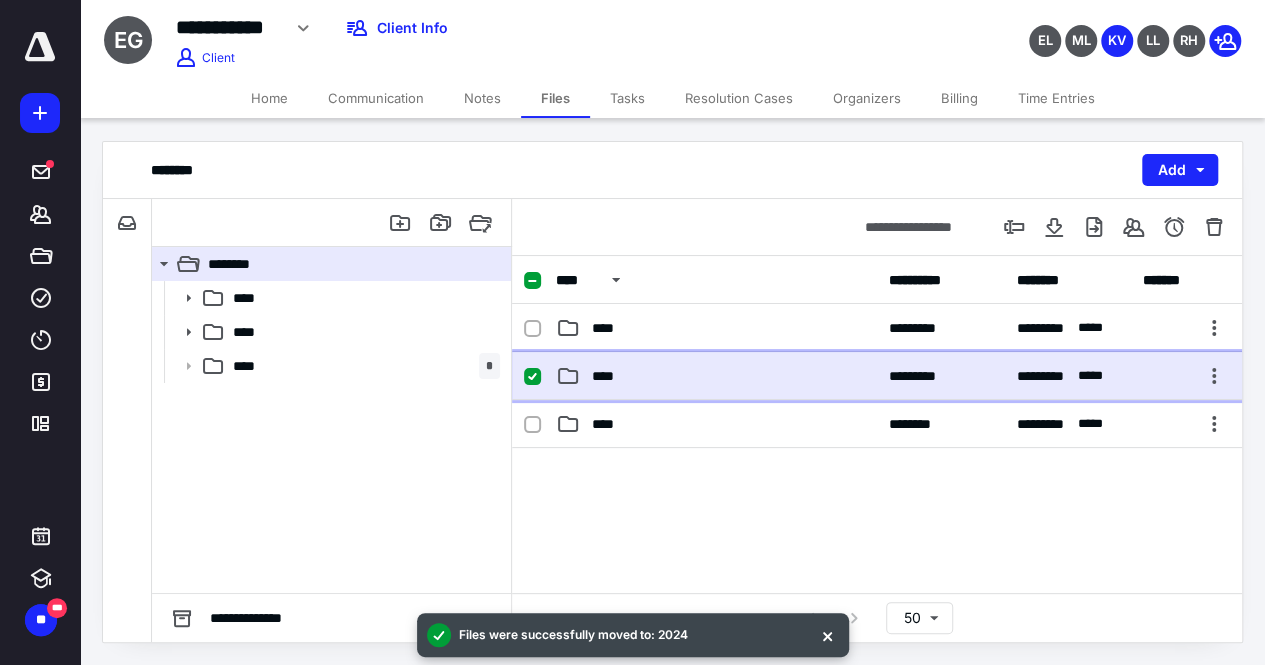 click on "****" at bounding box center [716, 376] 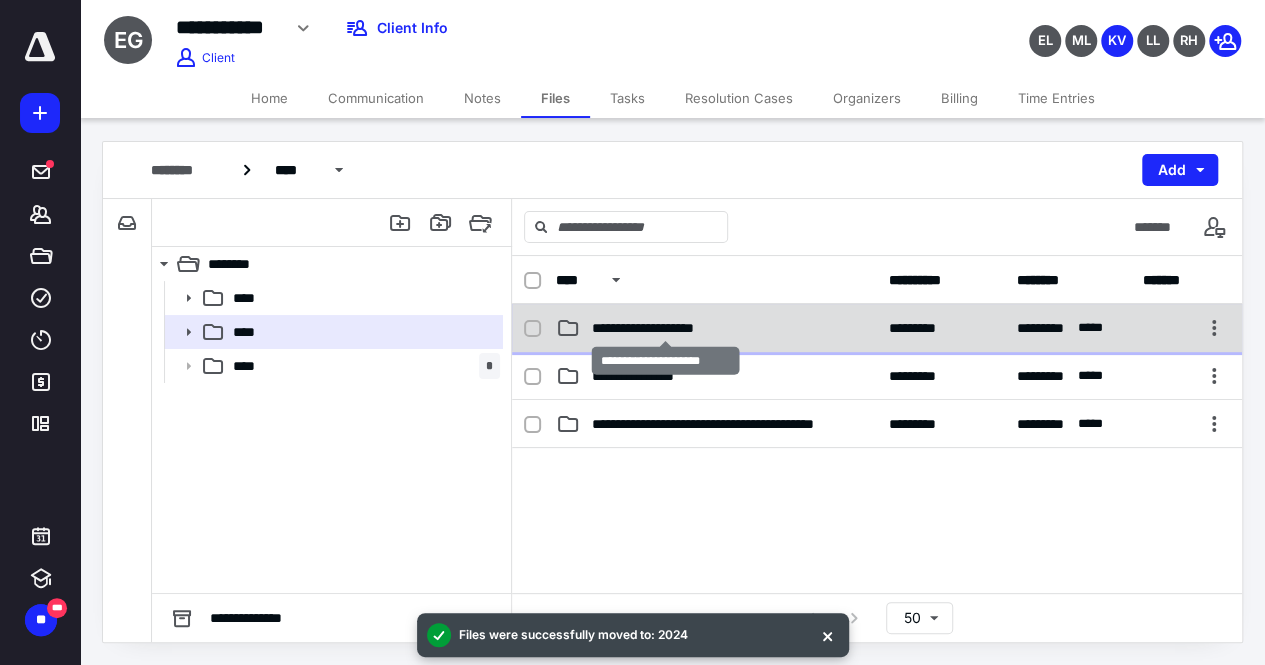 click on "**********" at bounding box center [666, 328] 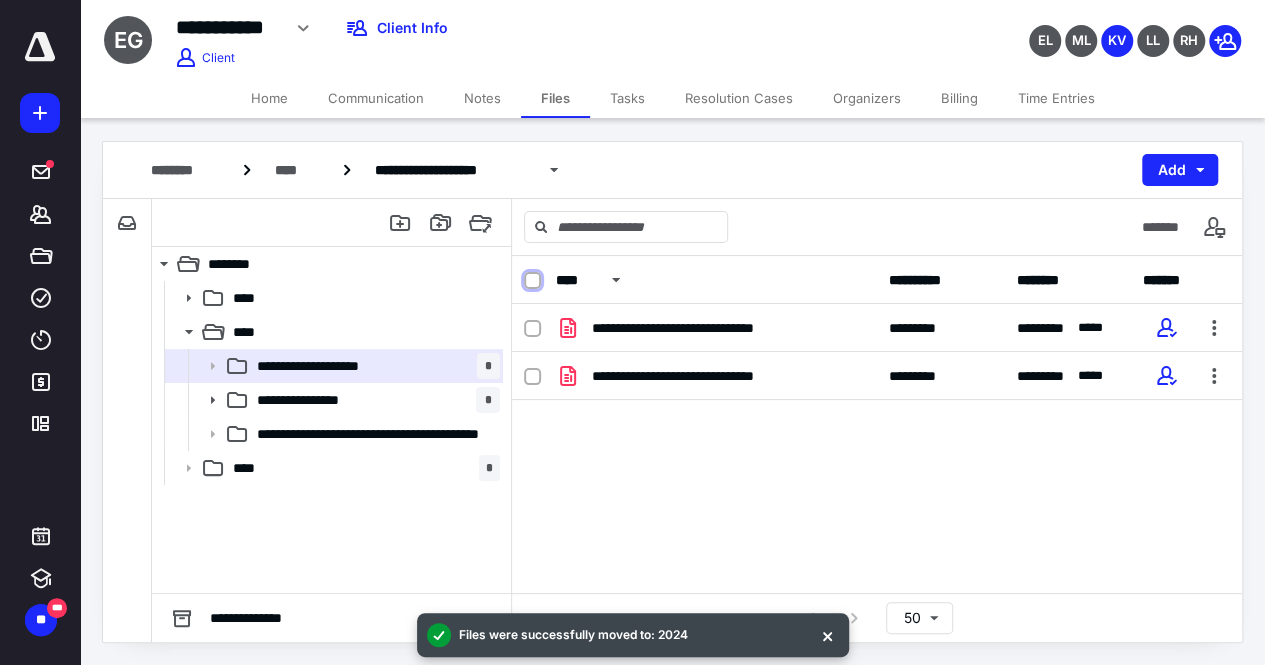 click at bounding box center [532, 281] 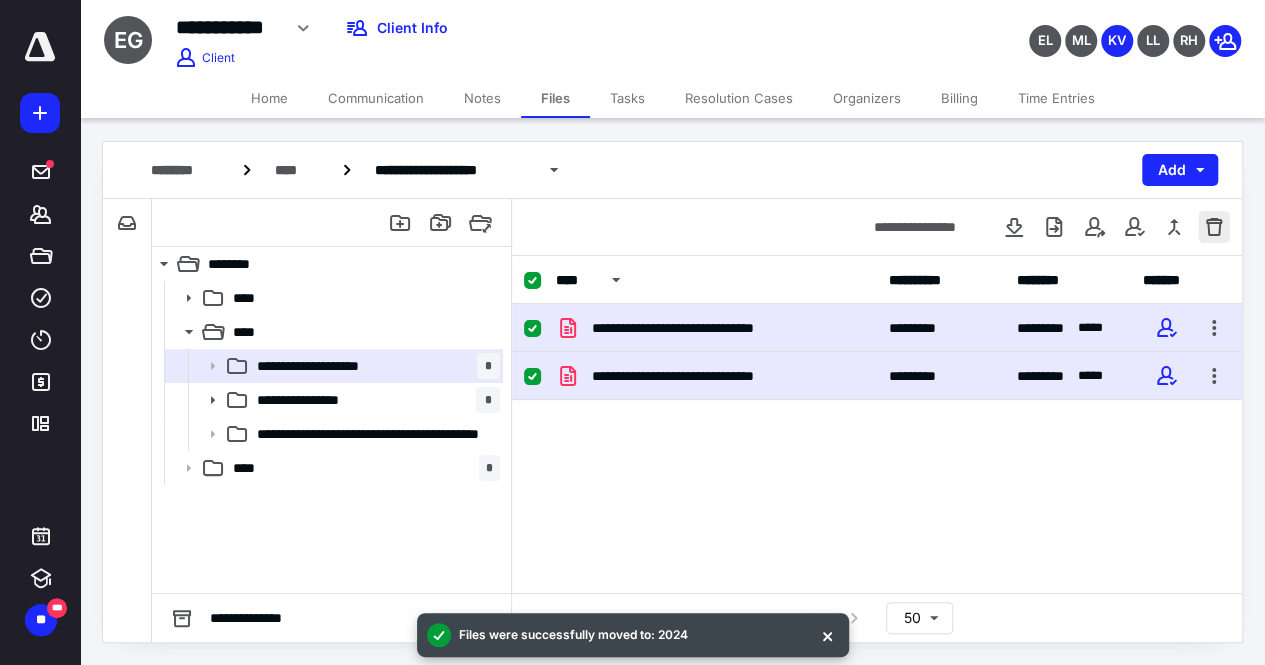 click at bounding box center [1214, 227] 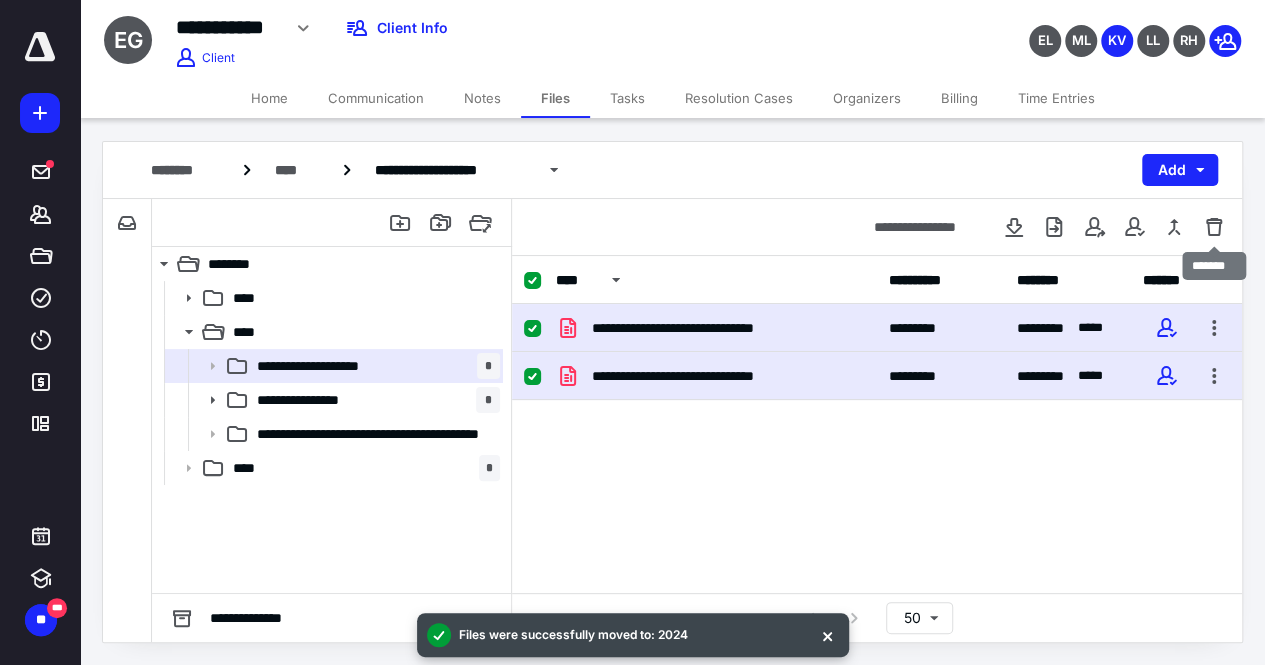 checkbox on "false" 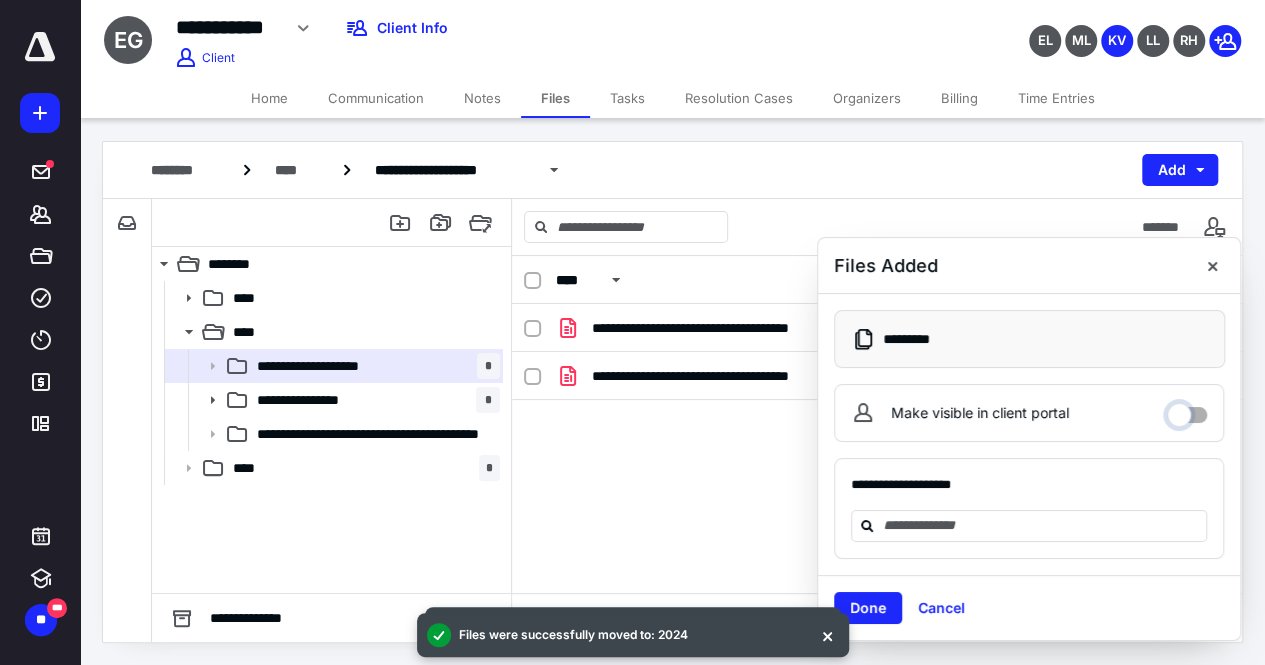 click on "Make visible in client portal" at bounding box center (1187, 410) 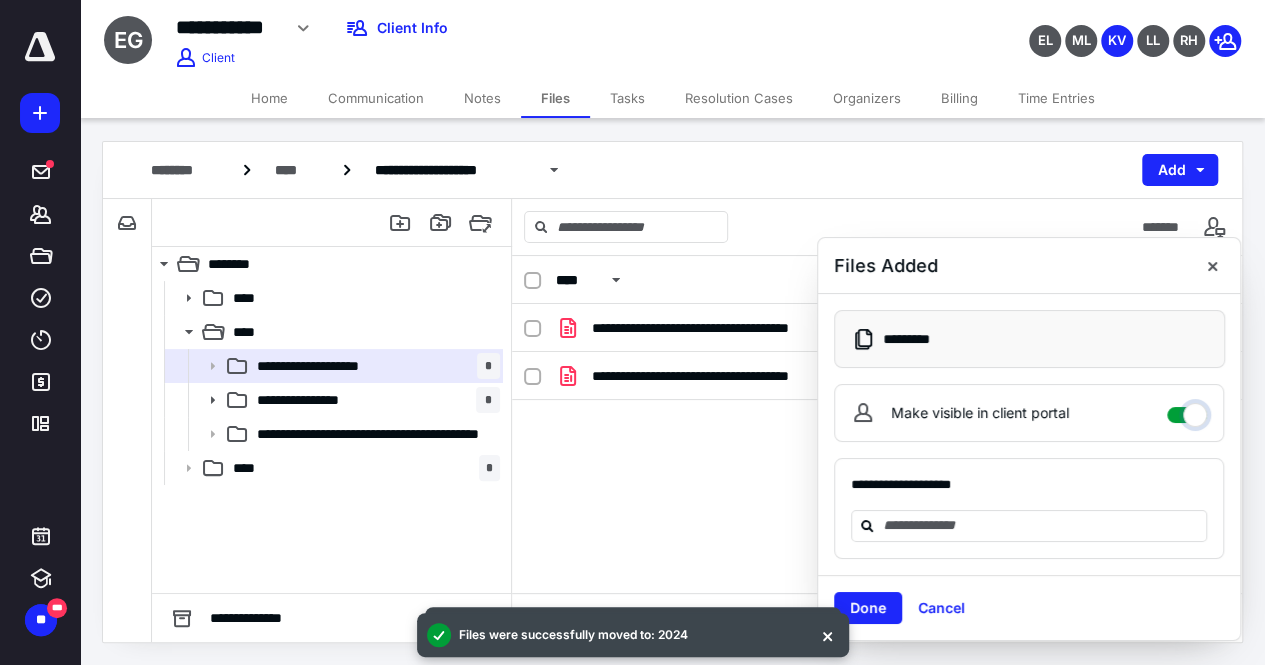 checkbox on "****" 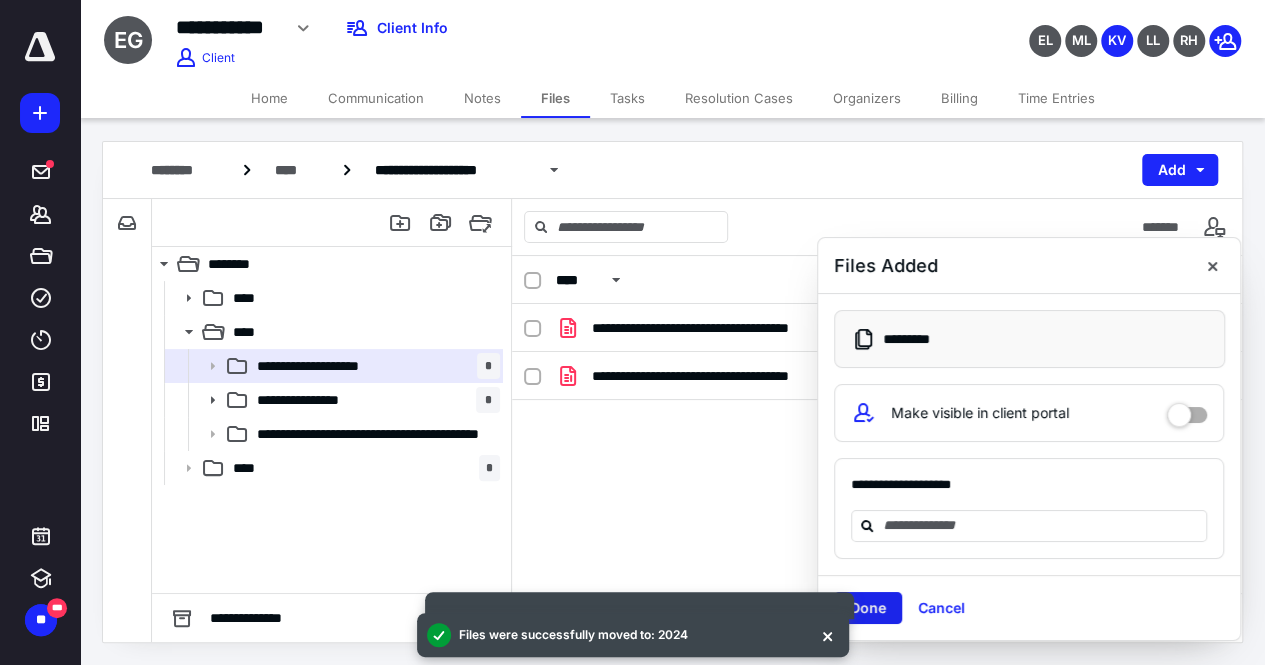 click on "Done" at bounding box center [868, 608] 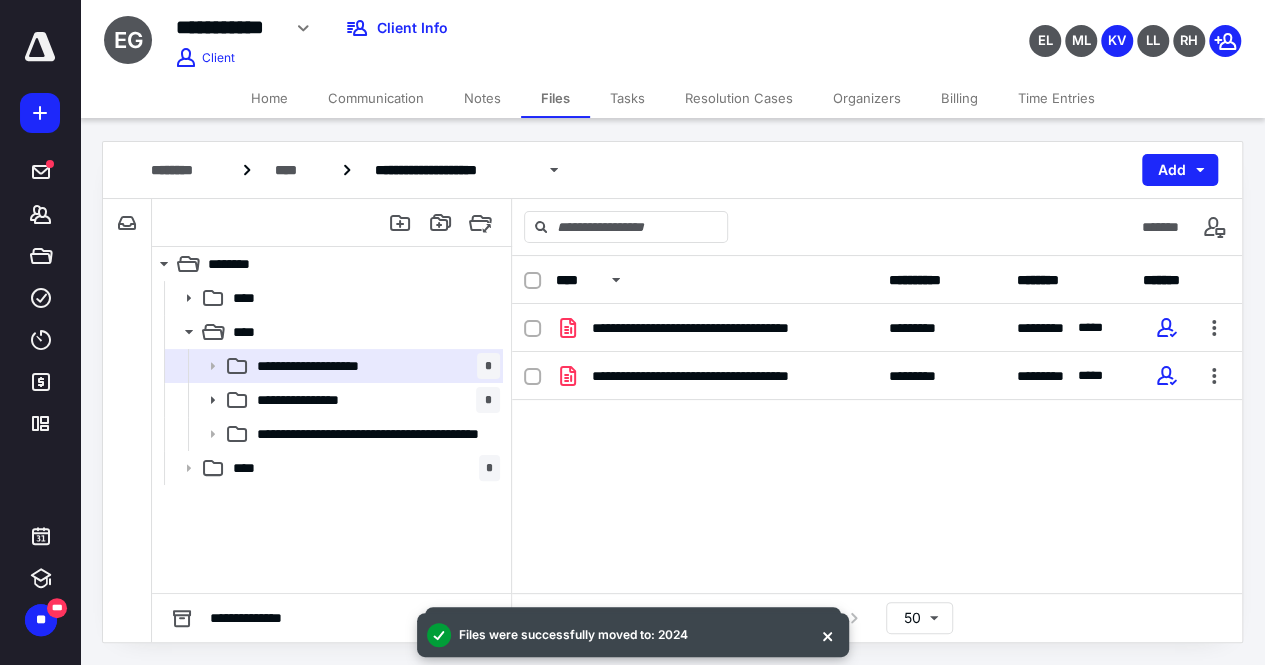 click on "Home" at bounding box center (269, 98) 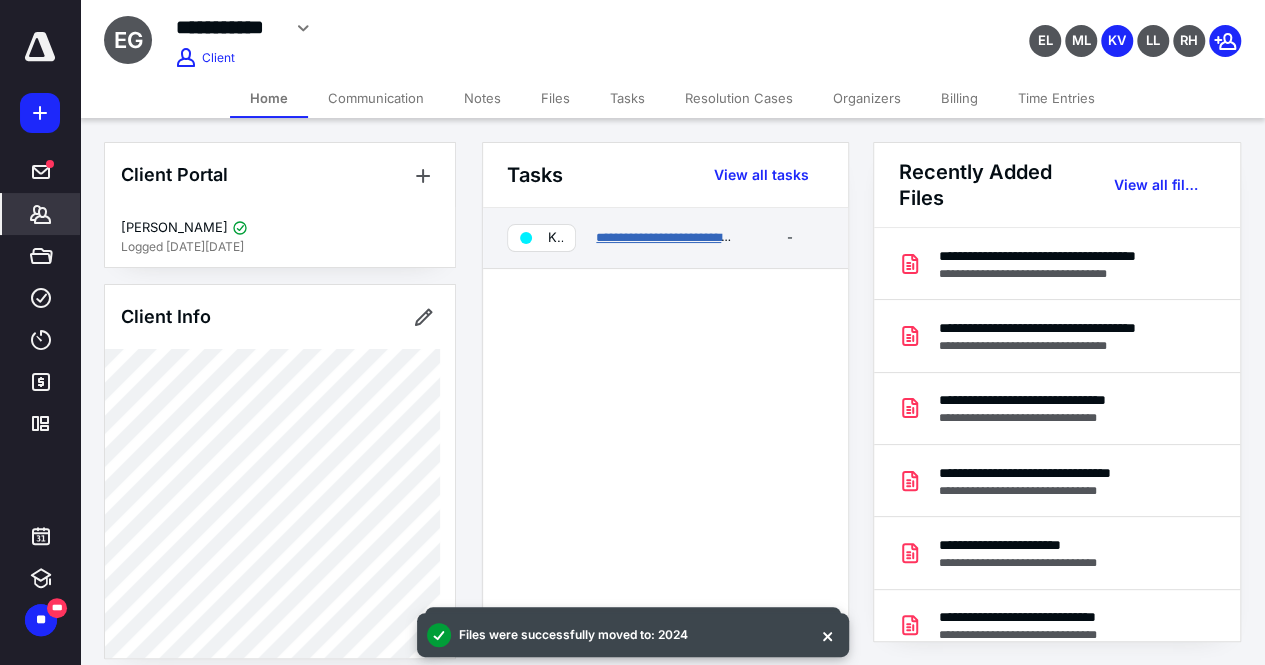 click on "**********" at bounding box center [666, 237] 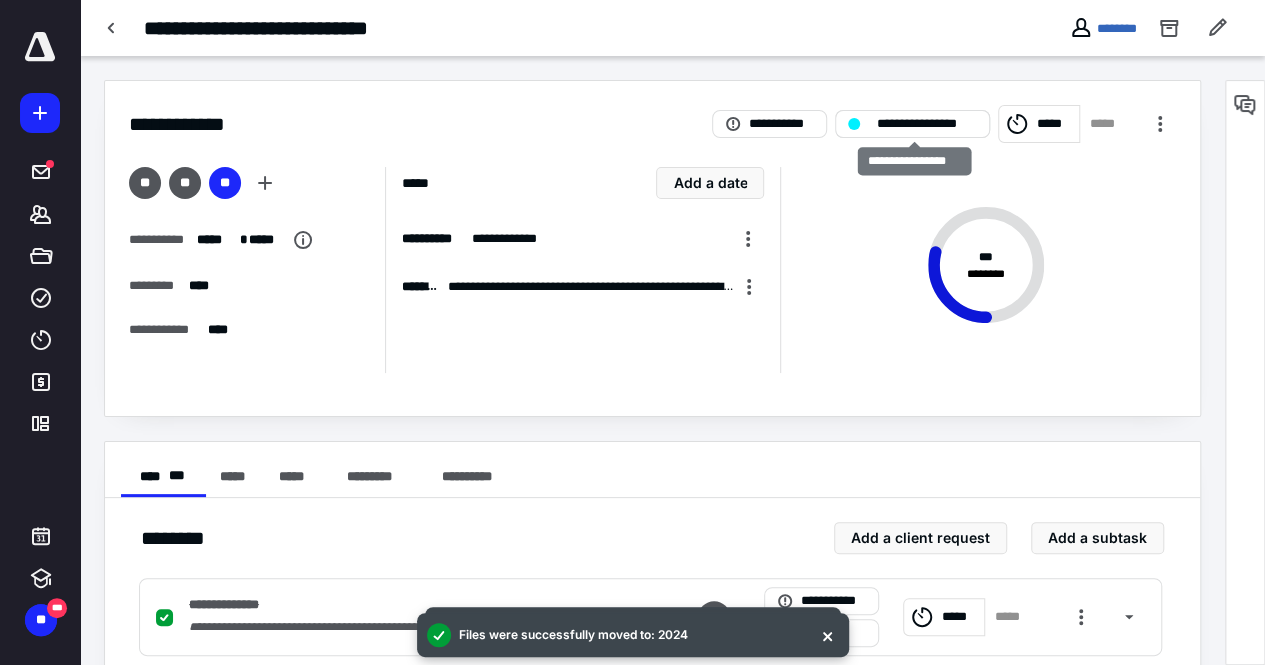 click on "**********" at bounding box center (926, 124) 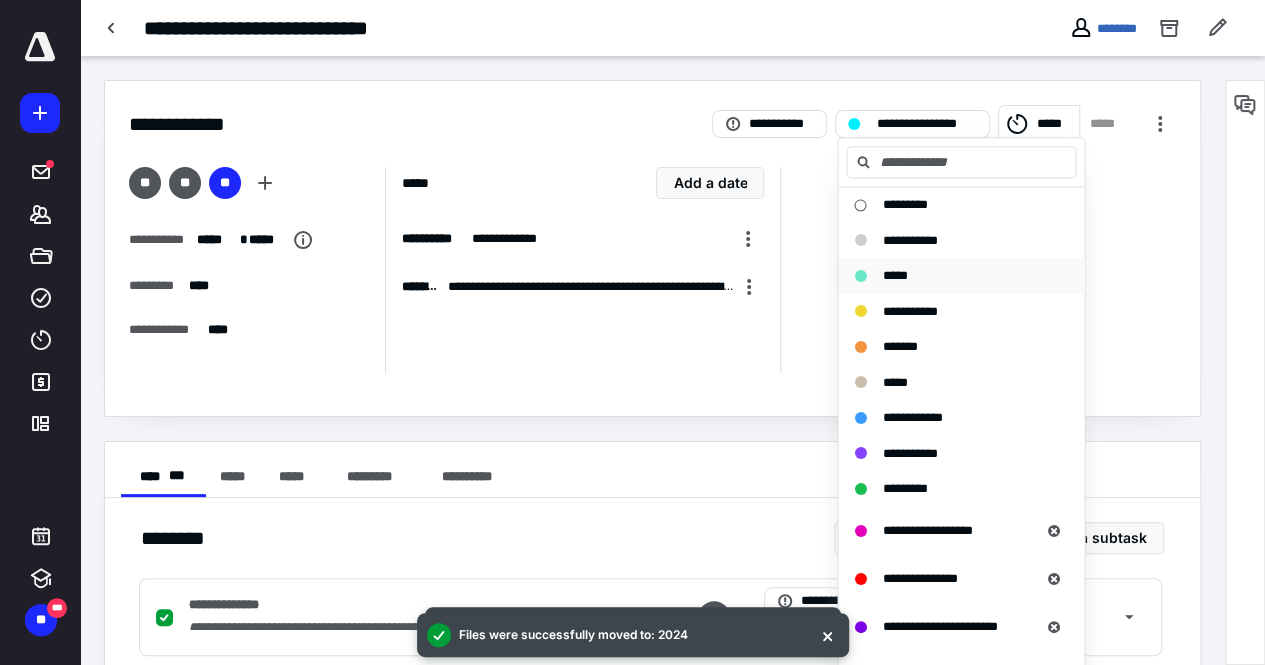 scroll, scrollTop: 500, scrollLeft: 0, axis: vertical 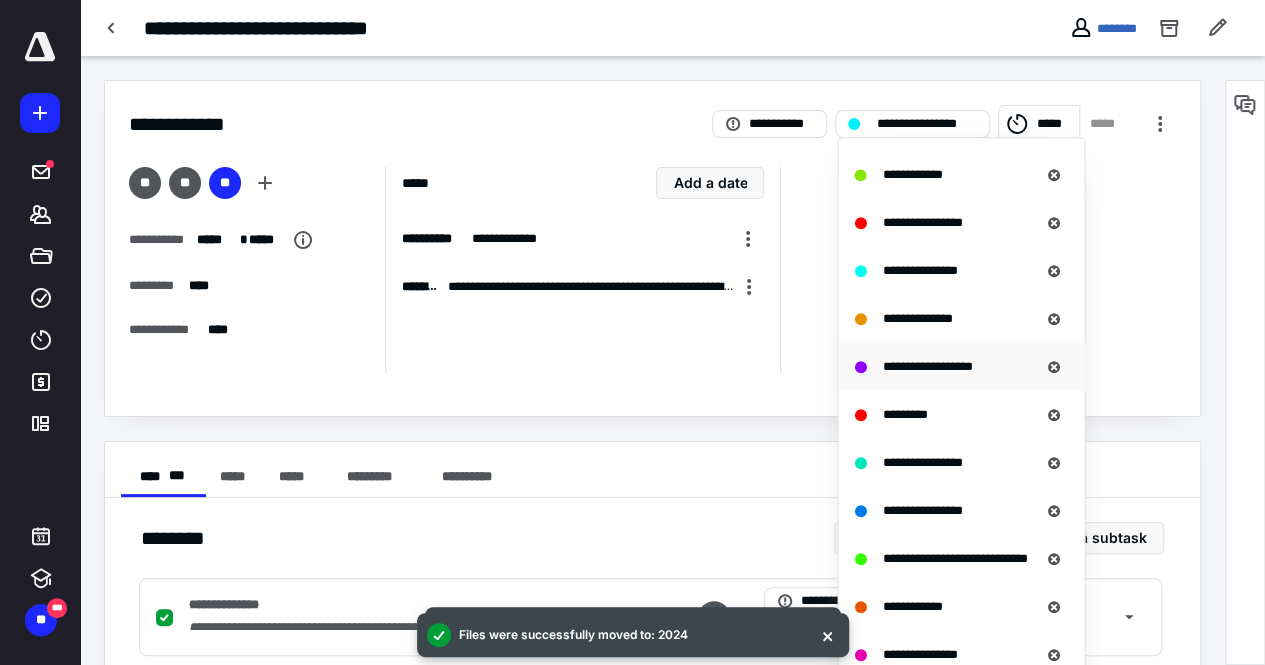 click on "**********" at bounding box center [927, 366] 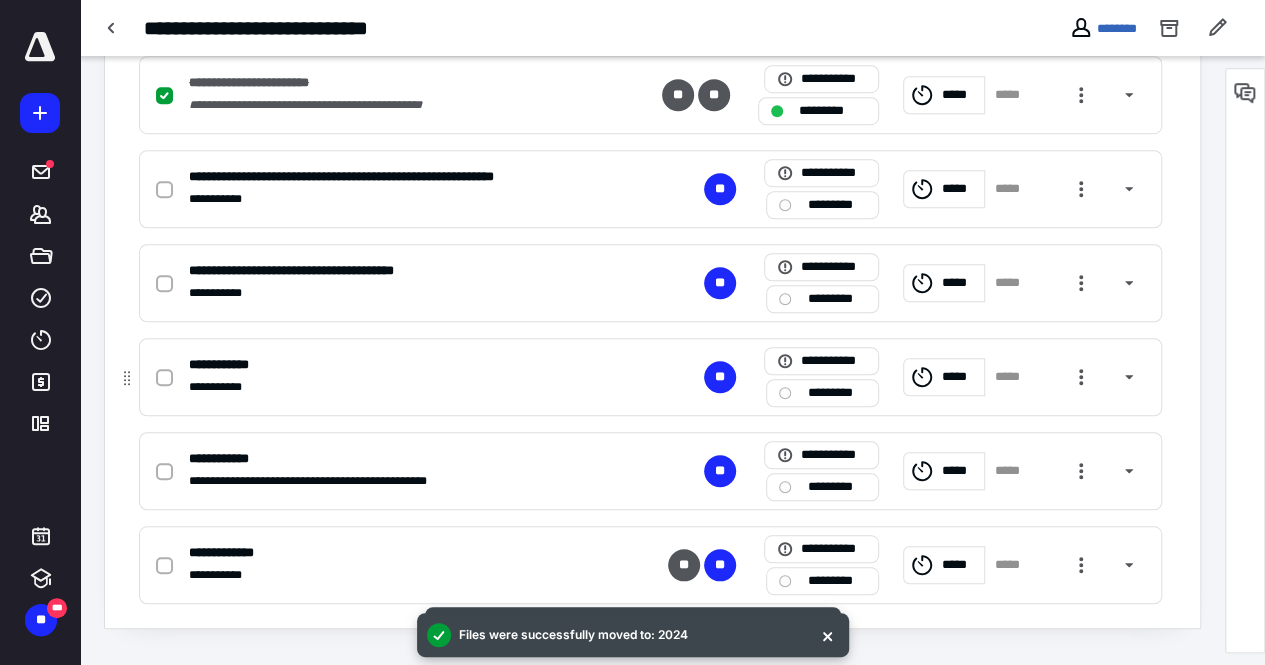 scroll, scrollTop: 622, scrollLeft: 0, axis: vertical 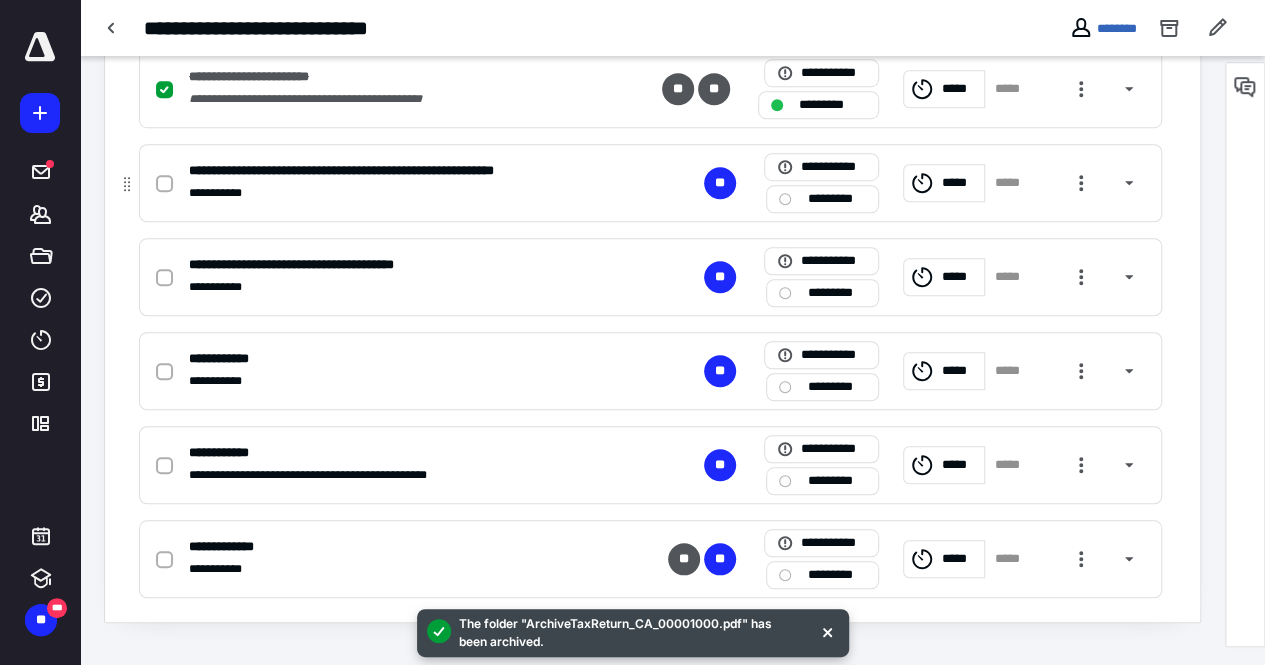 click 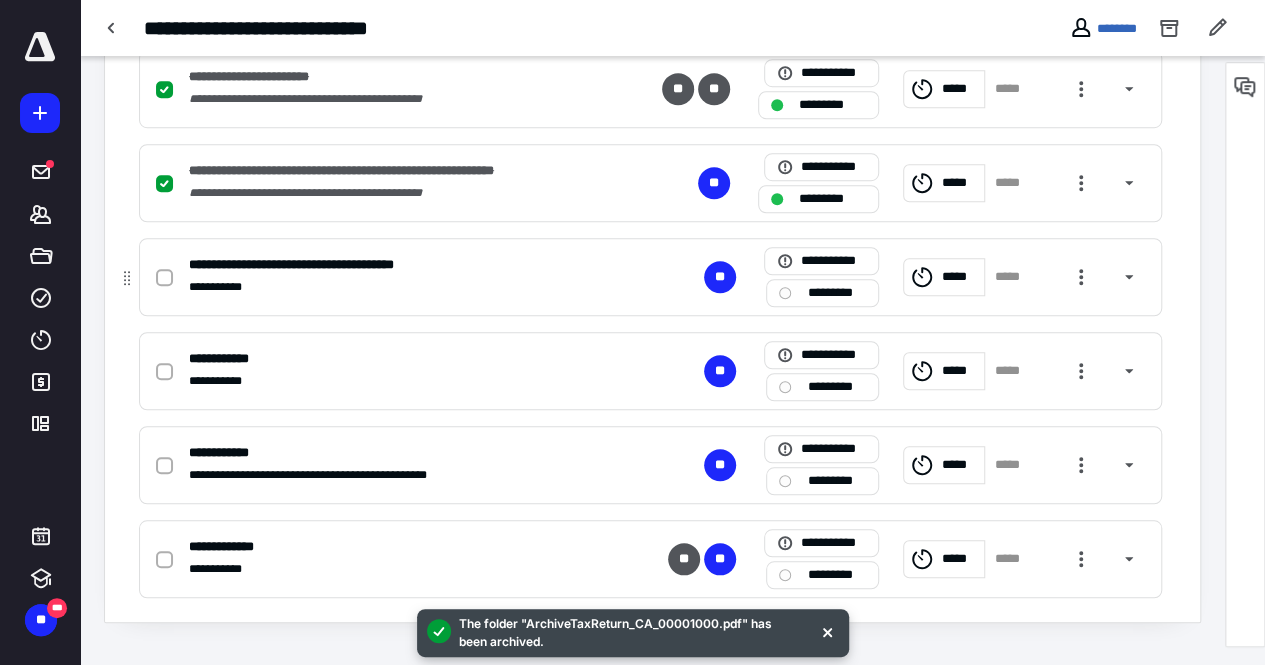 click 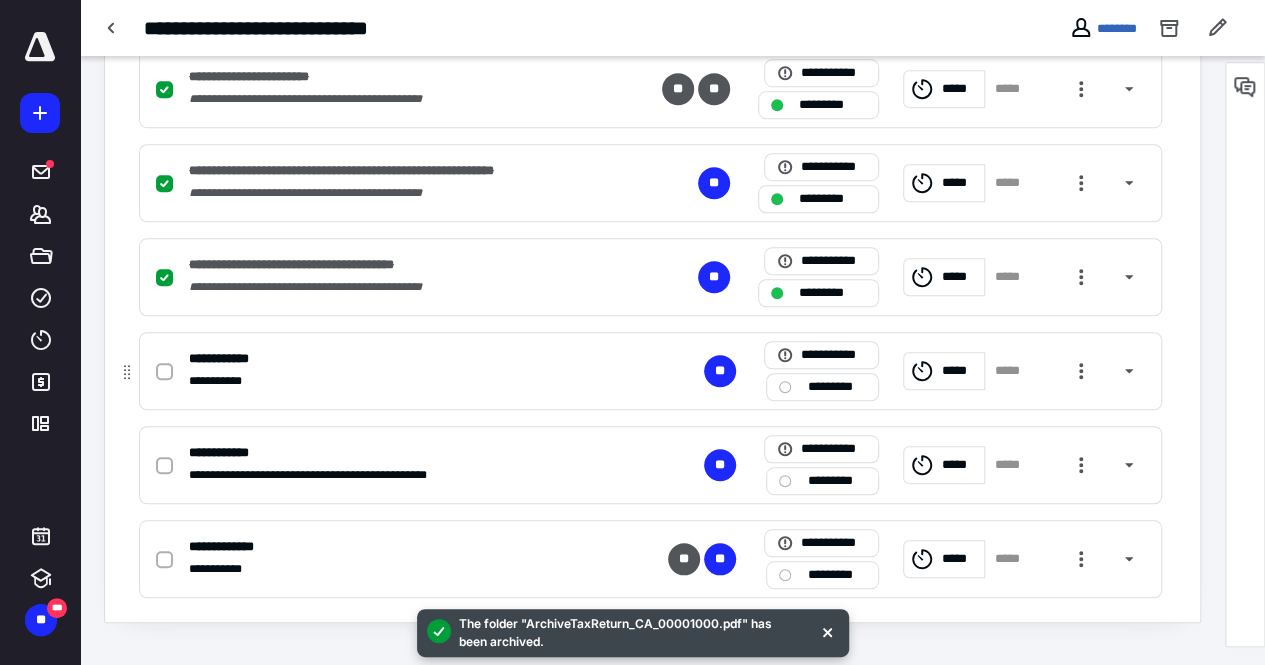 click 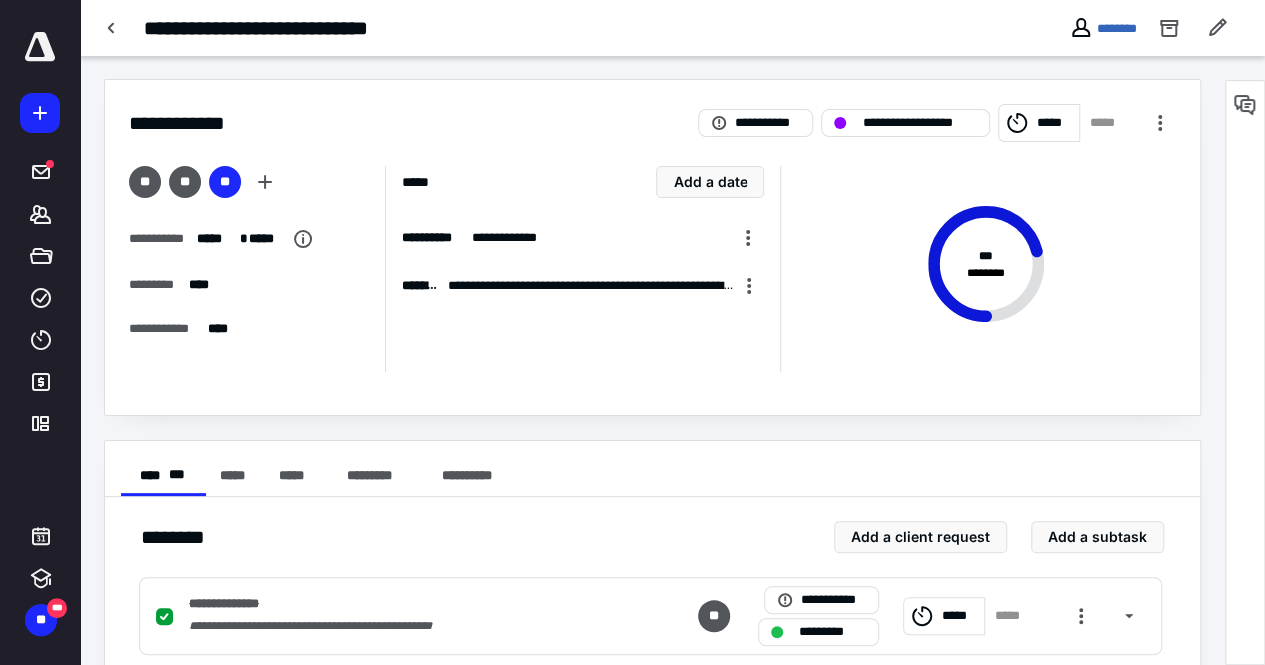 scroll, scrollTop: 0, scrollLeft: 0, axis: both 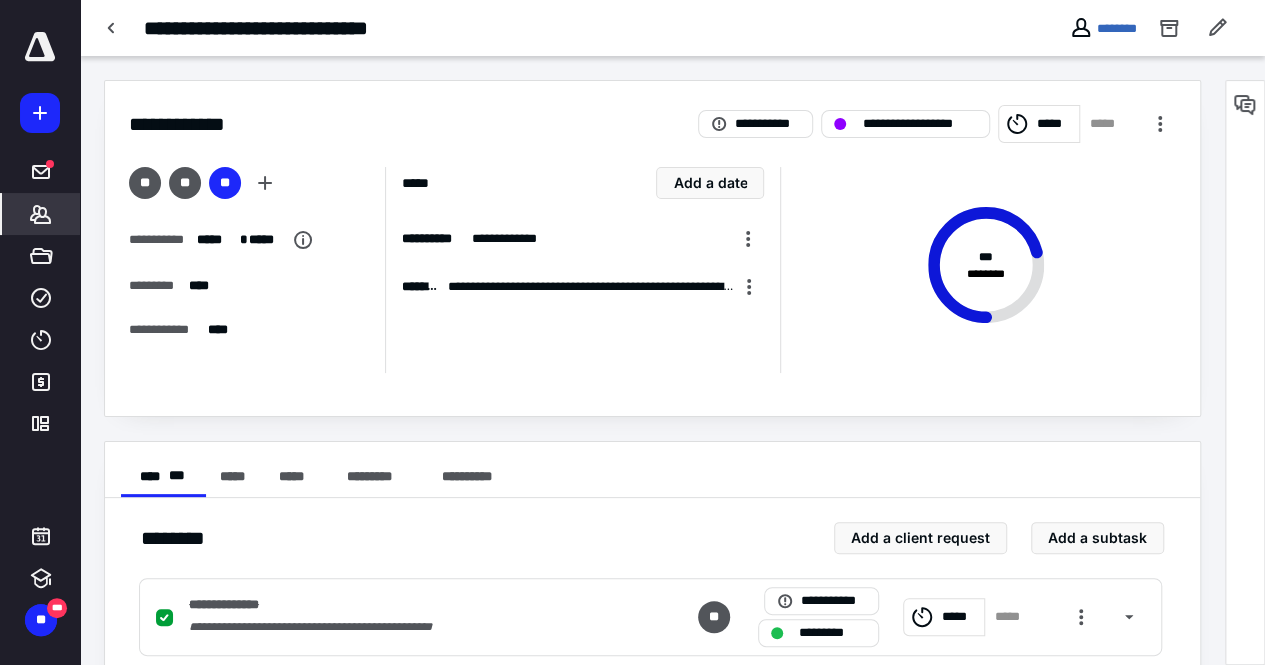 click on "*******" at bounding box center [41, 214] 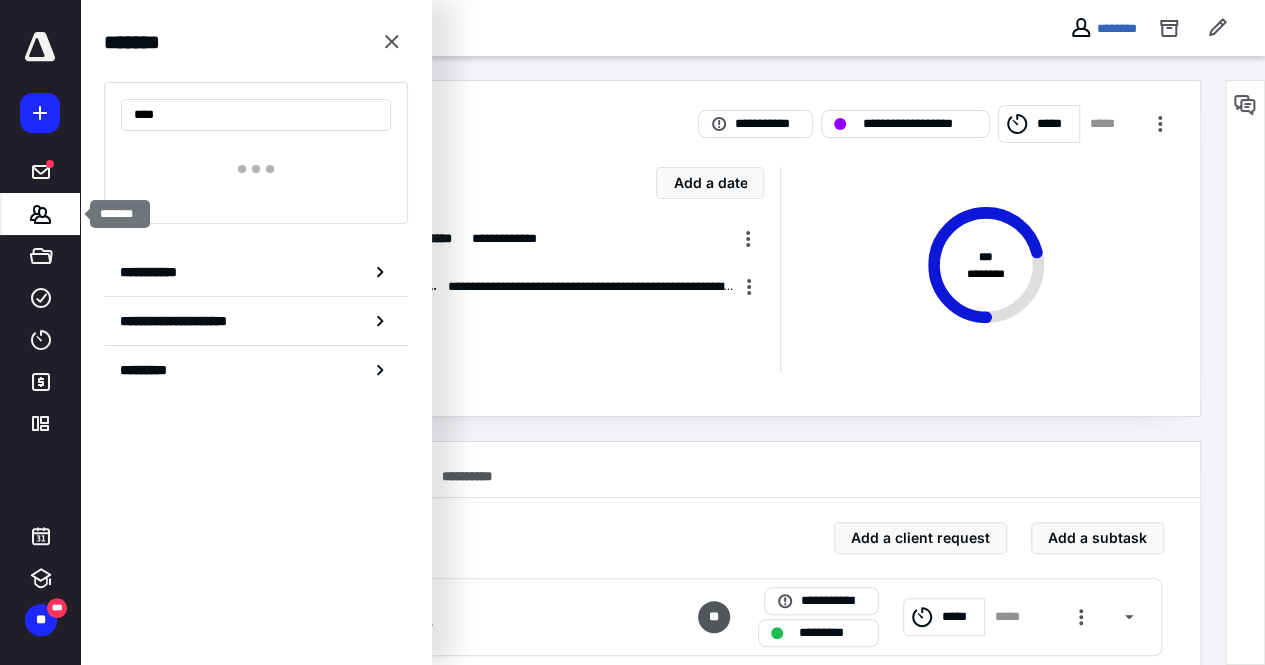 type on "*****" 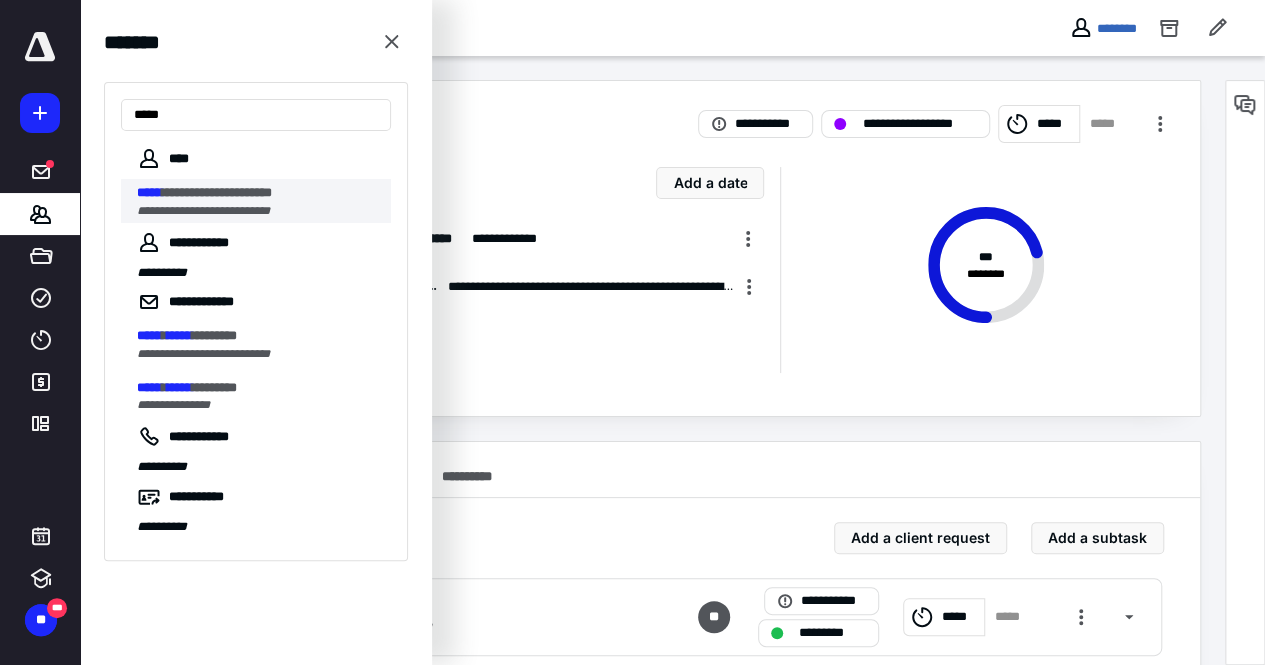 click on "**********" at bounding box center (217, 192) 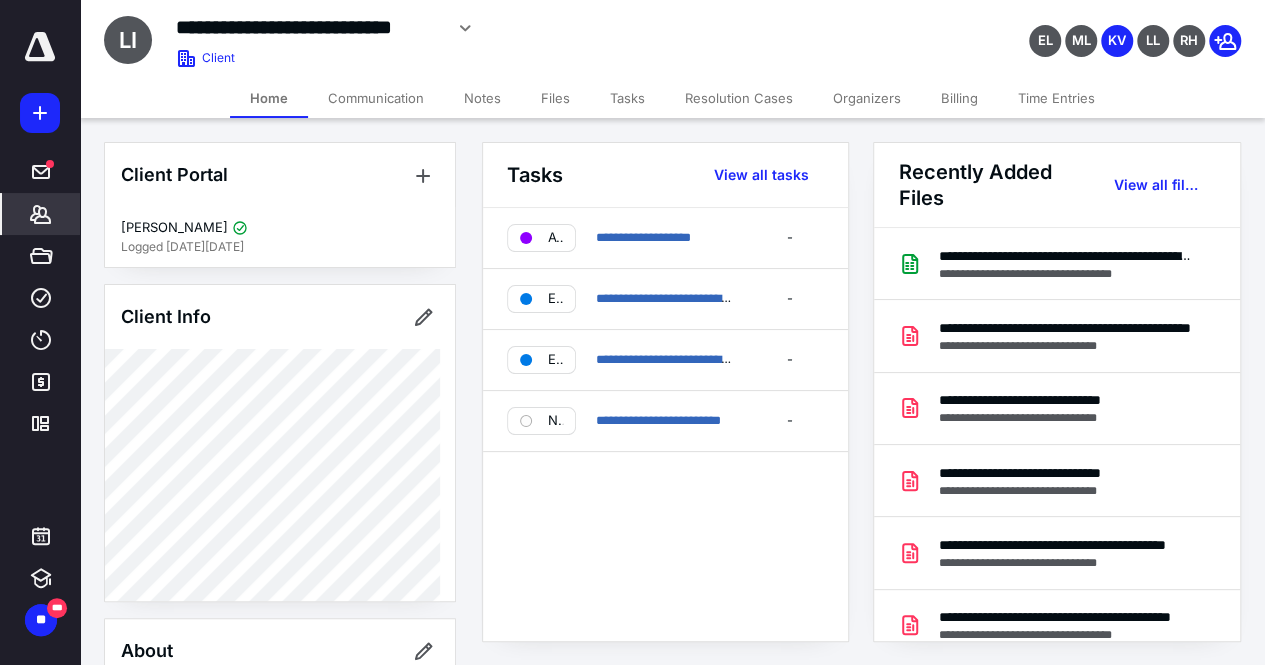 click on "Billing" at bounding box center (959, 98) 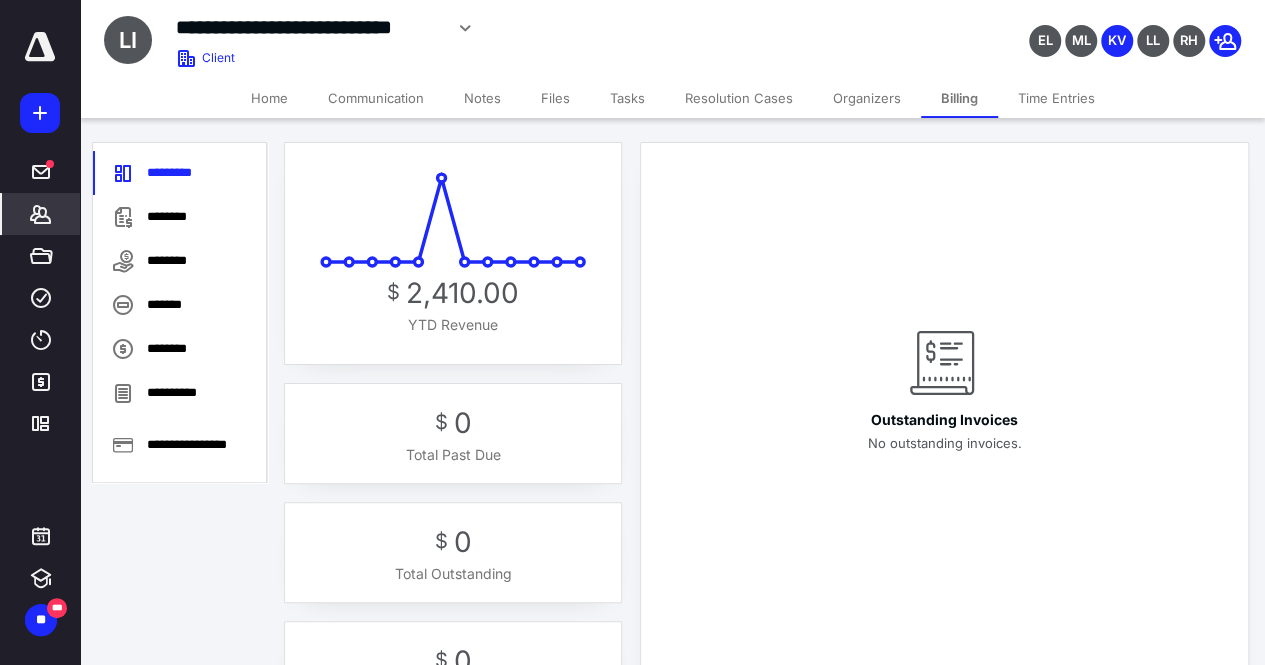 click on "Home" at bounding box center [269, 98] 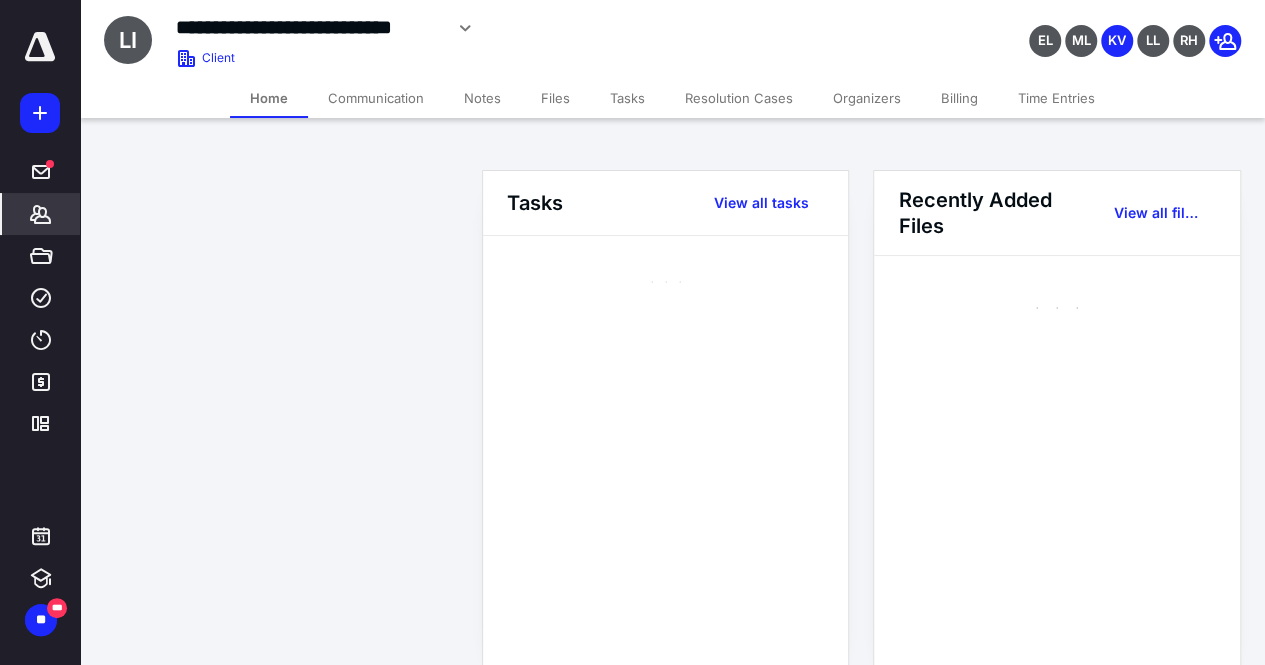 click on "Billing" at bounding box center (959, 98) 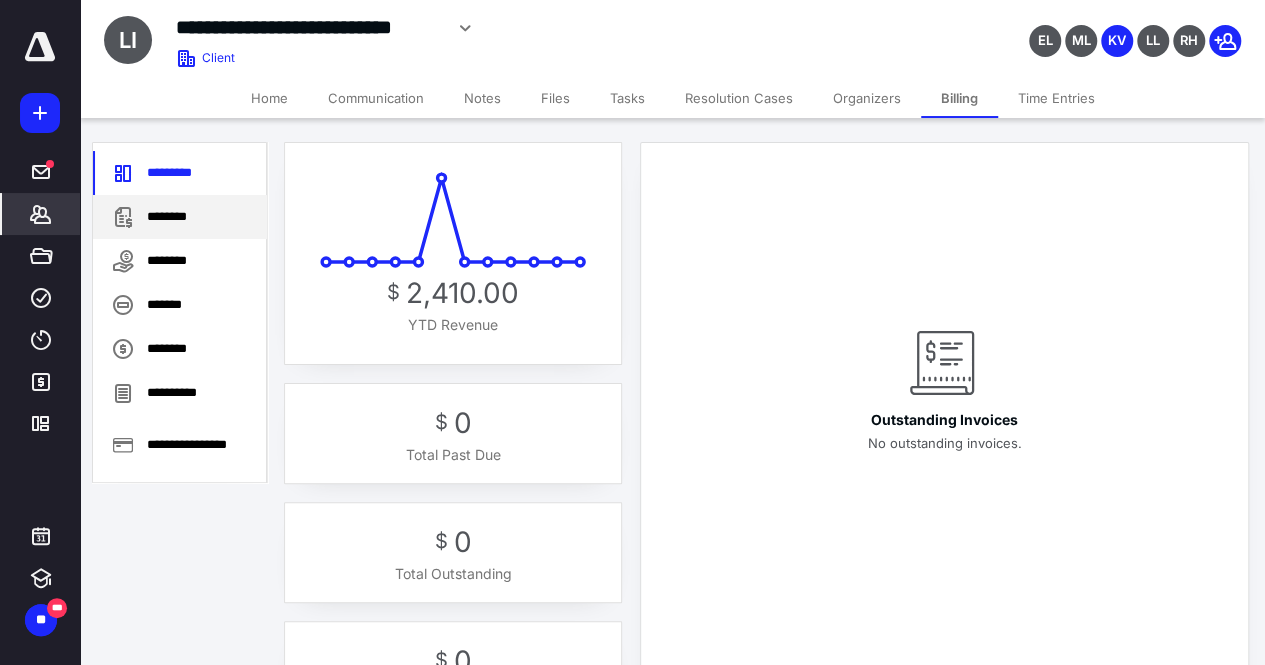 click on "********" at bounding box center [180, 217] 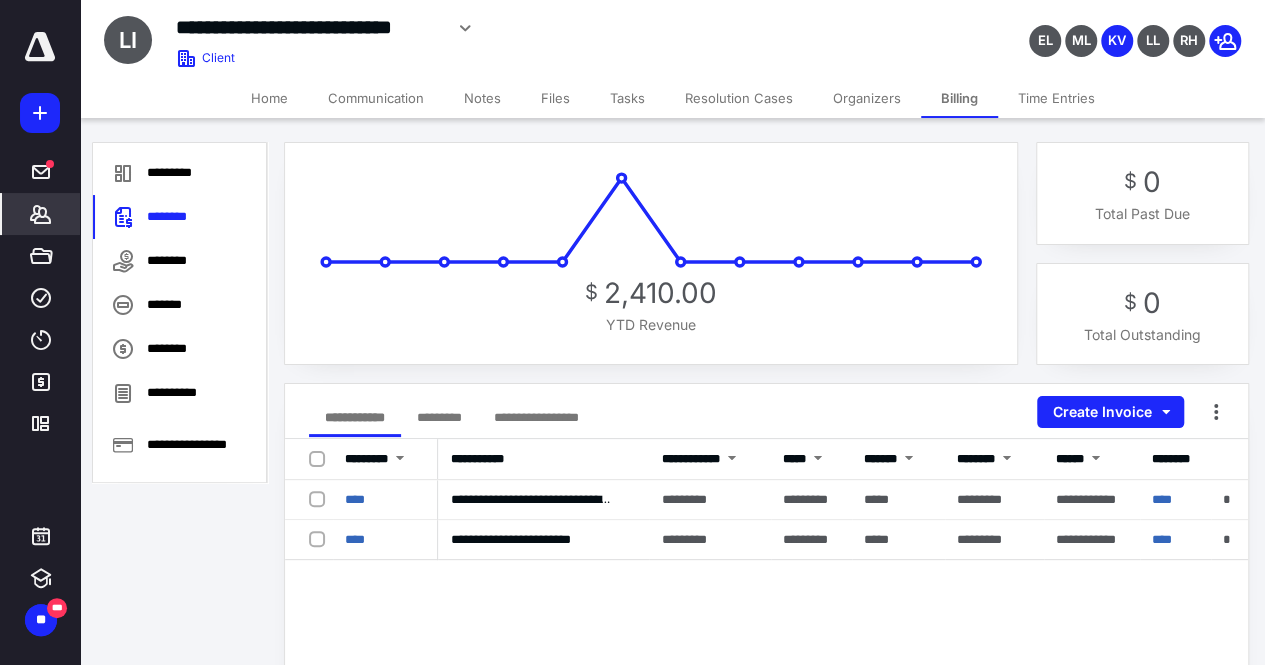 click on "Home" at bounding box center (269, 98) 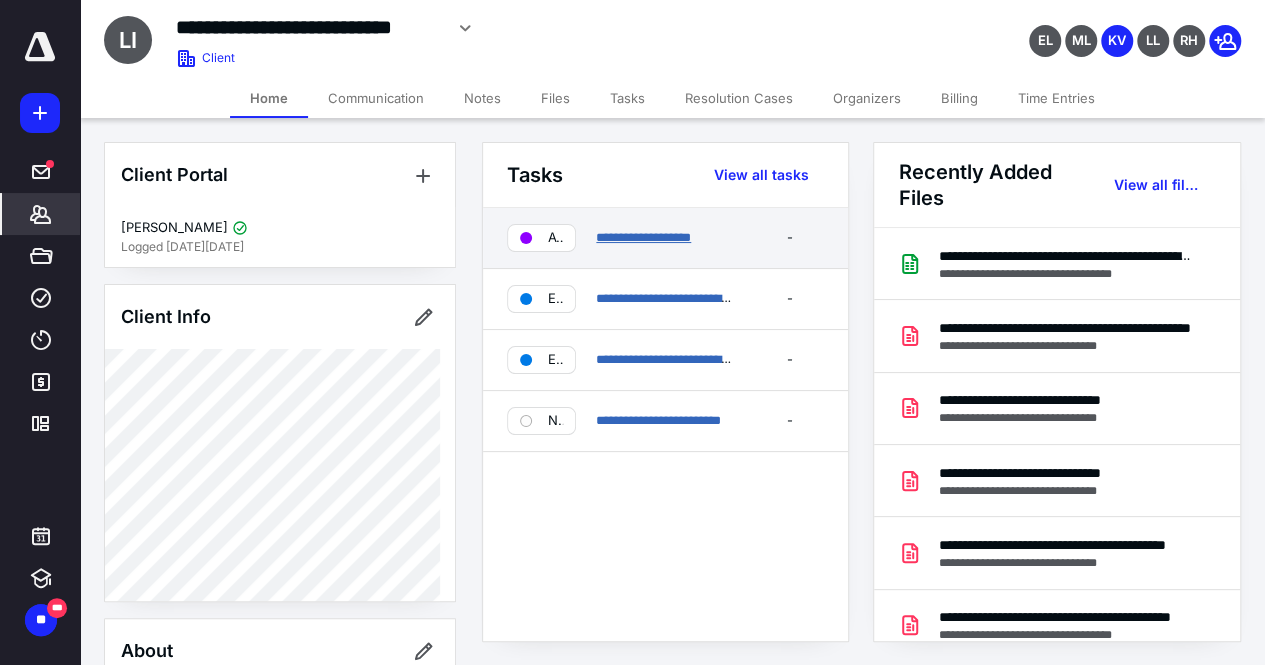 click on "**********" at bounding box center (643, 237) 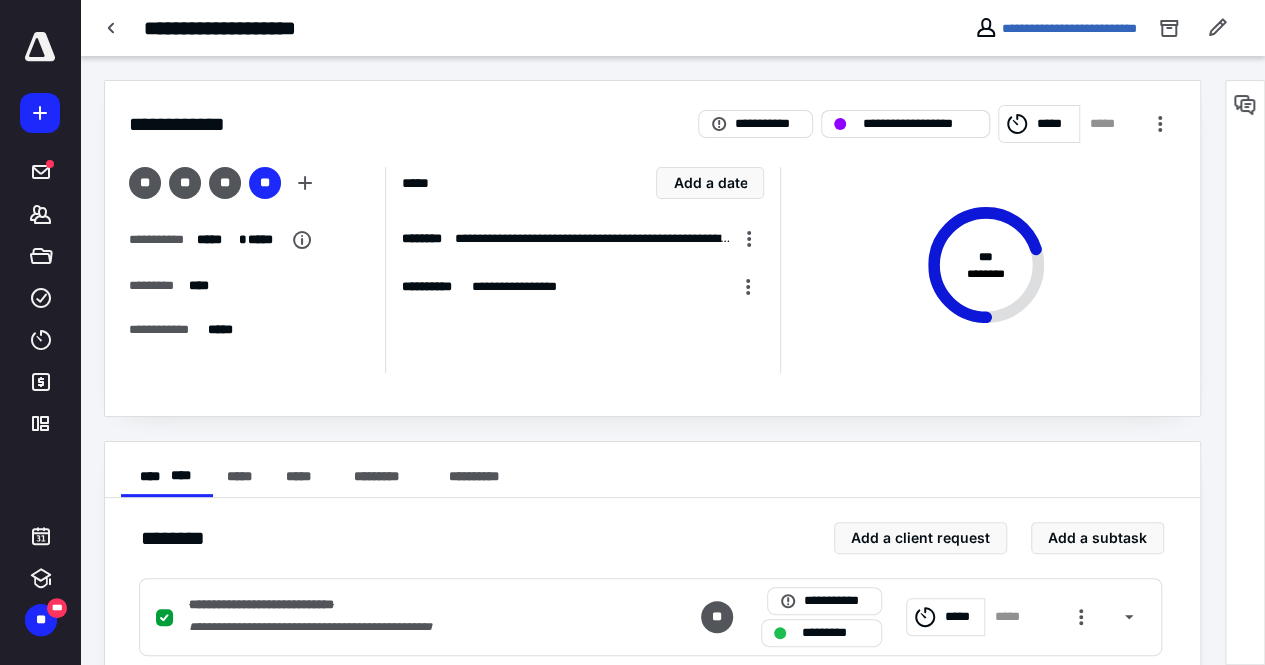 click on "**********" at bounding box center (919, 124) 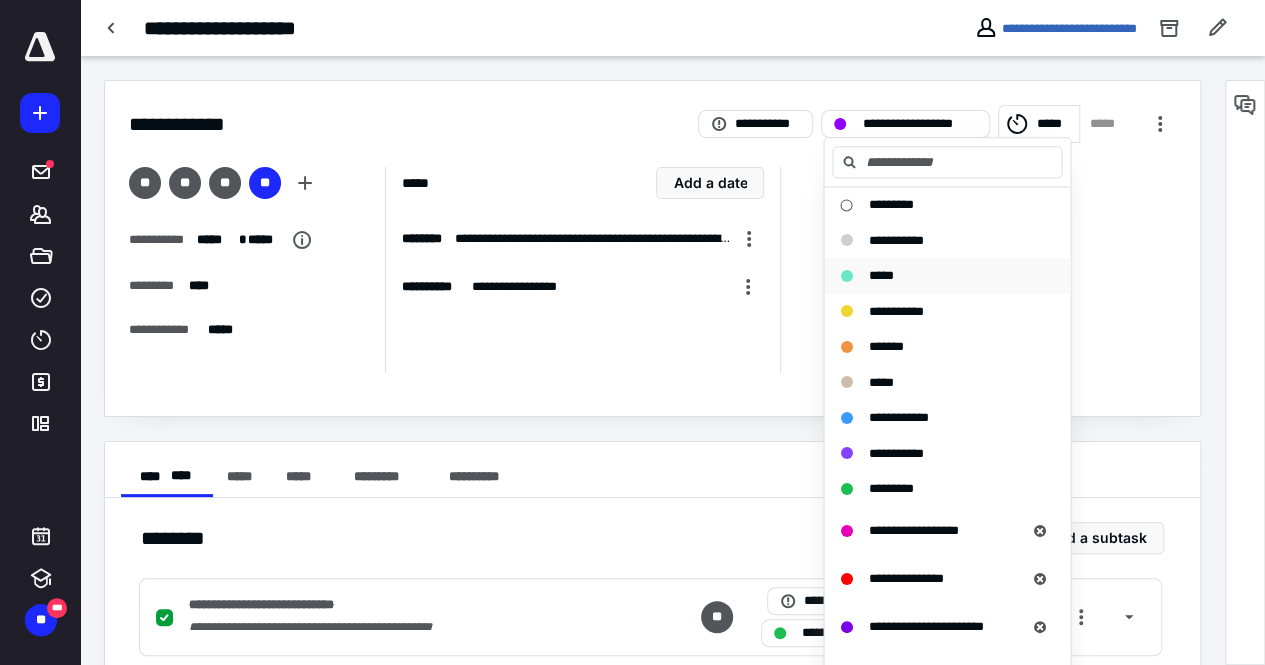 scroll, scrollTop: 400, scrollLeft: 0, axis: vertical 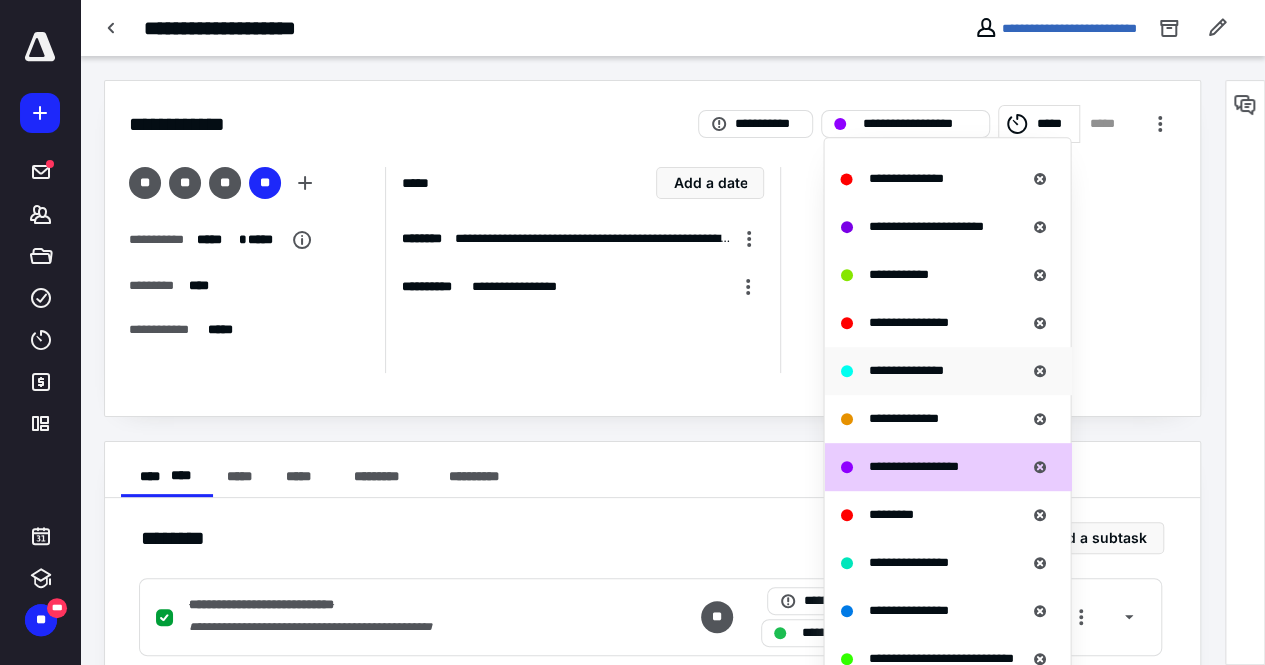 click on "**********" at bounding box center [905, 370] 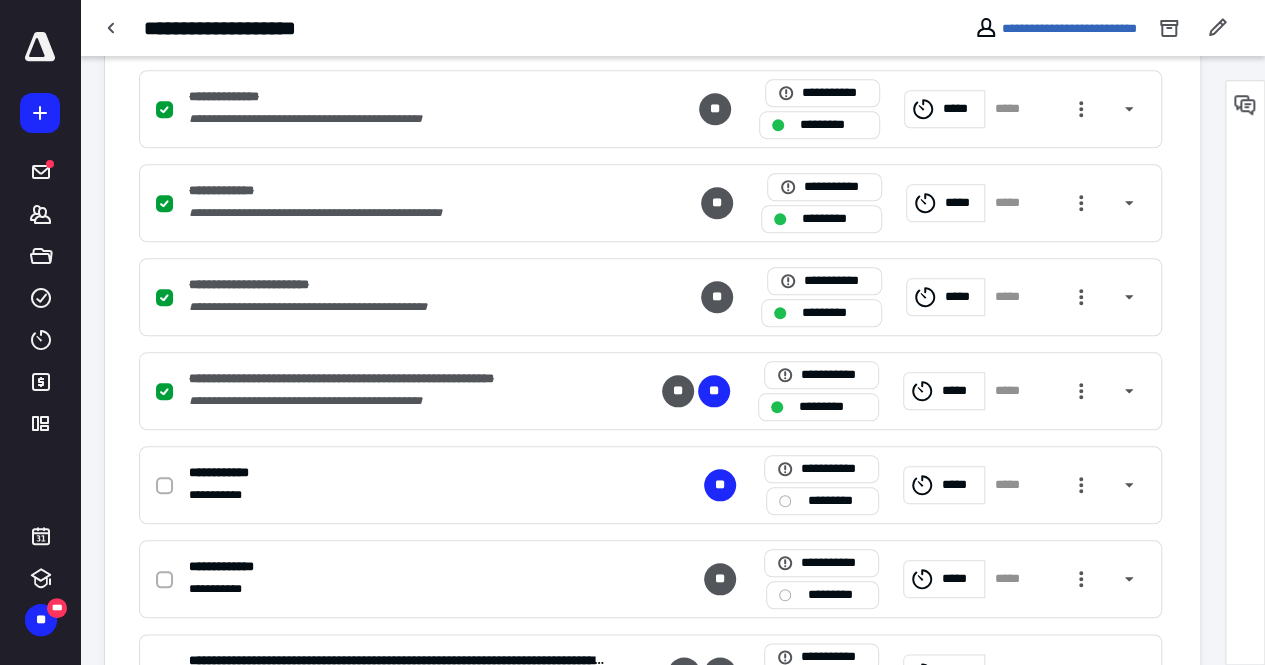 scroll, scrollTop: 904, scrollLeft: 0, axis: vertical 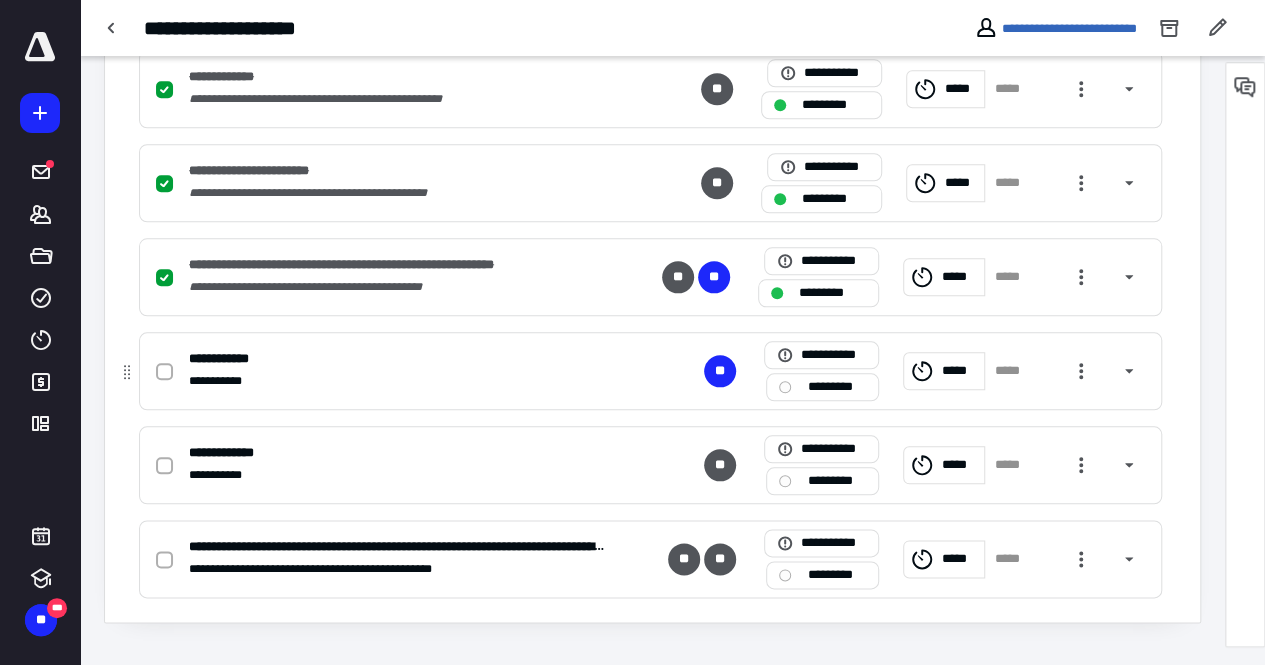 click on "**********" at bounding box center (650, 371) 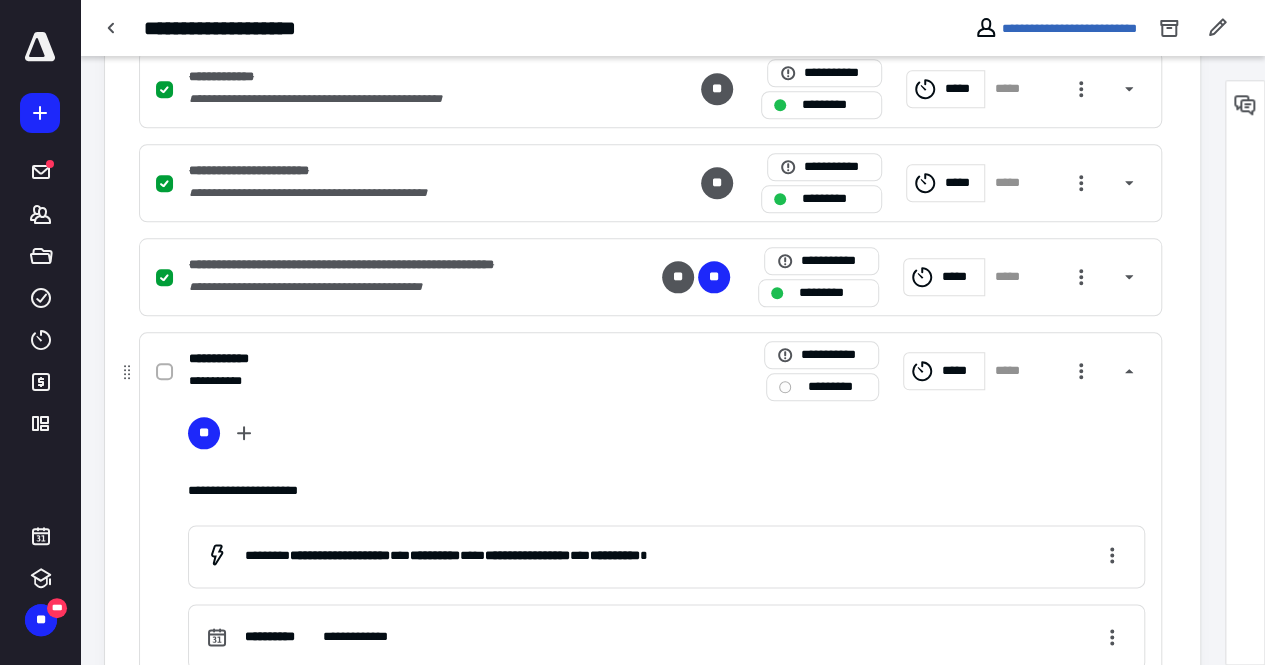 click at bounding box center (164, 372) 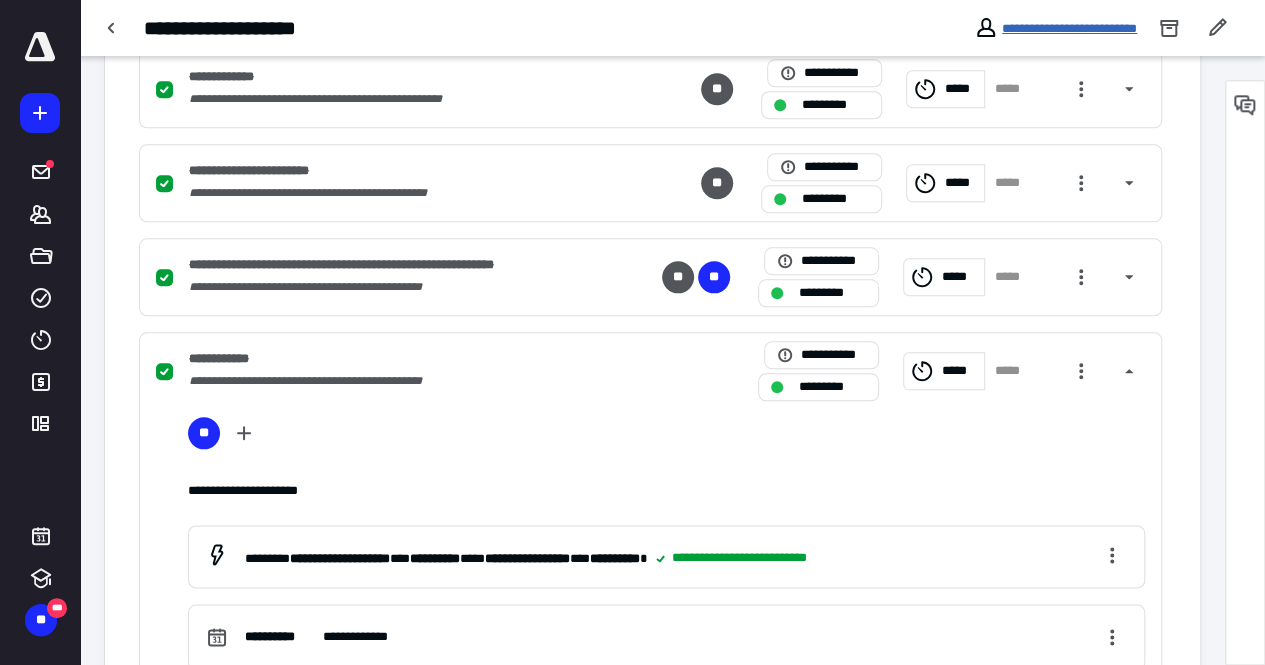 click on "**********" at bounding box center (1069, 28) 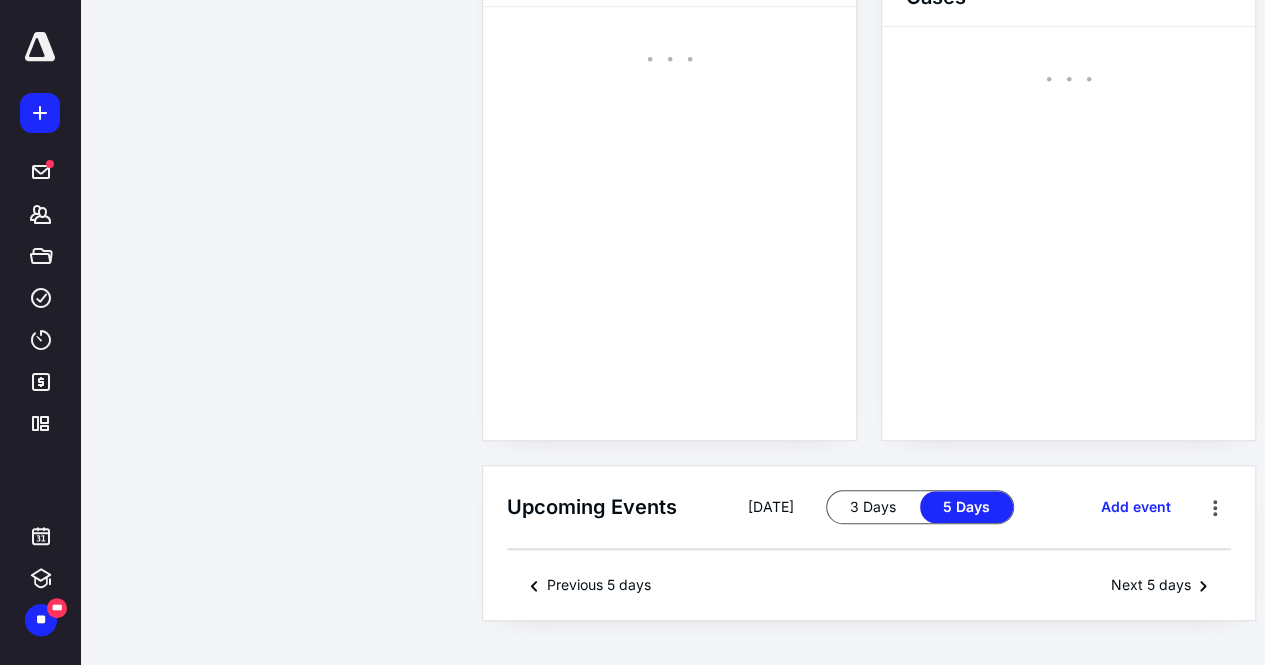 scroll, scrollTop: 0, scrollLeft: 0, axis: both 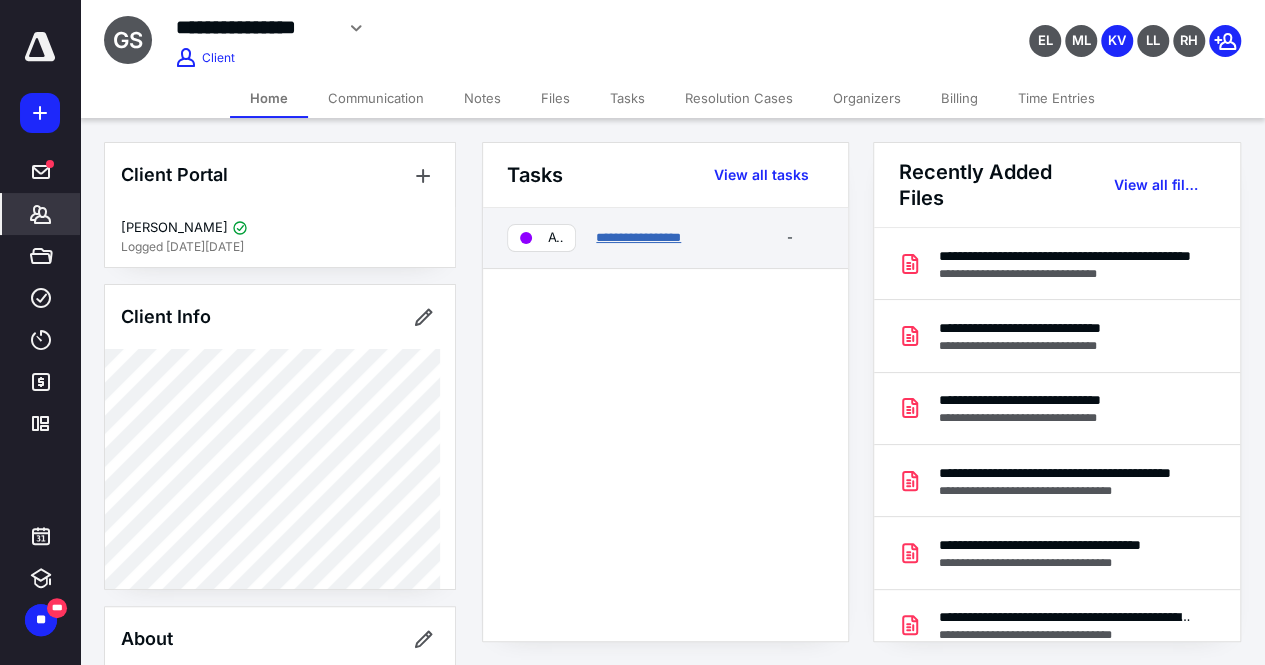 click on "**********" at bounding box center [665, 238] 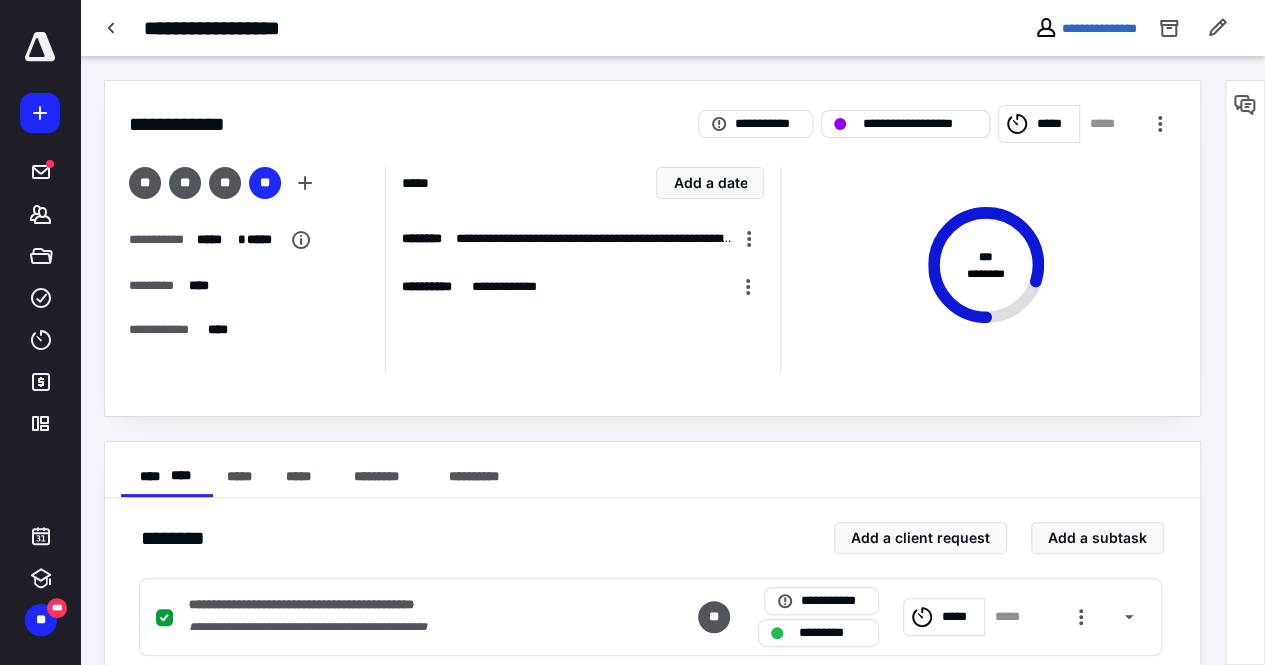 click on "**********" at bounding box center [905, 124] 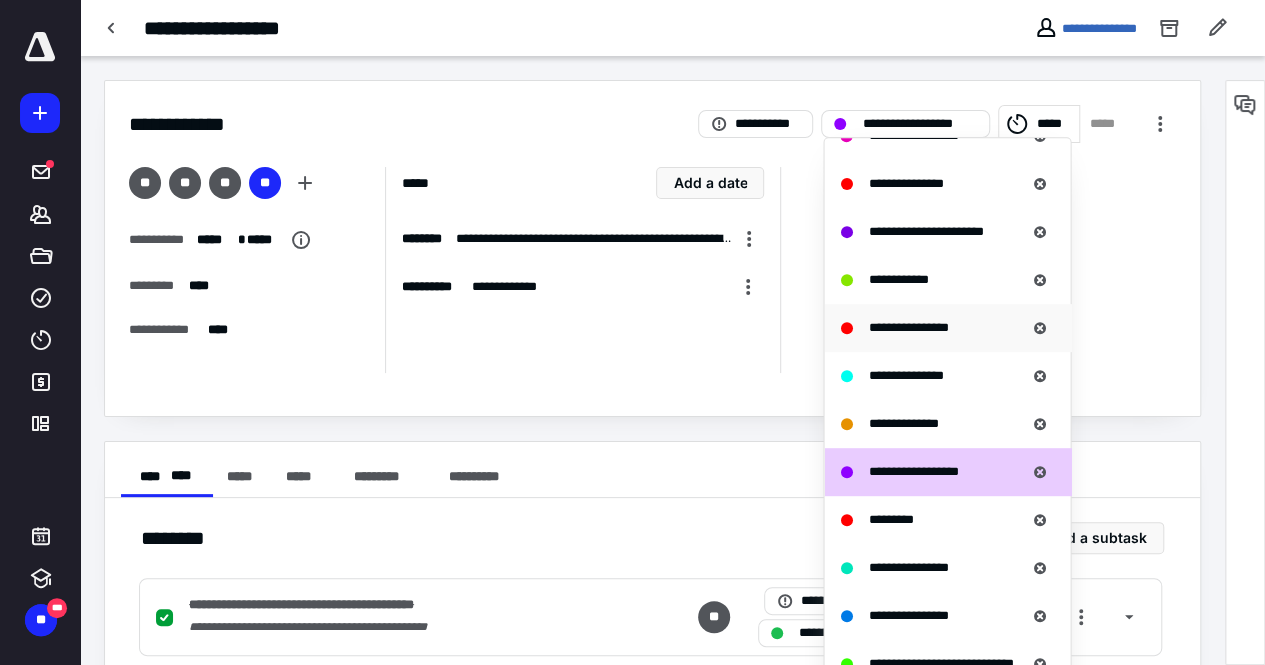 scroll, scrollTop: 400, scrollLeft: 0, axis: vertical 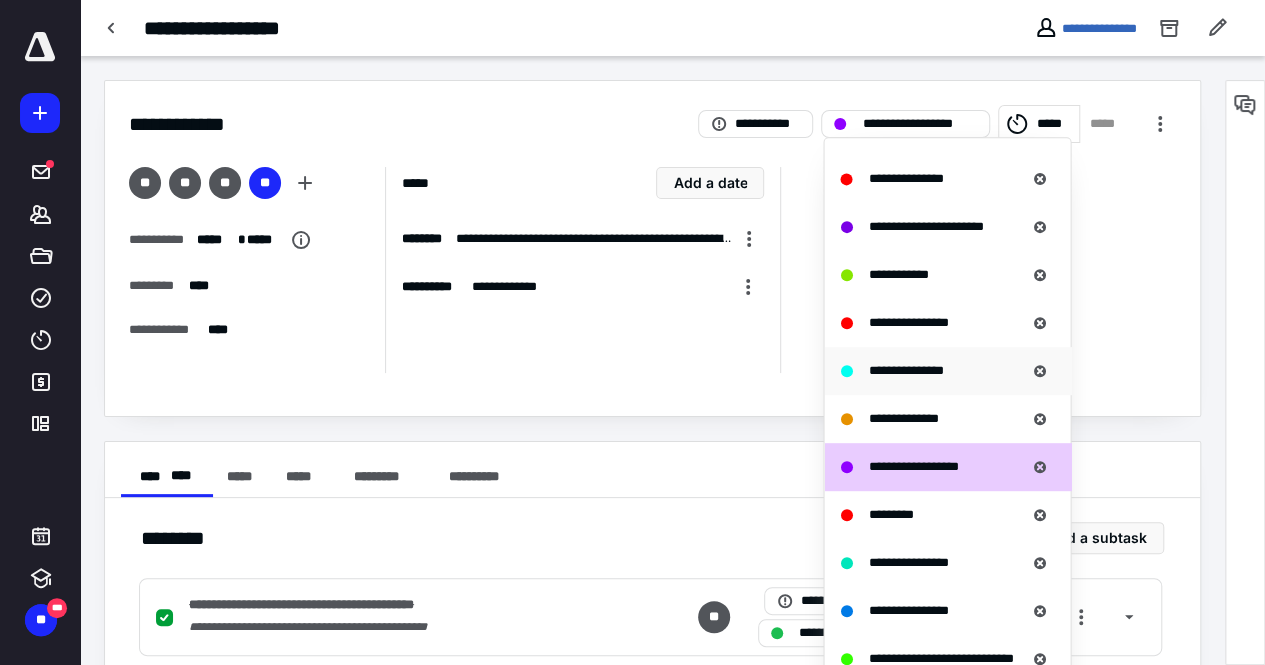 click on "**********" at bounding box center [905, 370] 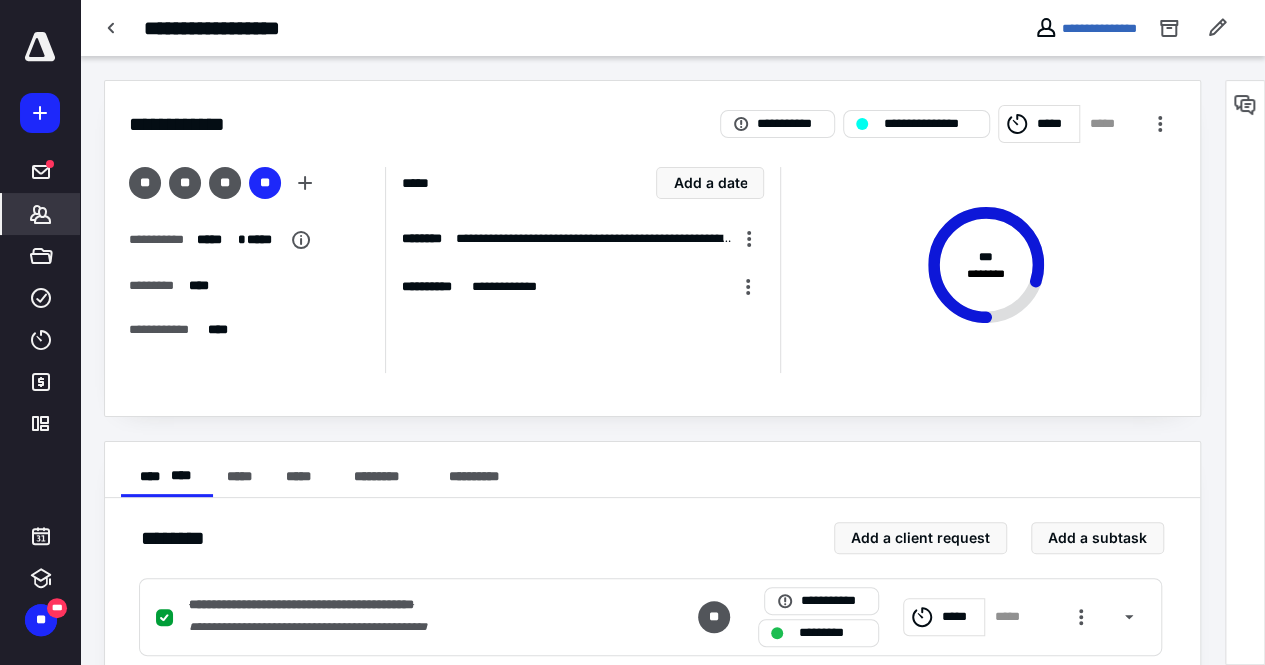 click on "*******" at bounding box center (41, 214) 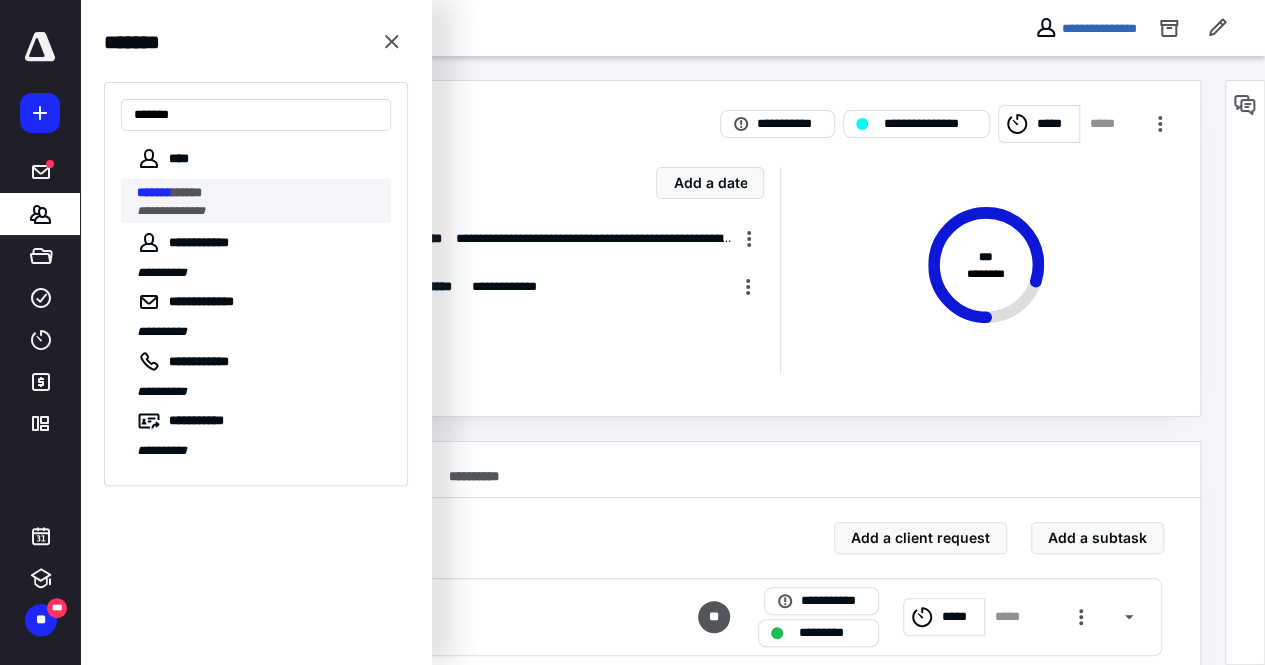 type on "*******" 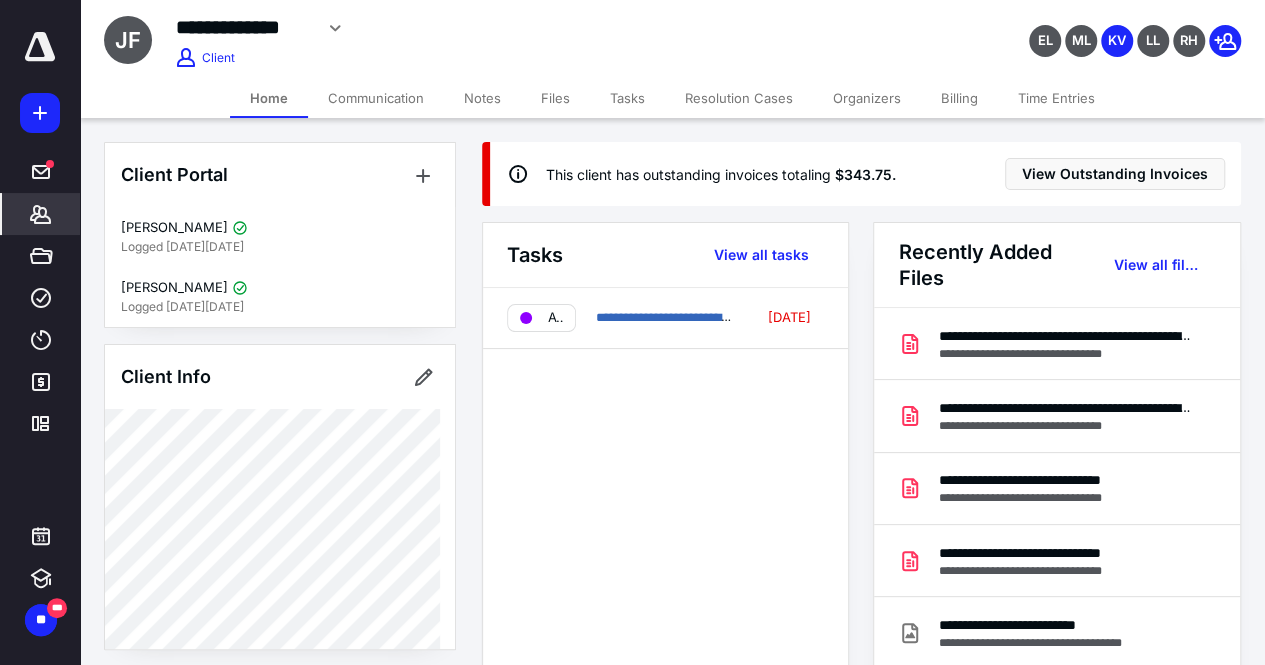 click on "Communication" at bounding box center (376, 98) 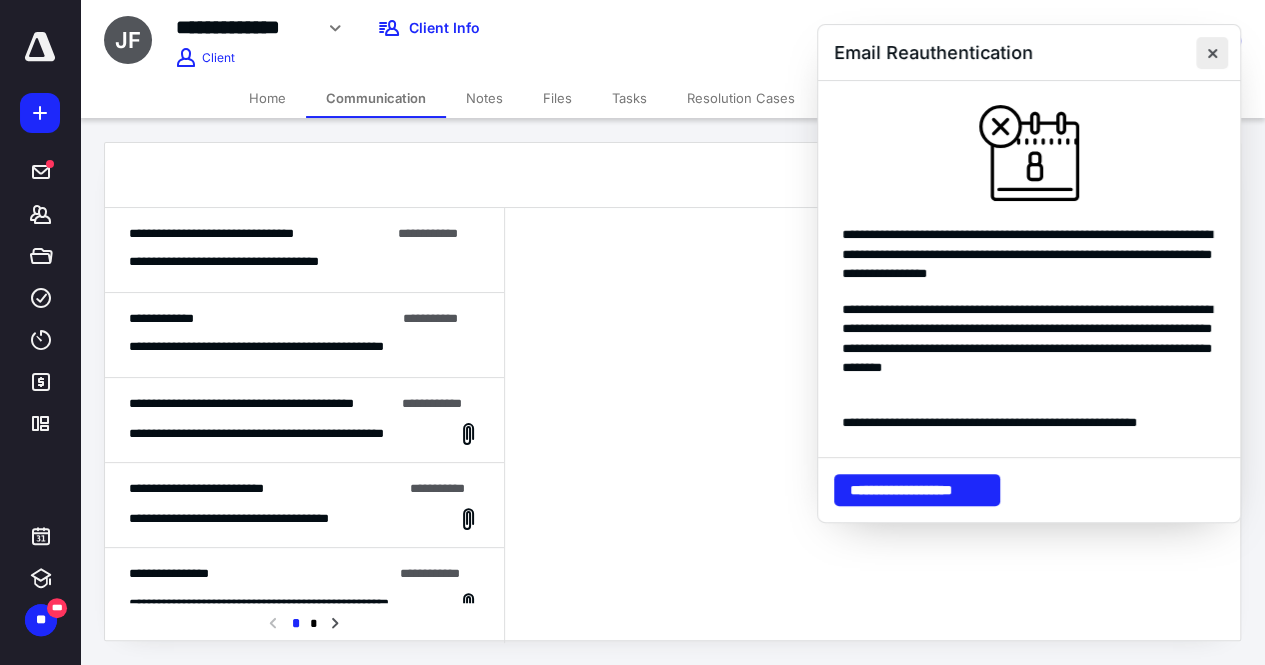 click at bounding box center [1212, 53] 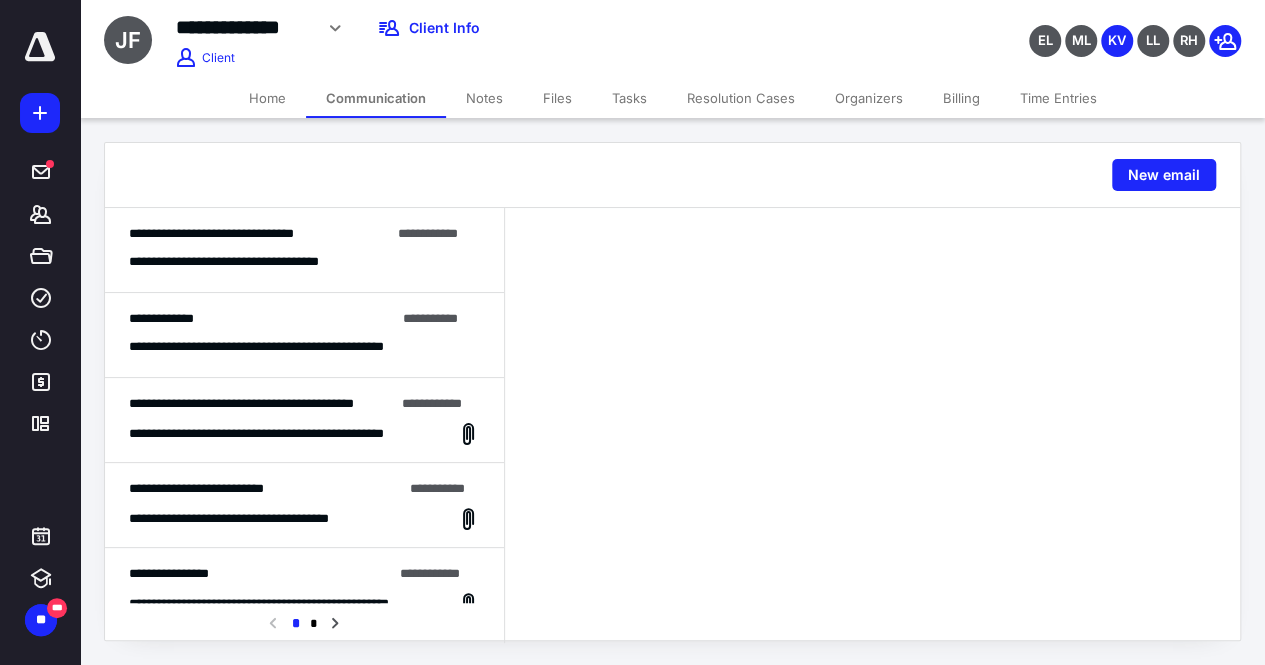 click on "**********" at bounding box center [304, 250] 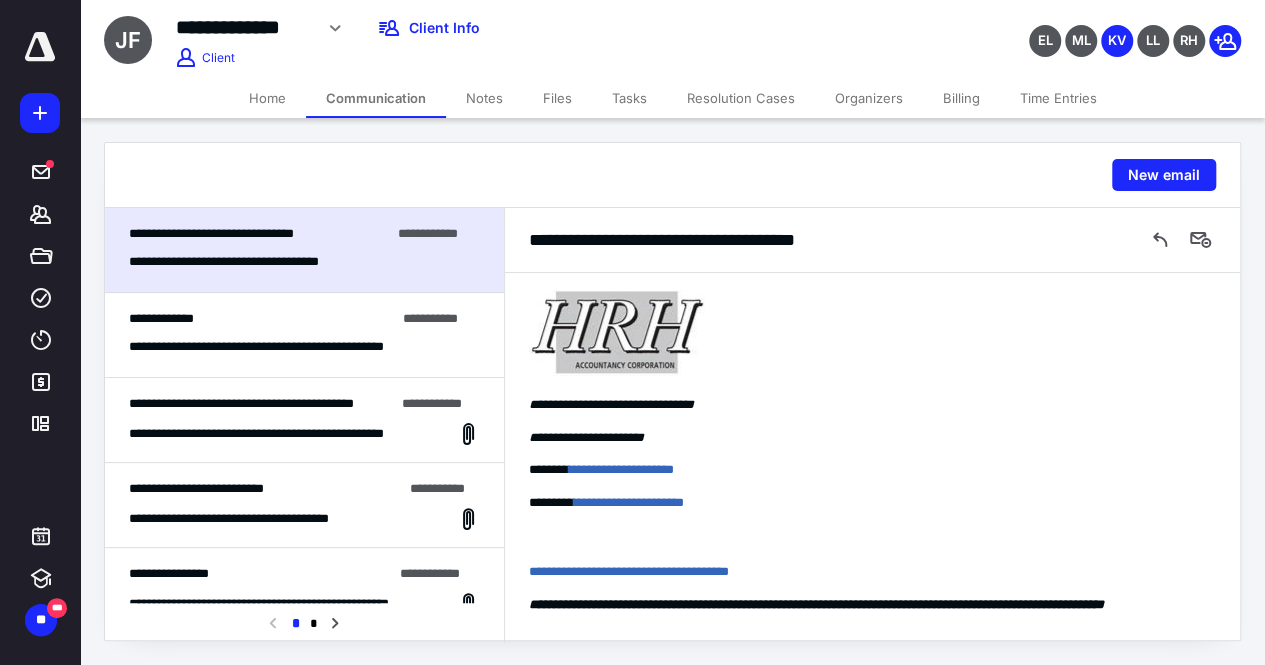 scroll, scrollTop: 0, scrollLeft: 0, axis: both 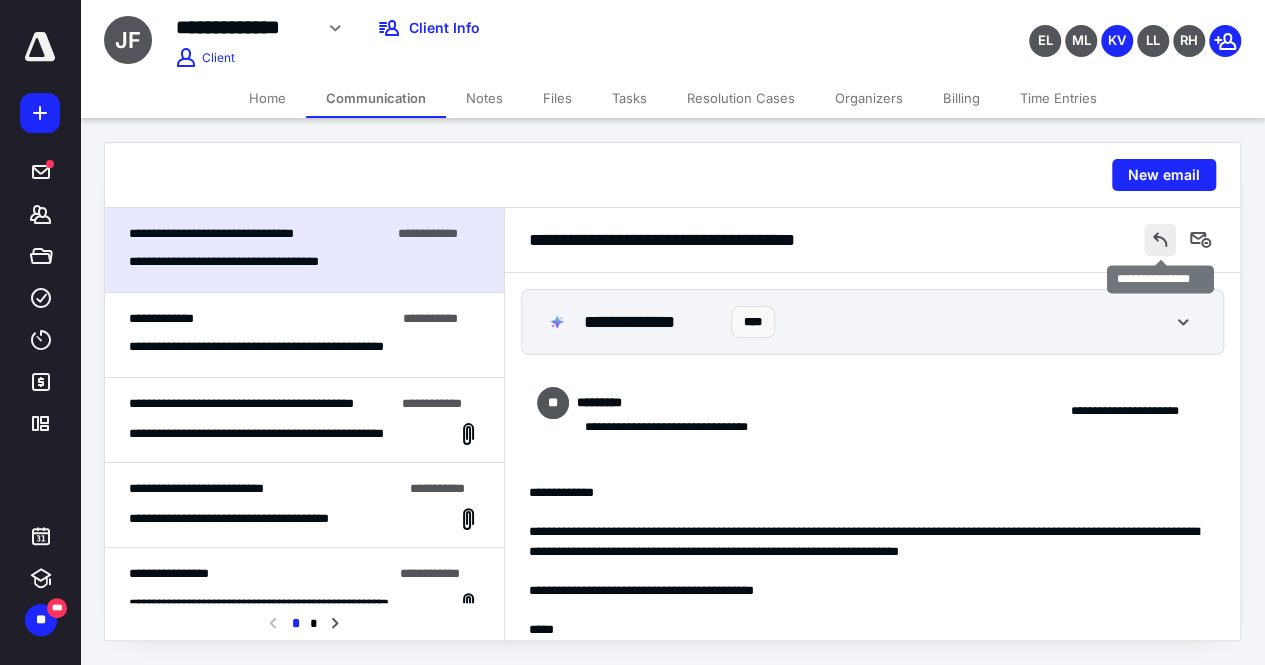click at bounding box center [1160, 240] 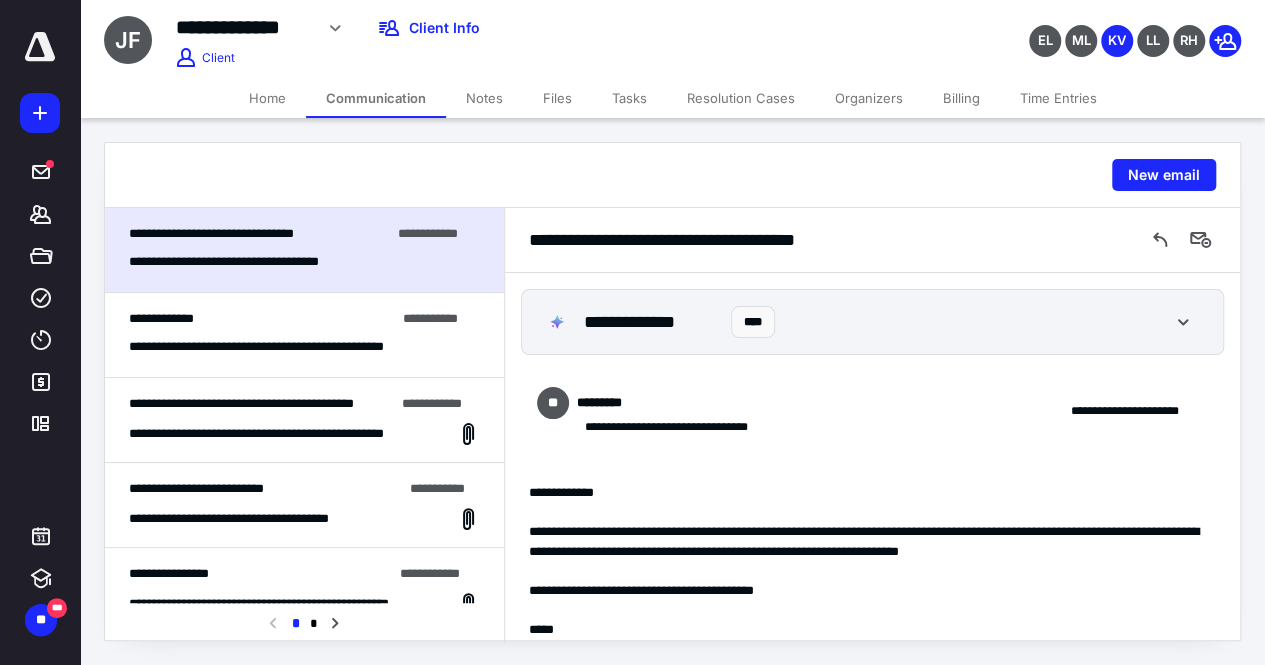 scroll, scrollTop: 19, scrollLeft: 0, axis: vertical 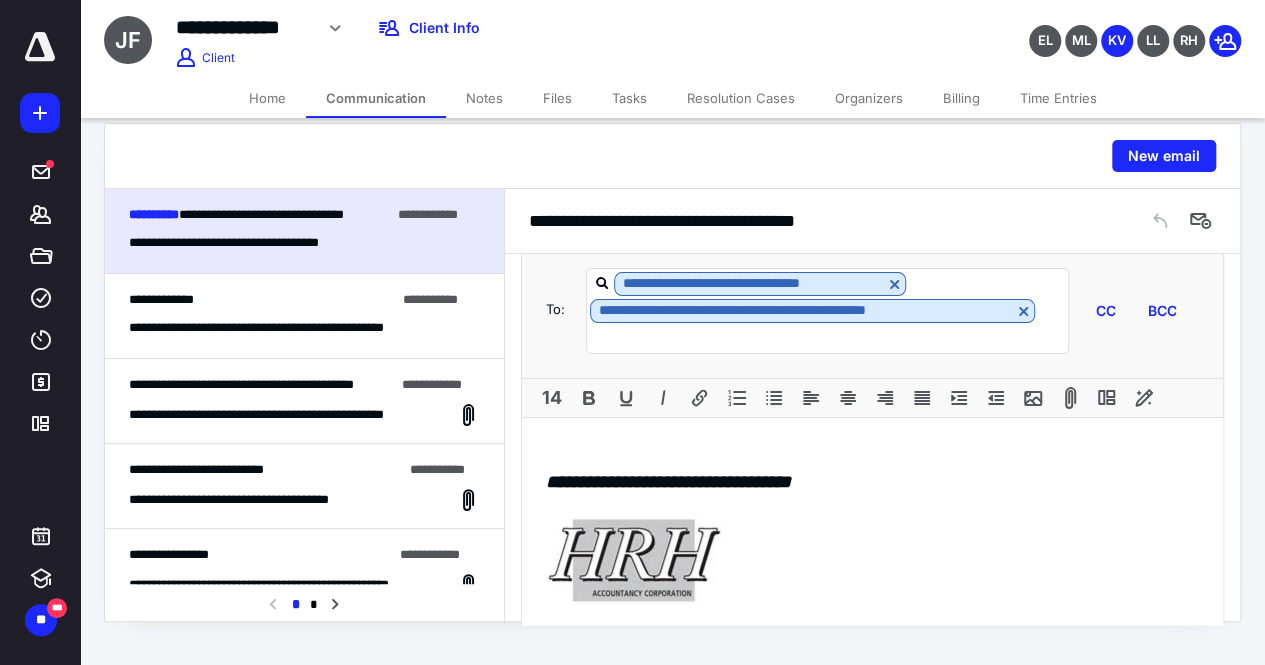 click on "**********" at bounding box center (872, 821) 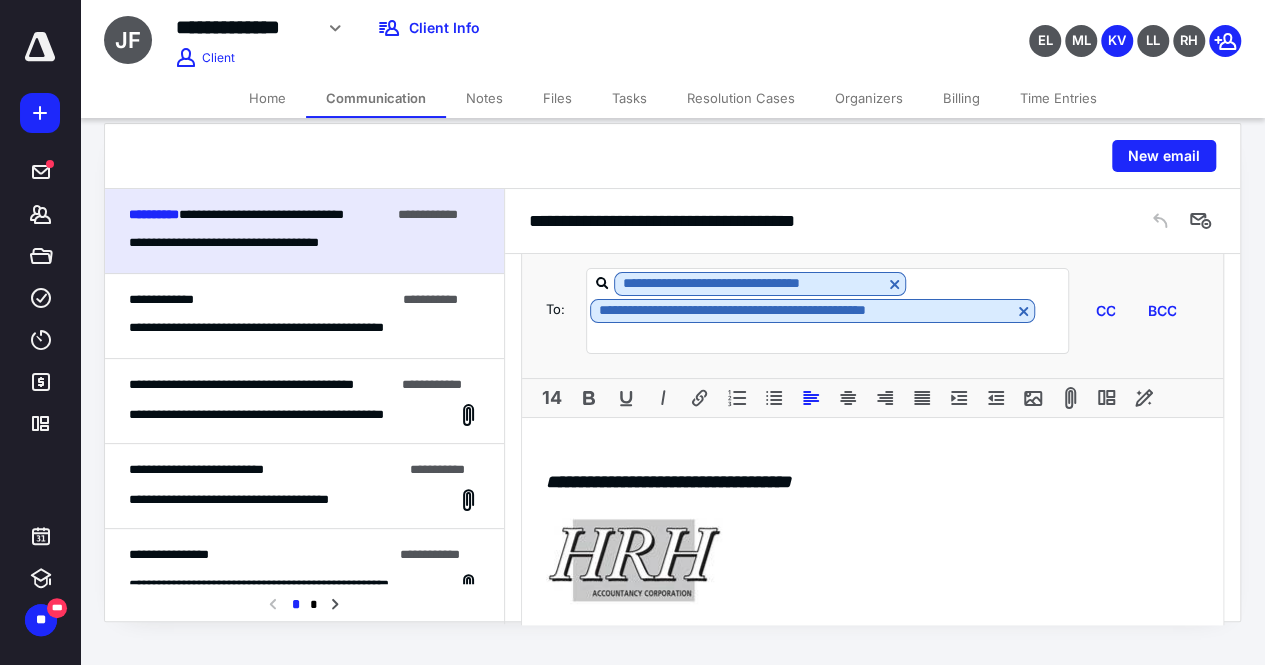 type 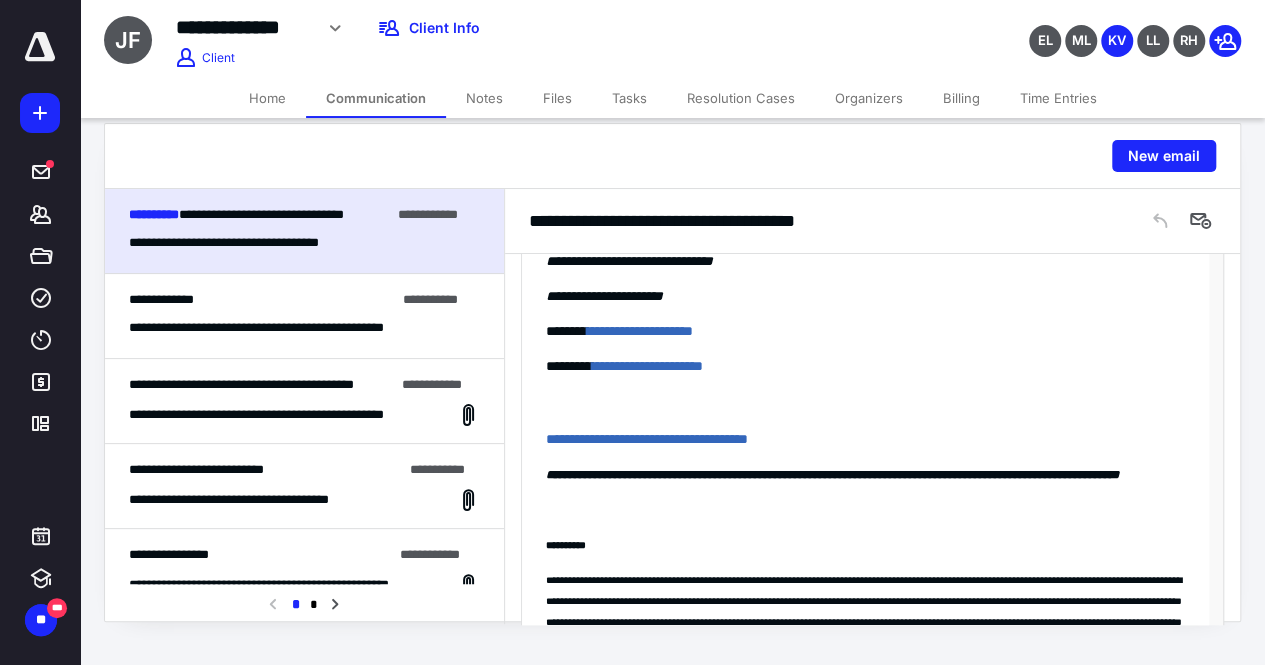 scroll, scrollTop: 2092, scrollLeft: 0, axis: vertical 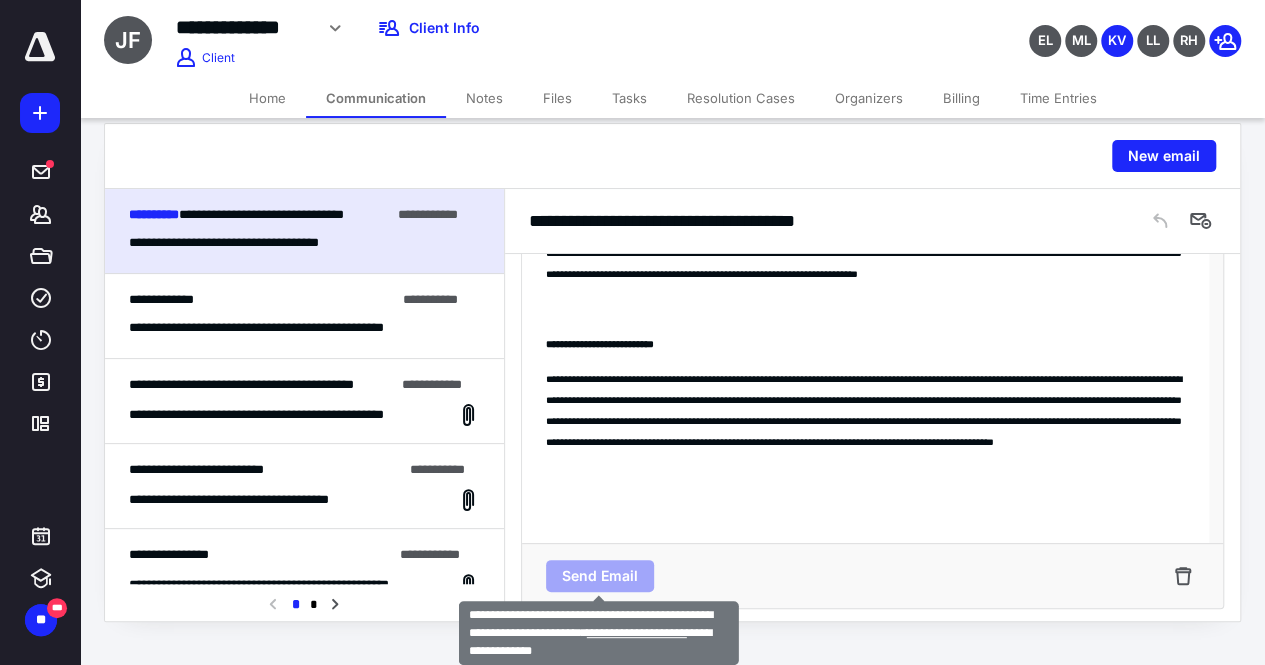 click on "**********" at bounding box center [865, 410] 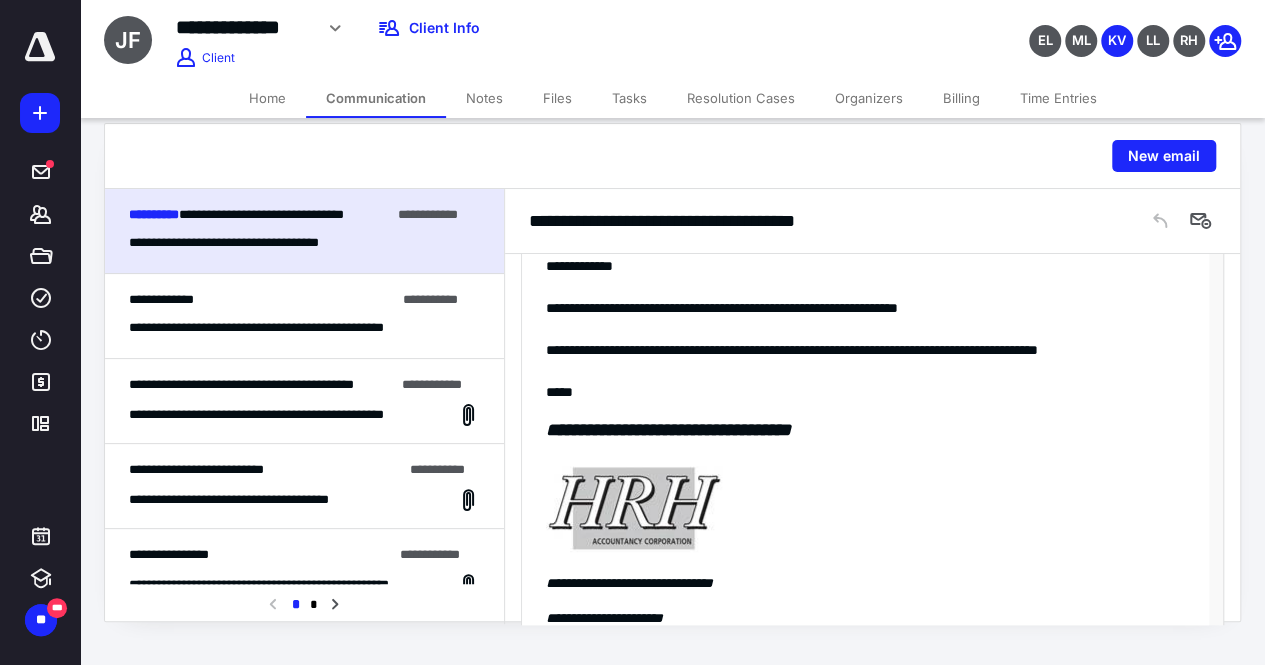 scroll, scrollTop: 1392, scrollLeft: 0, axis: vertical 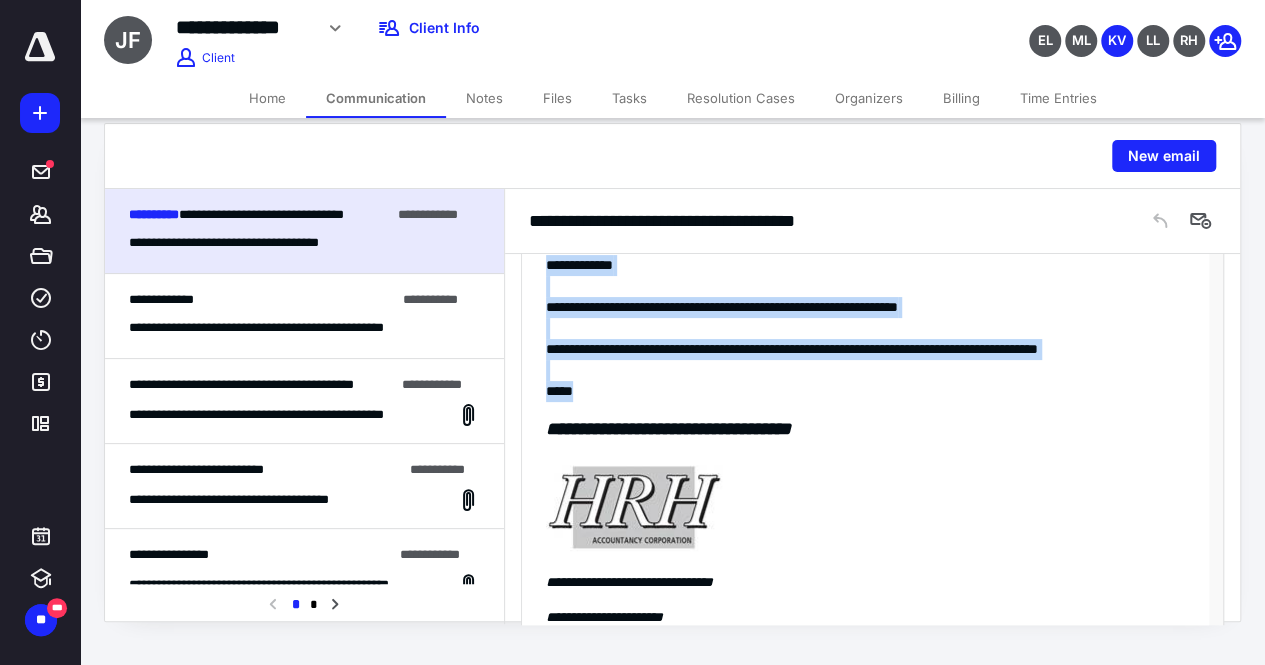 drag, startPoint x: 594, startPoint y: 403, endPoint x: 536, endPoint y: 275, distance: 140.52757 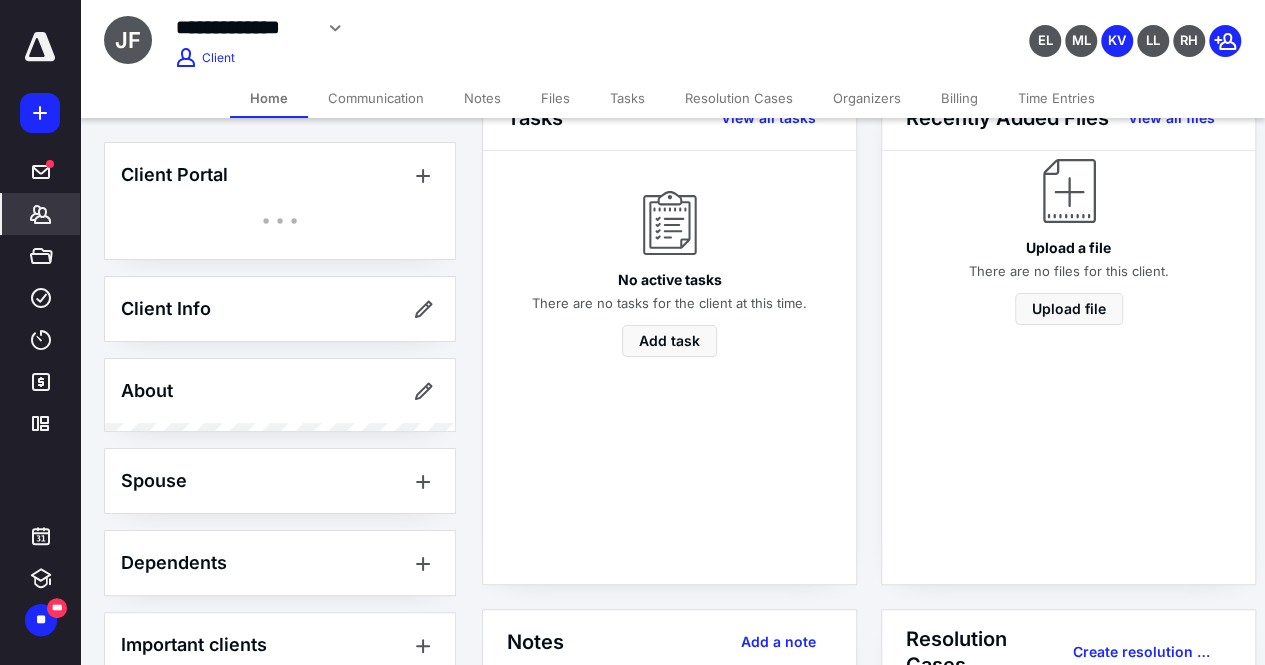 click 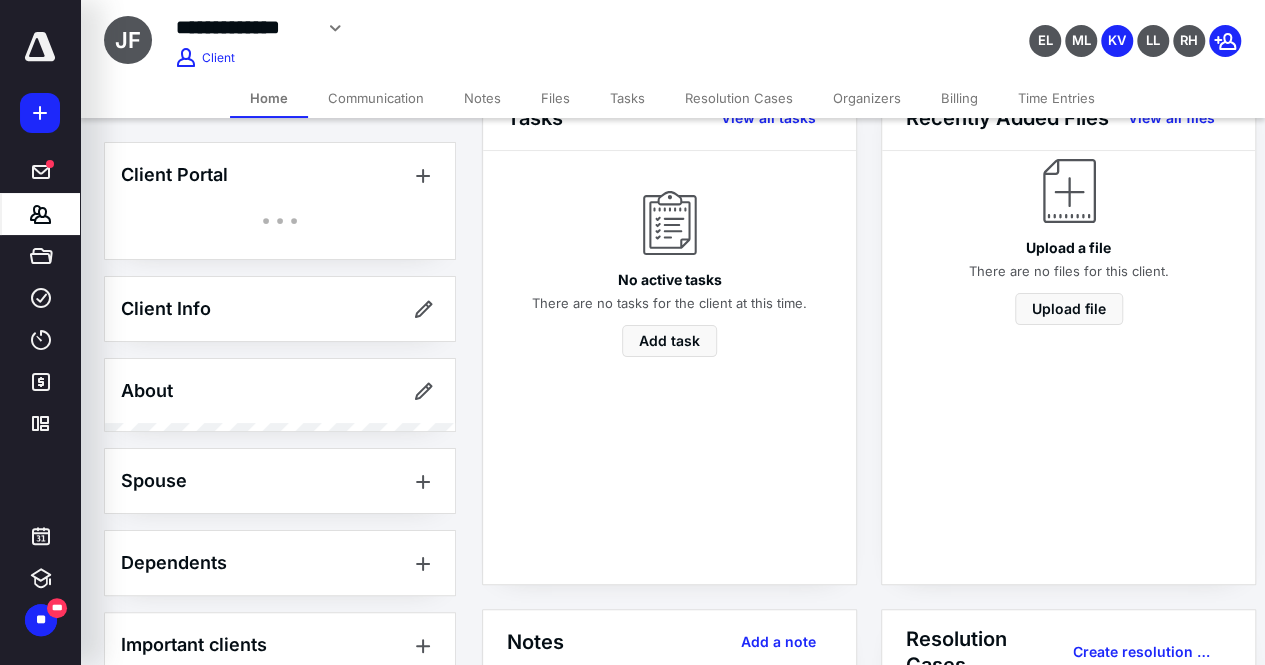 scroll, scrollTop: 0, scrollLeft: 0, axis: both 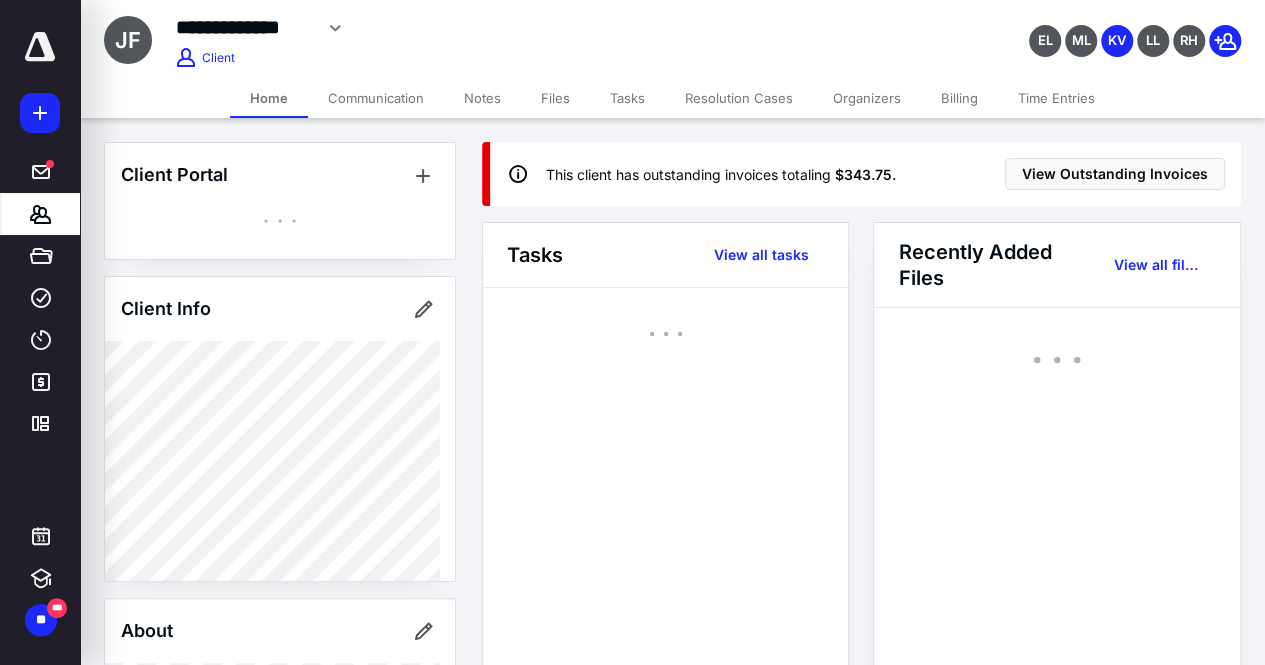 type on "*****" 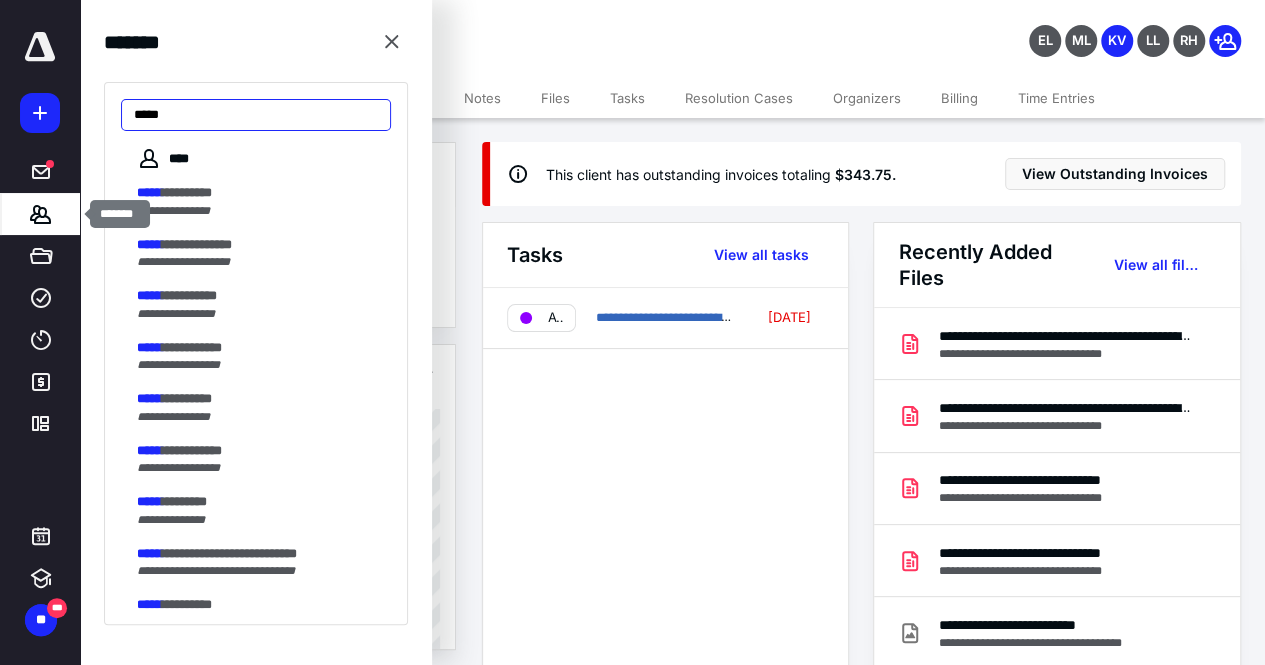 click 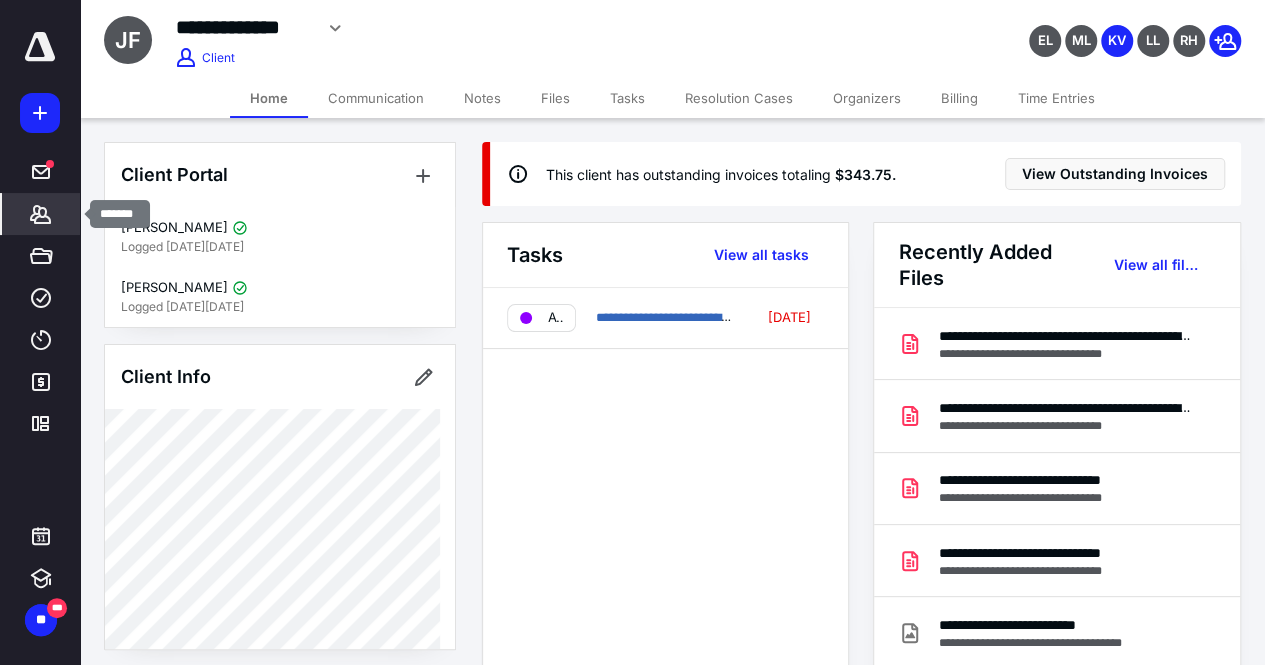 click 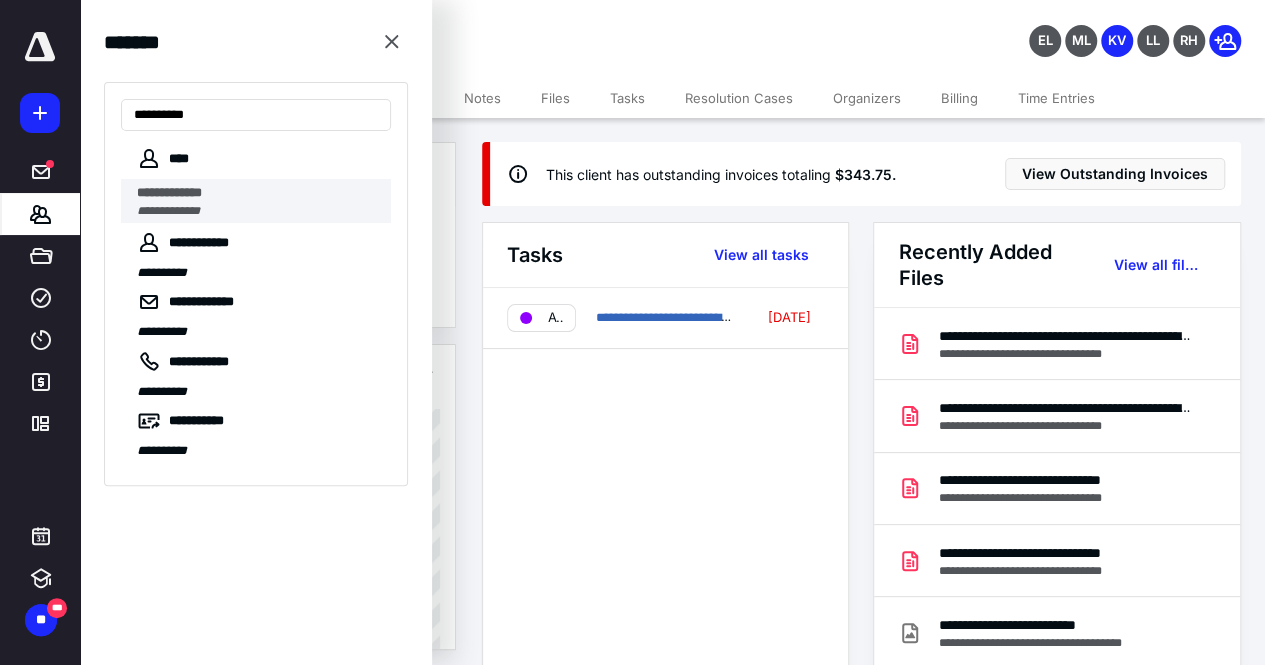 type on "**********" 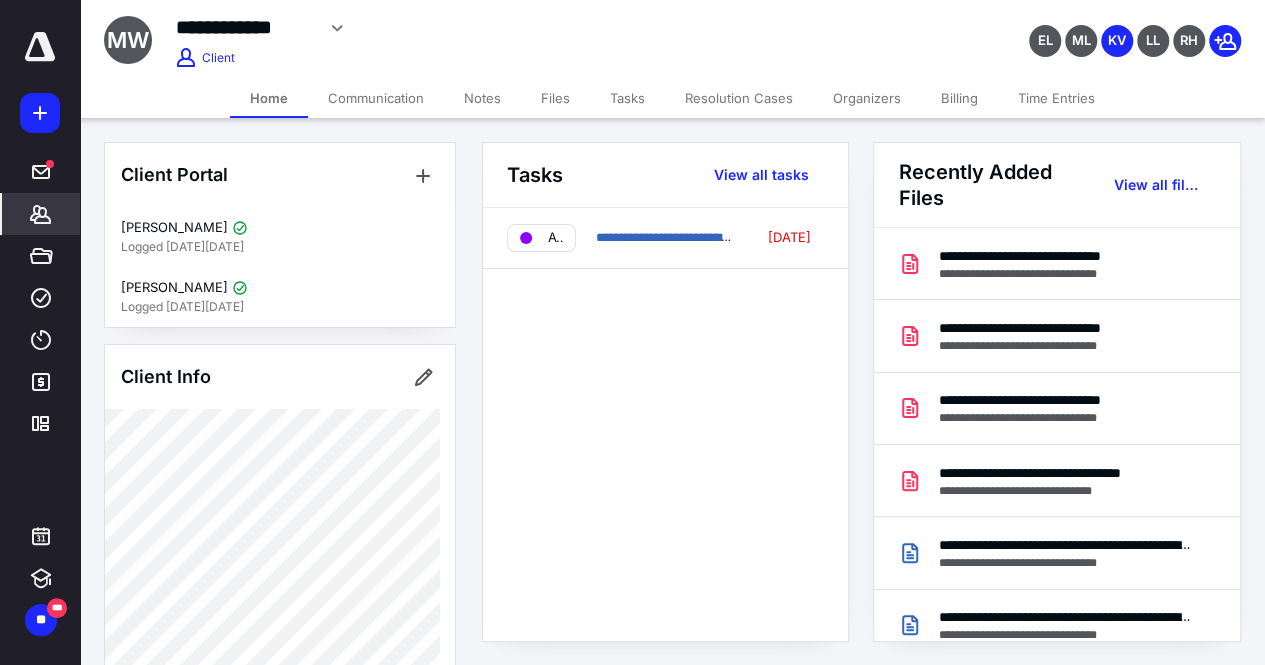 click on "Communication" at bounding box center (376, 98) 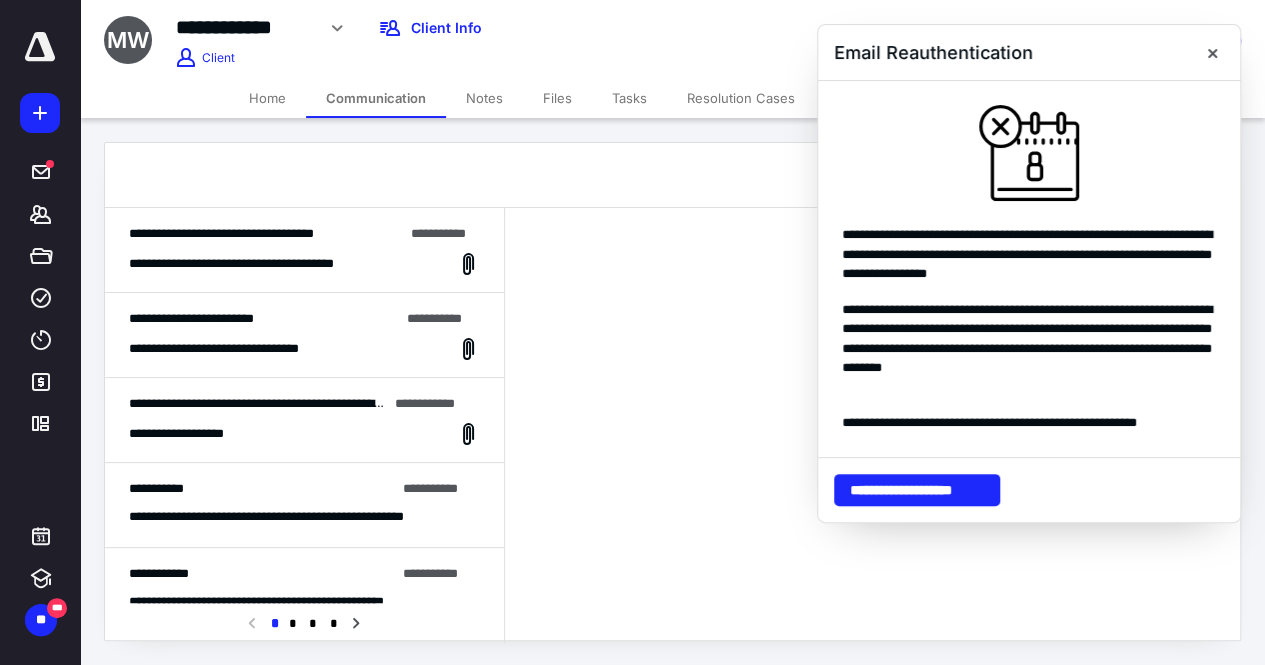 click on "**********" at bounding box center [265, 264] 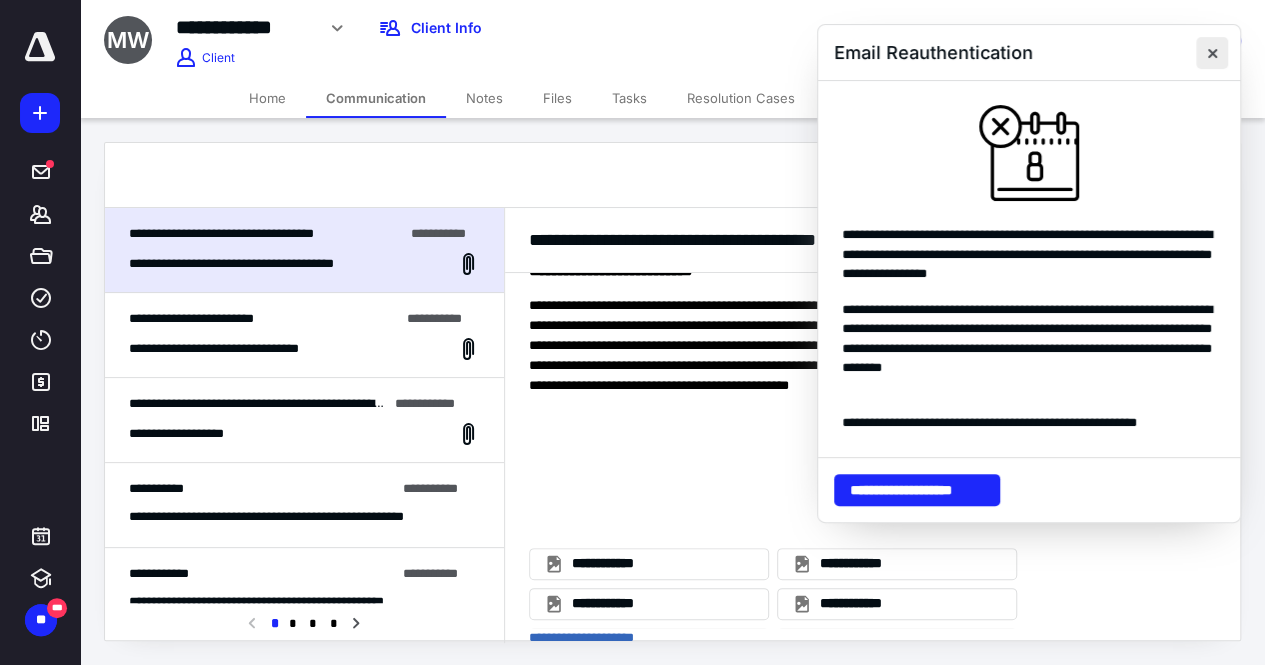 click at bounding box center [1212, 53] 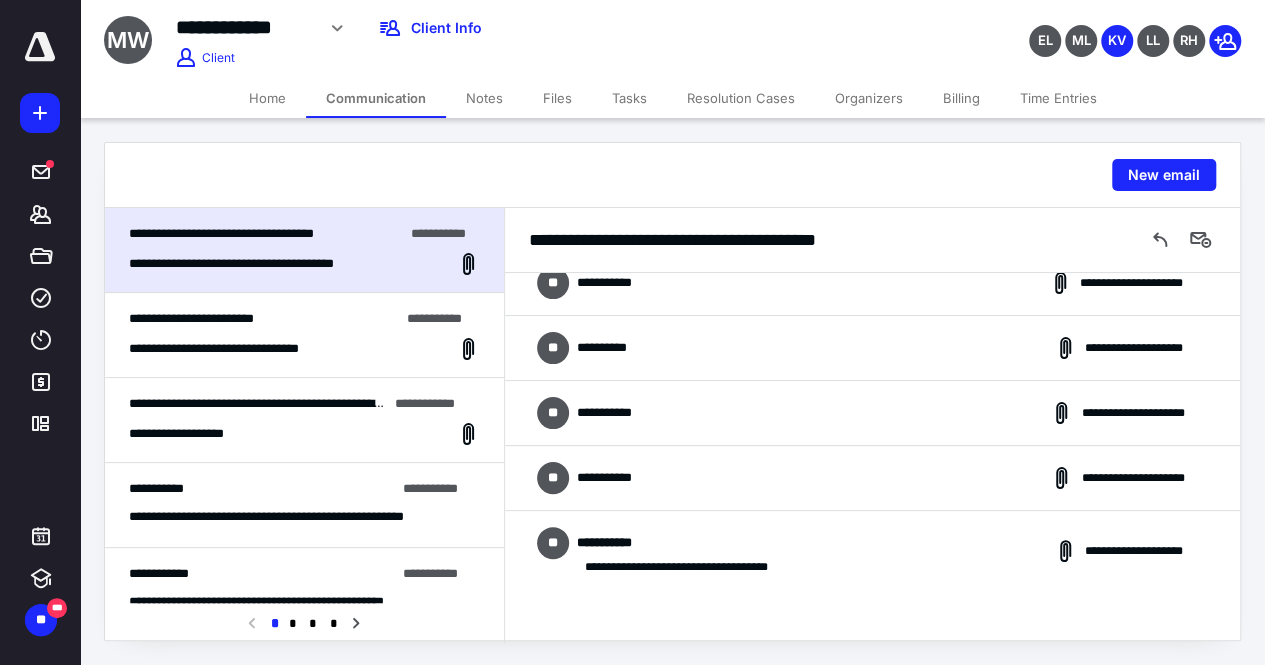 scroll, scrollTop: 320, scrollLeft: 0, axis: vertical 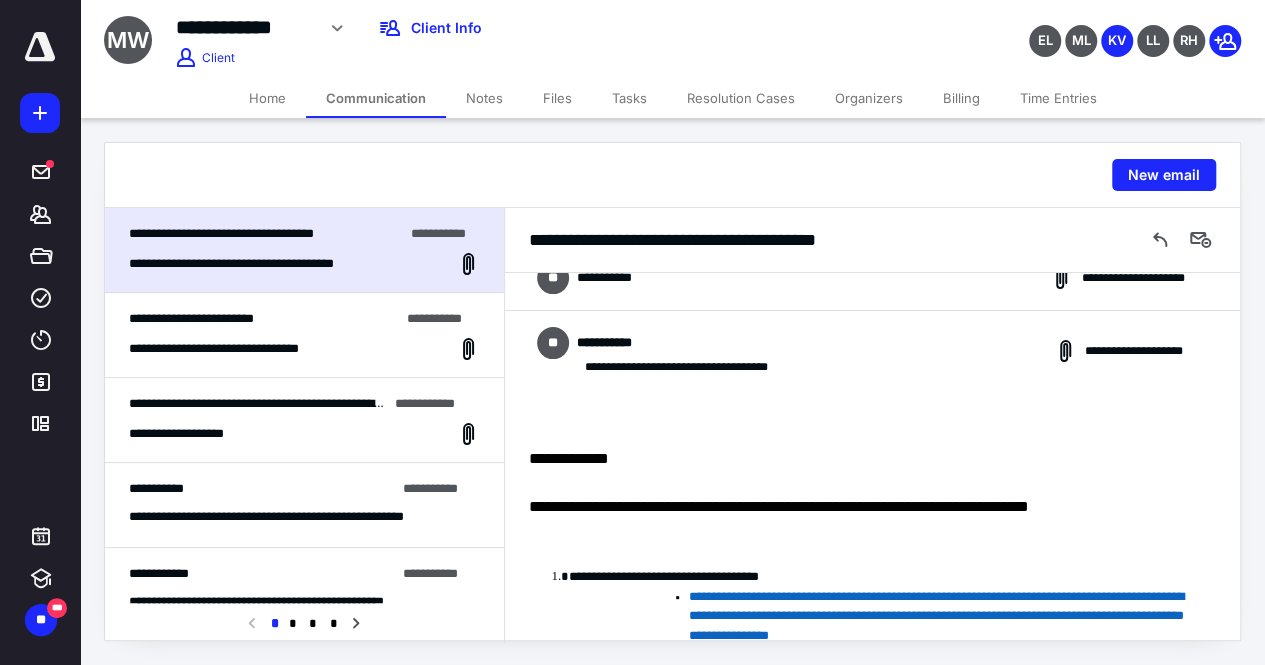 click on "Home" at bounding box center [267, 98] 